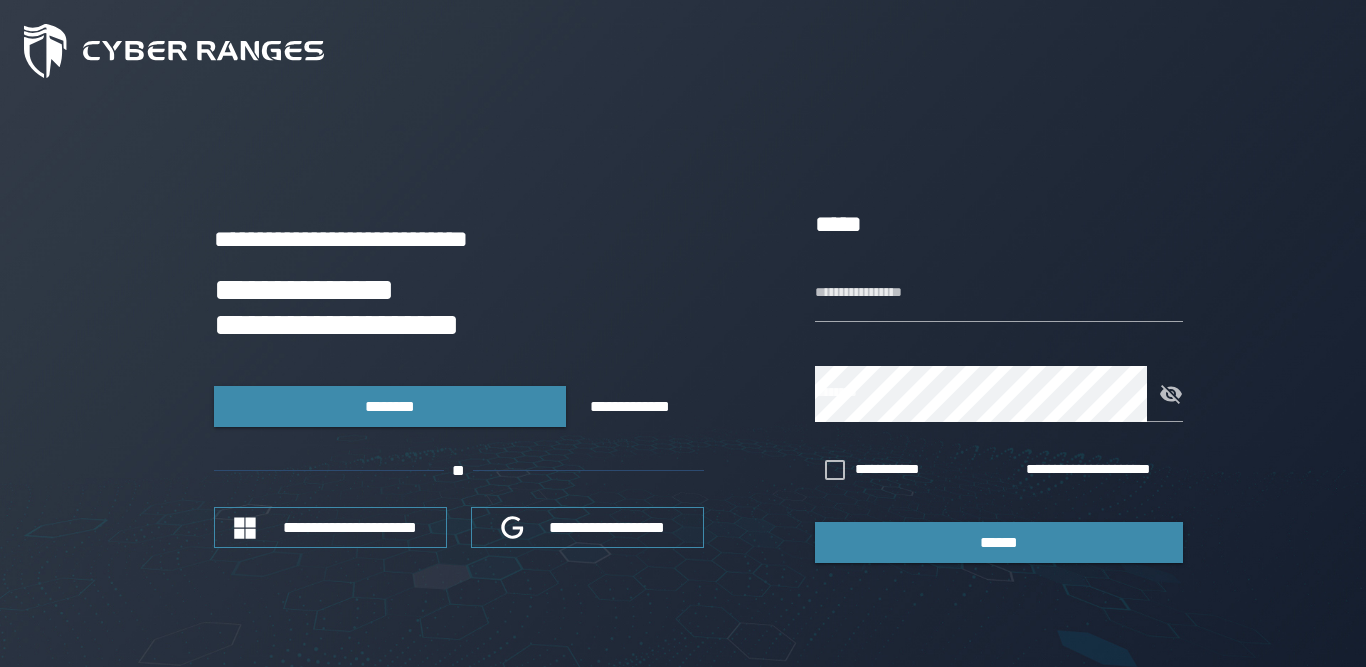 scroll, scrollTop: 0, scrollLeft: 0, axis: both 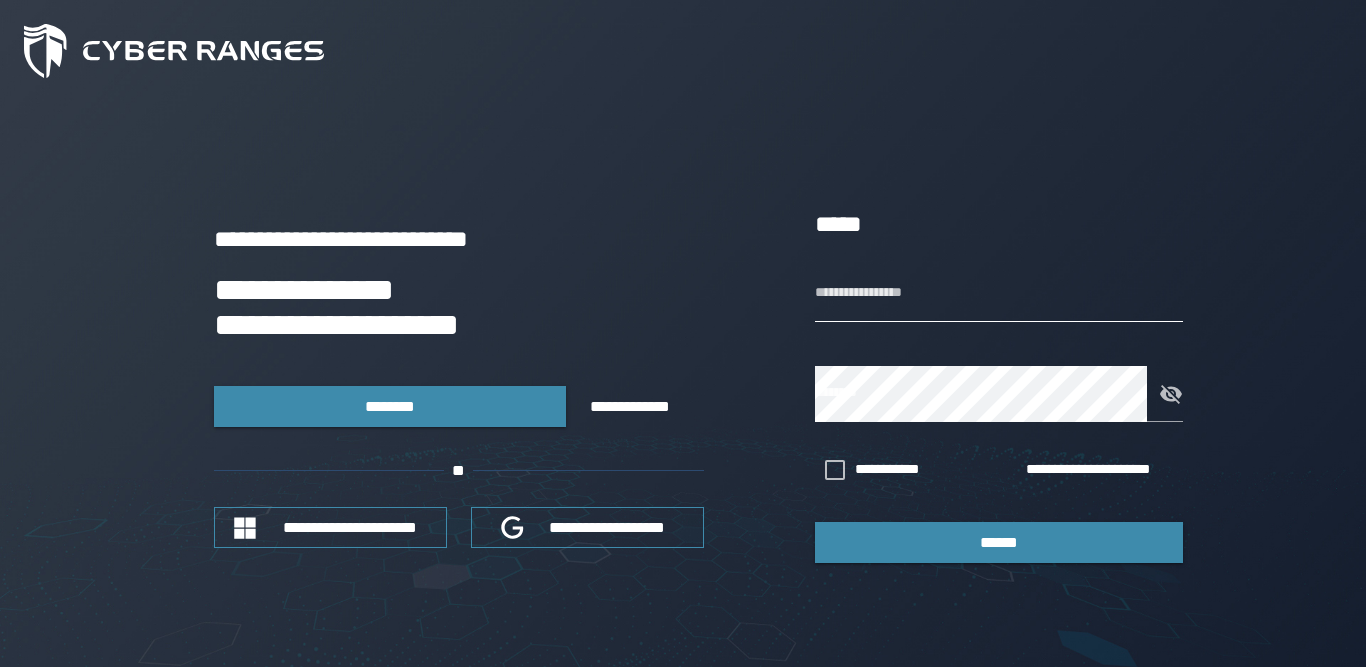 click on "**********" at bounding box center [999, 294] 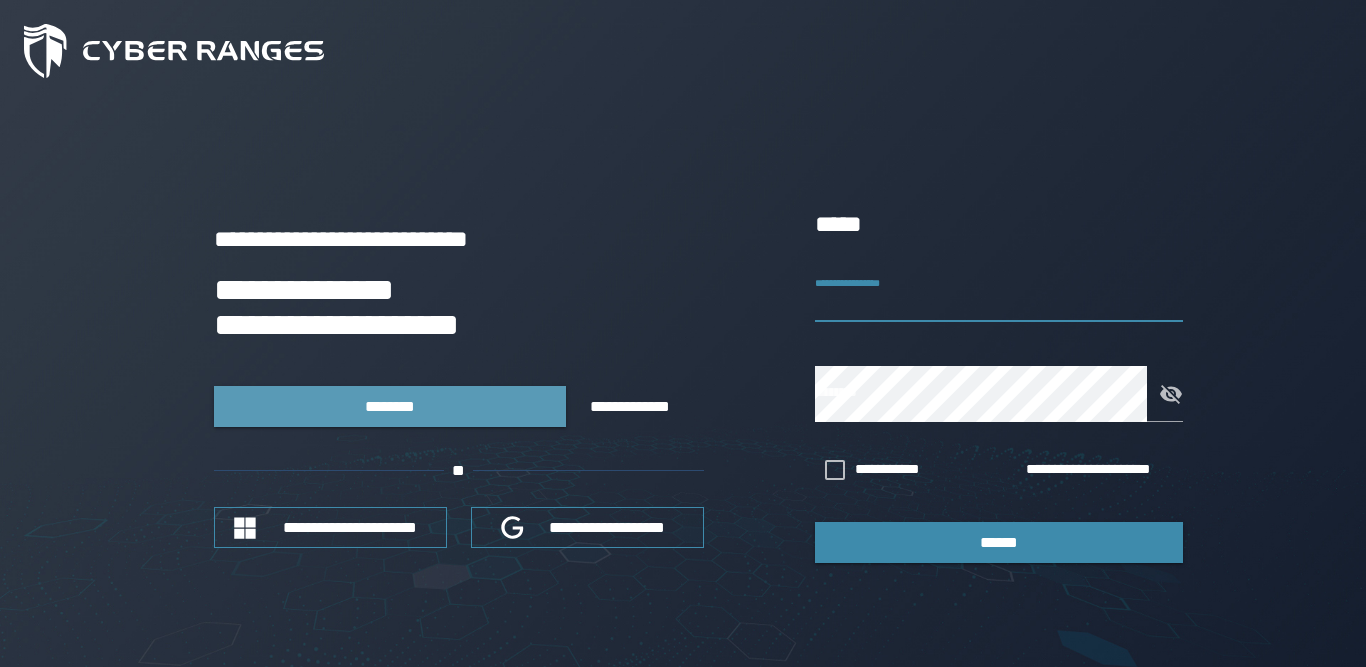 click on "********" at bounding box center (390, 406) 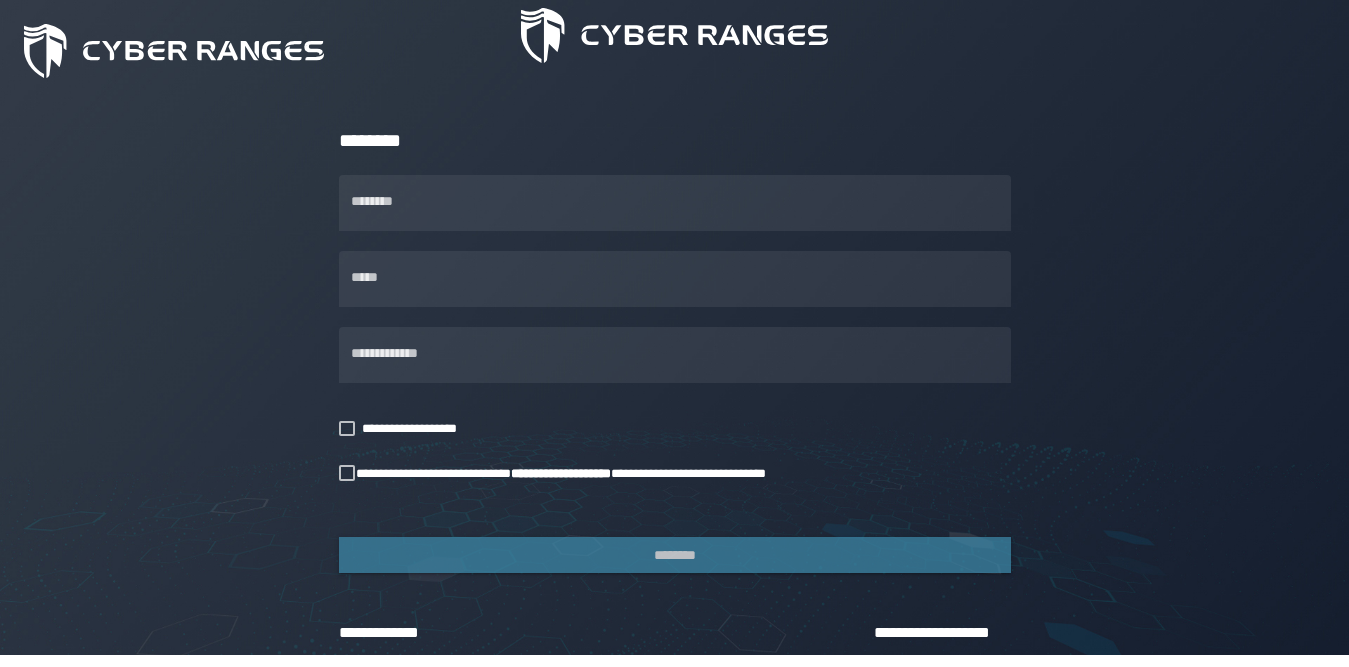 scroll, scrollTop: 200, scrollLeft: 0, axis: vertical 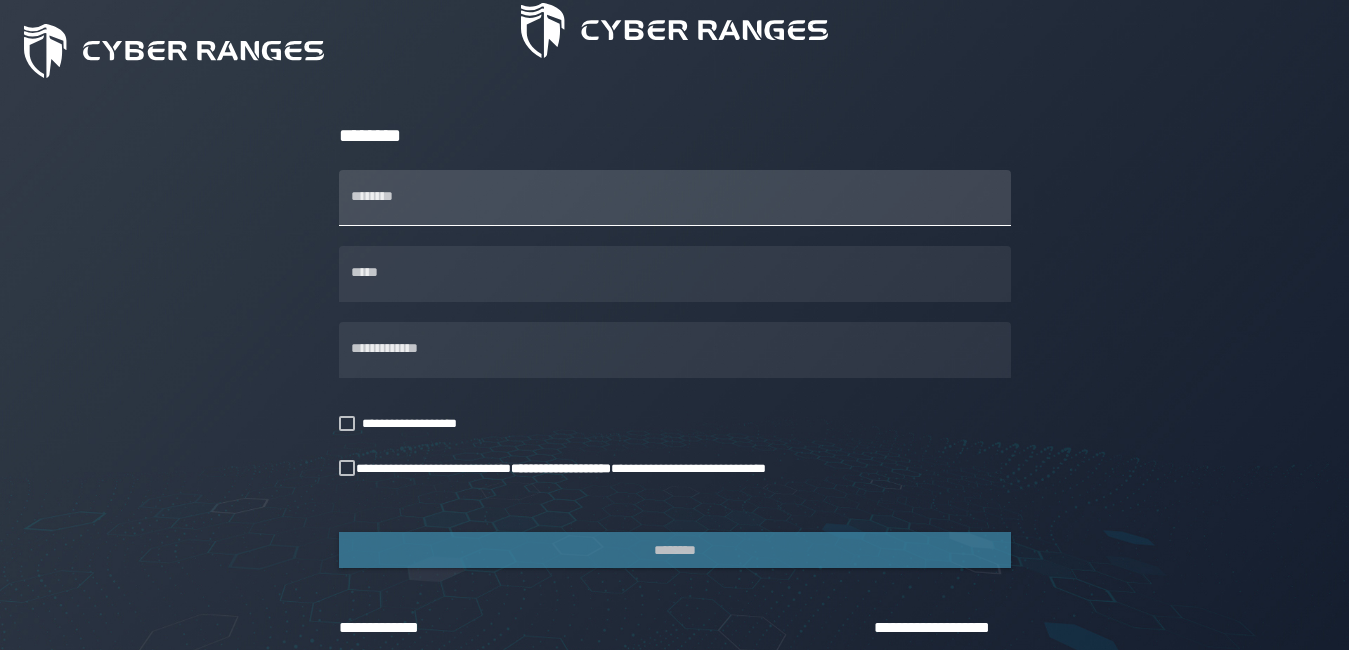 click on "********" at bounding box center (675, 198) 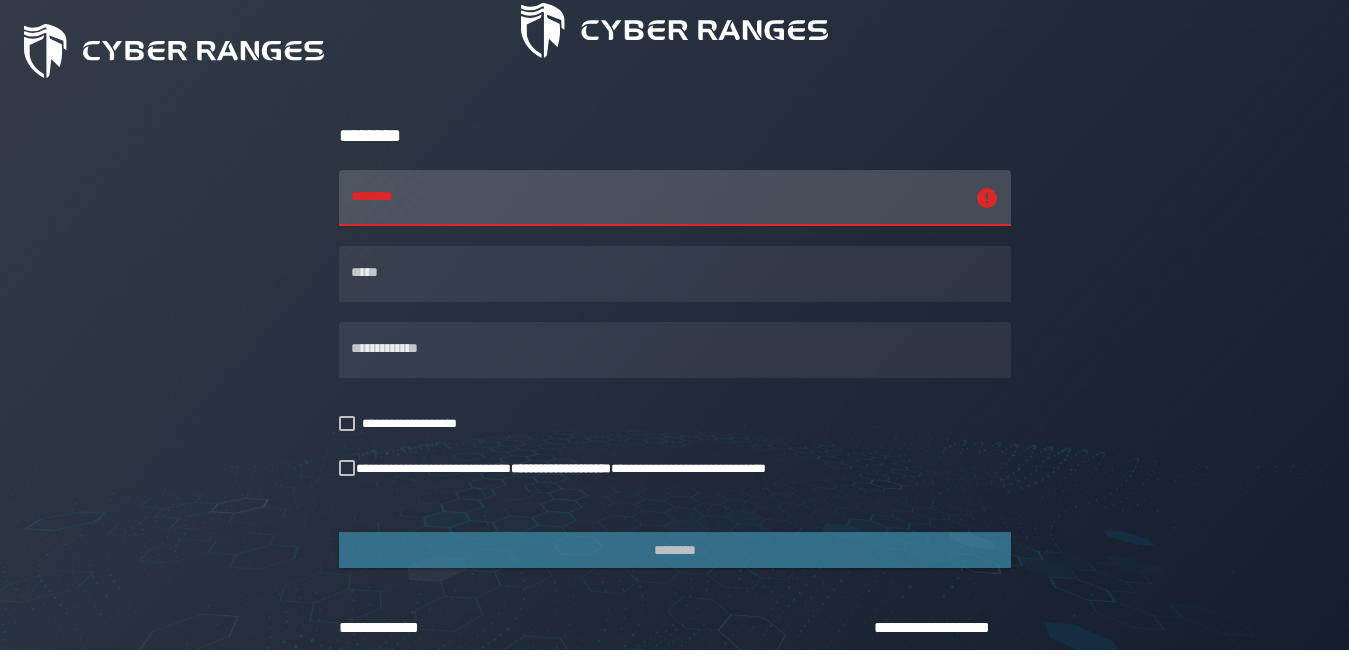 click on "**********" 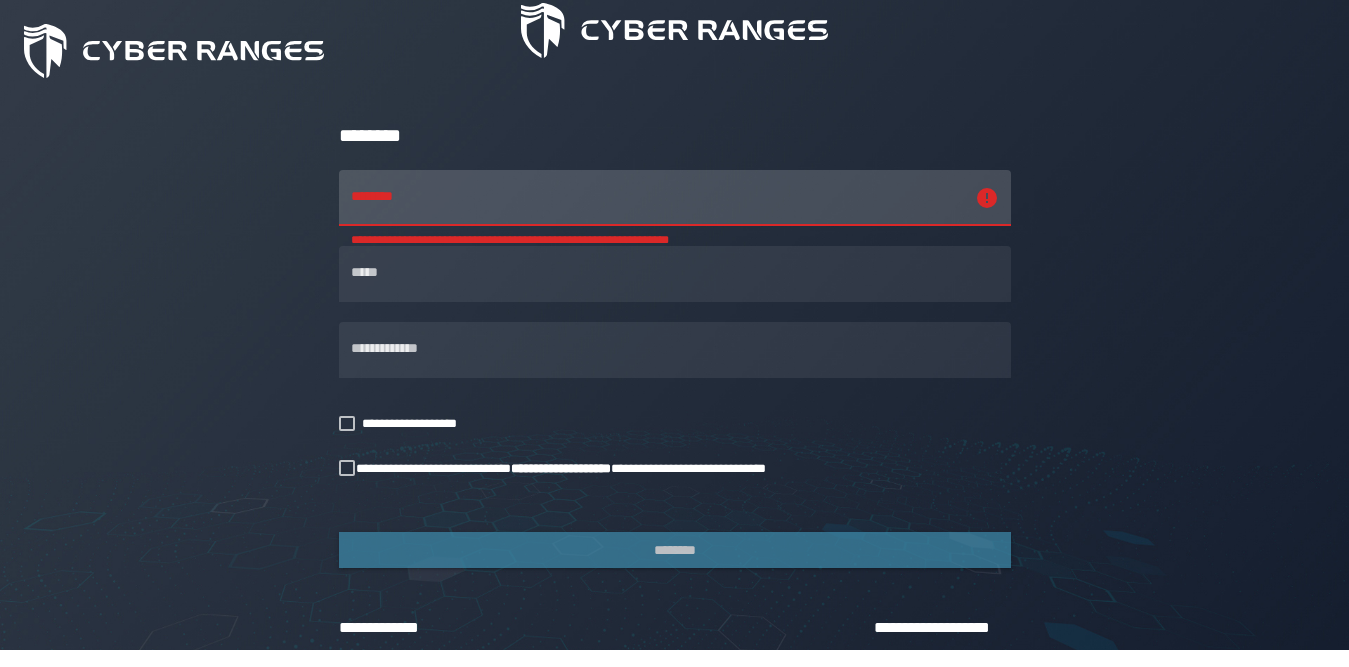 scroll, scrollTop: 0, scrollLeft: 0, axis: both 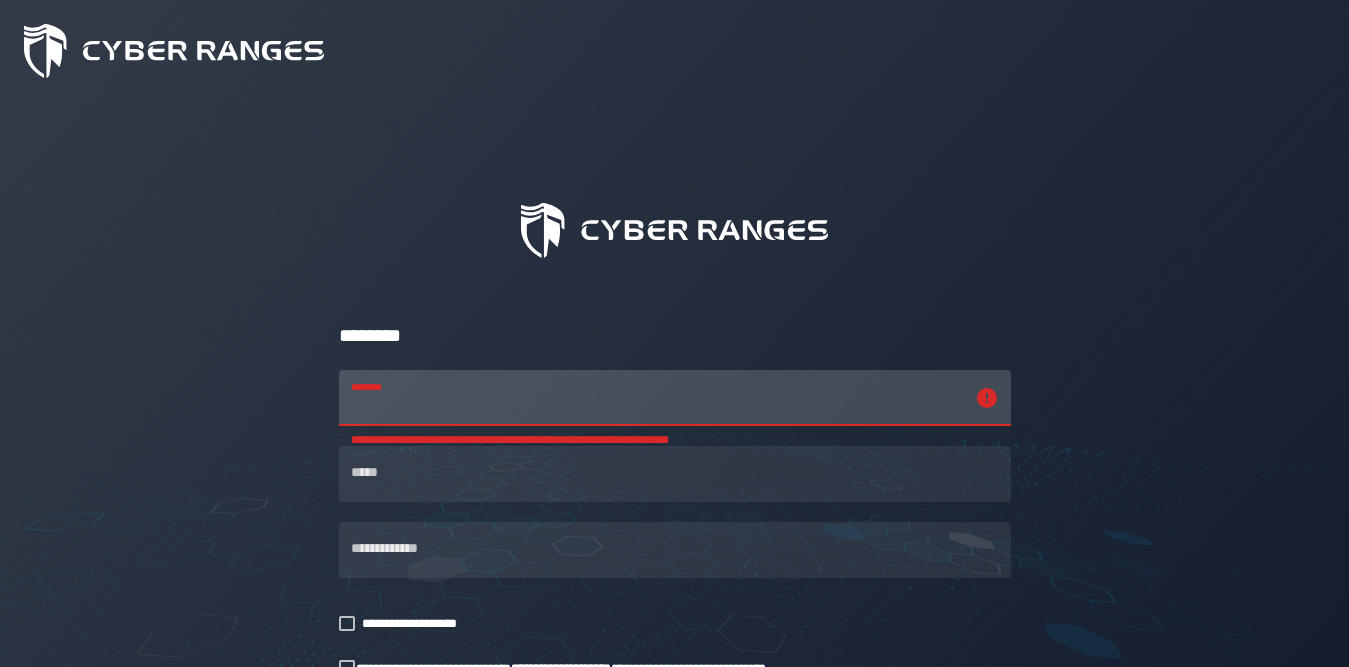 click on "**********" at bounding box center (657, 398) 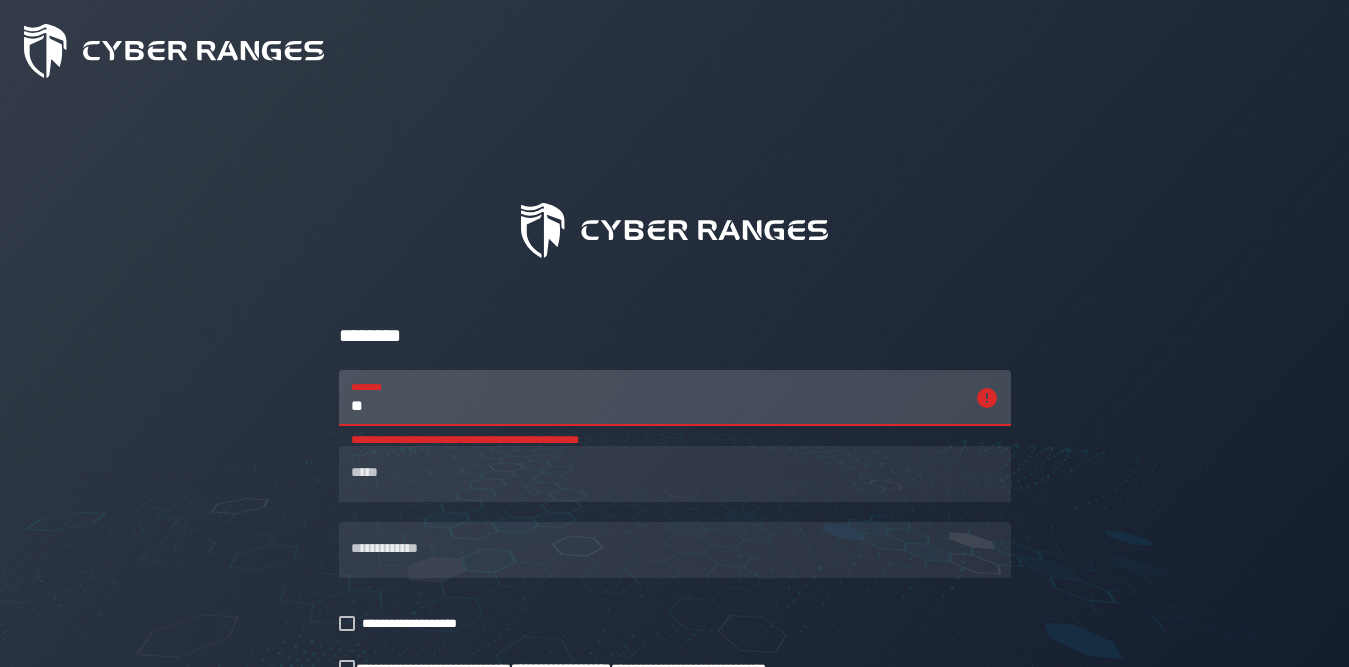 type on "*" 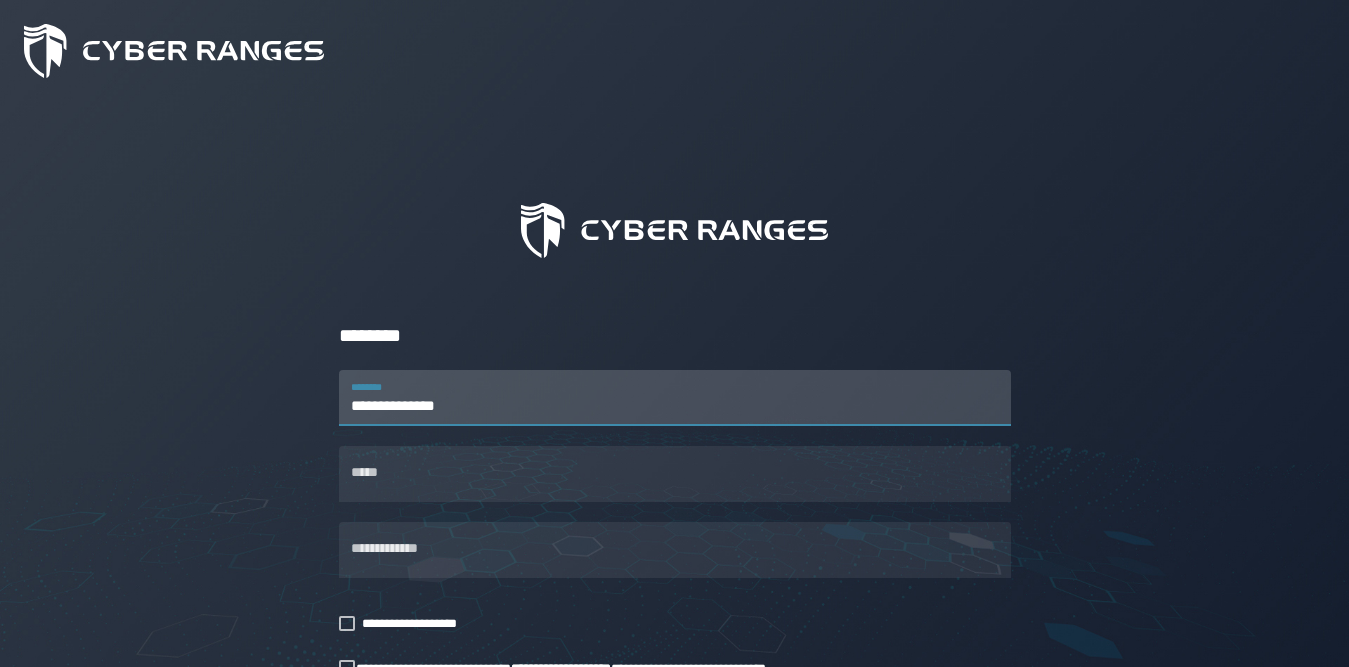 type on "**********" 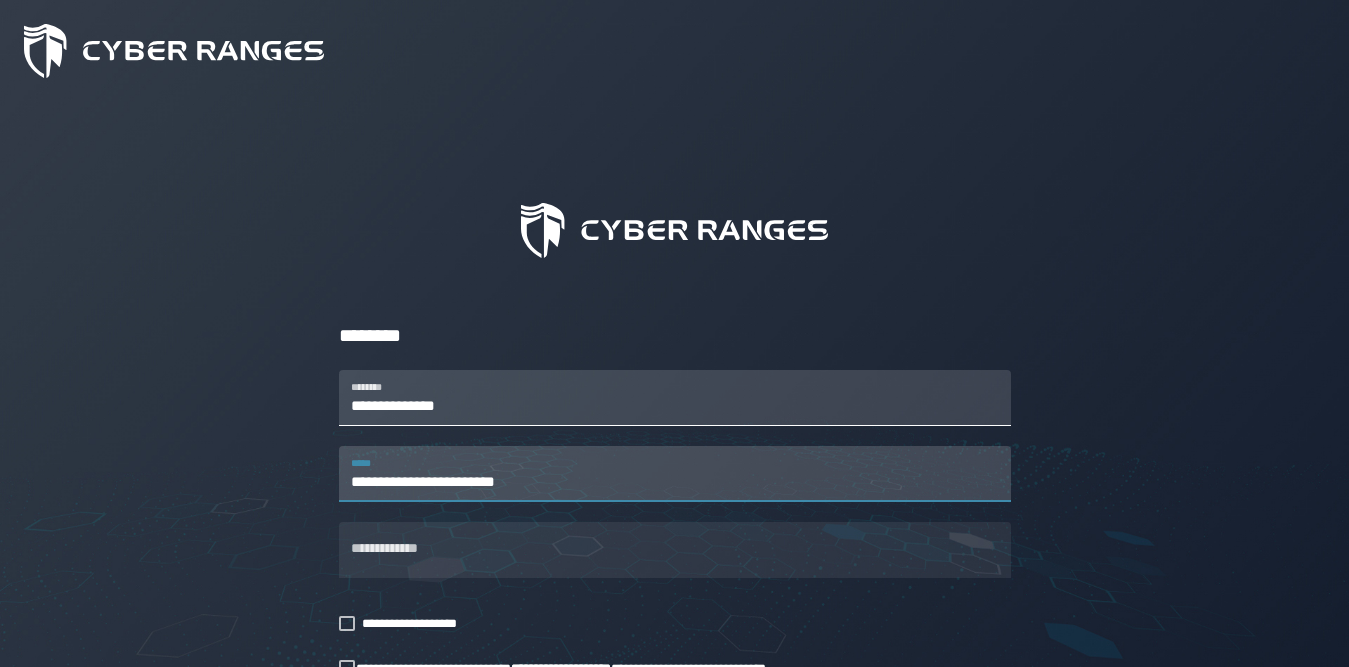 type on "**********" 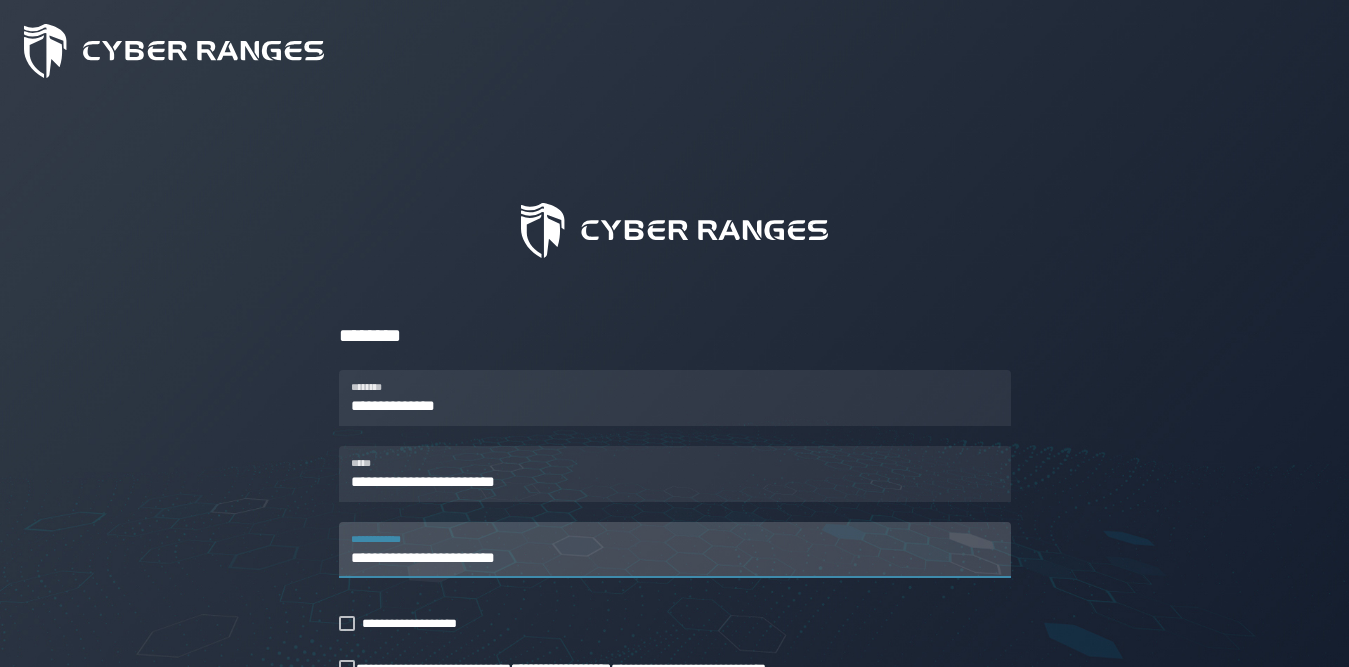 type on "**********" 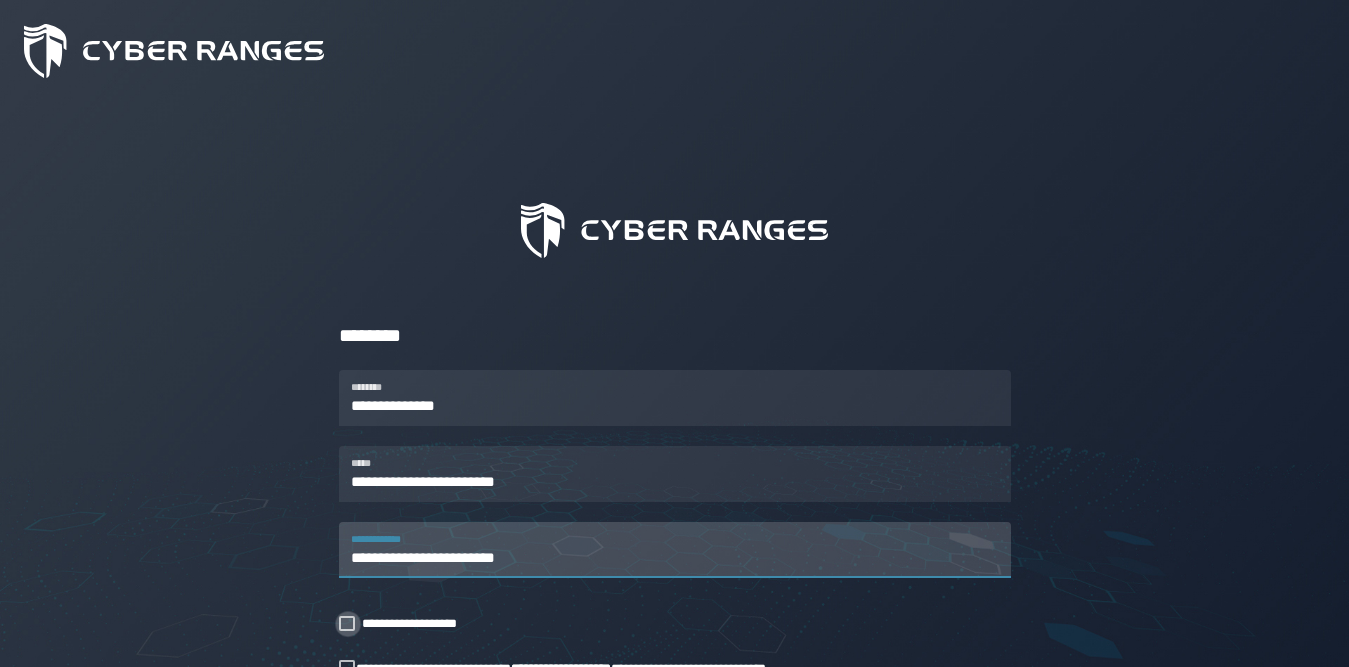 click on "**********" at bounding box center [417, 623] 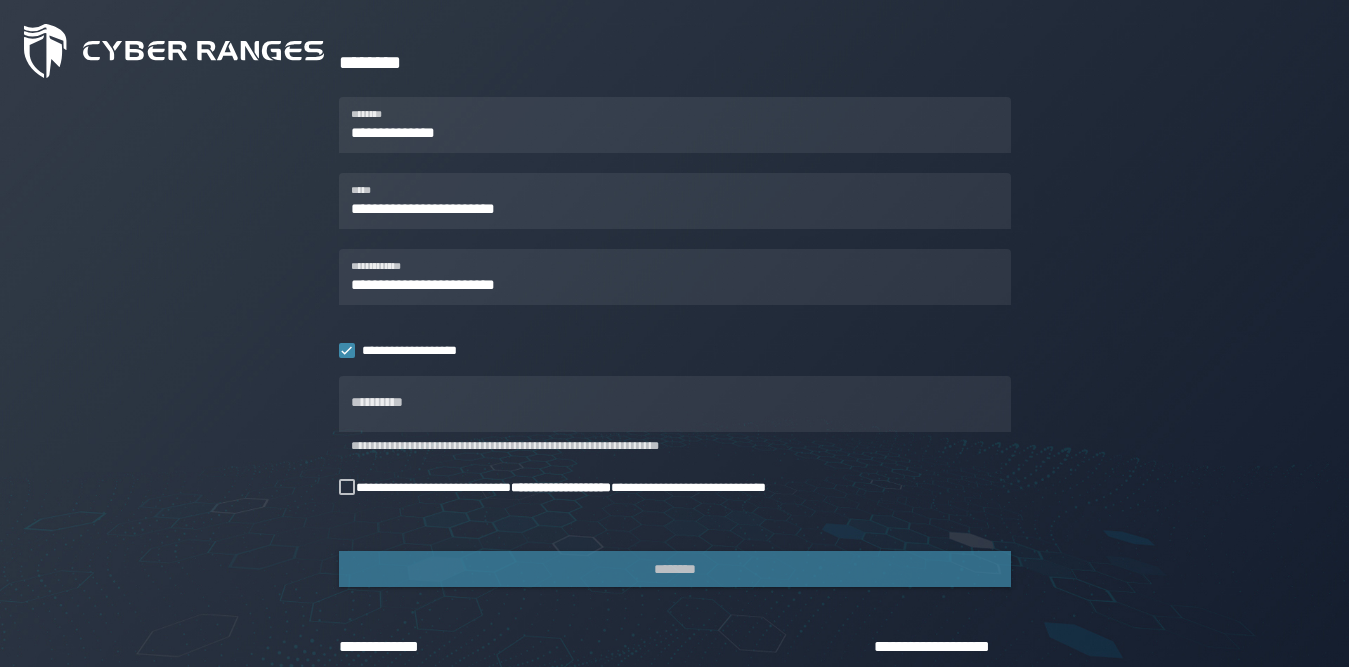 scroll, scrollTop: 300, scrollLeft: 0, axis: vertical 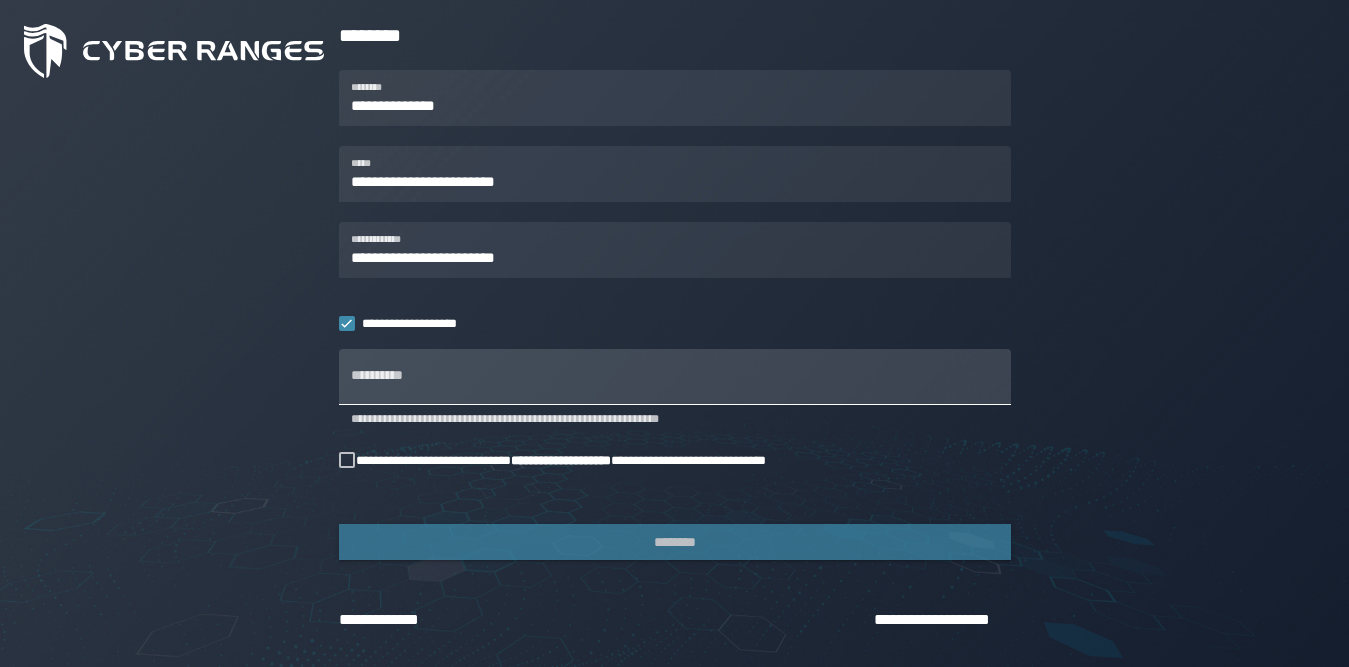 click on "**********" at bounding box center (675, 377) 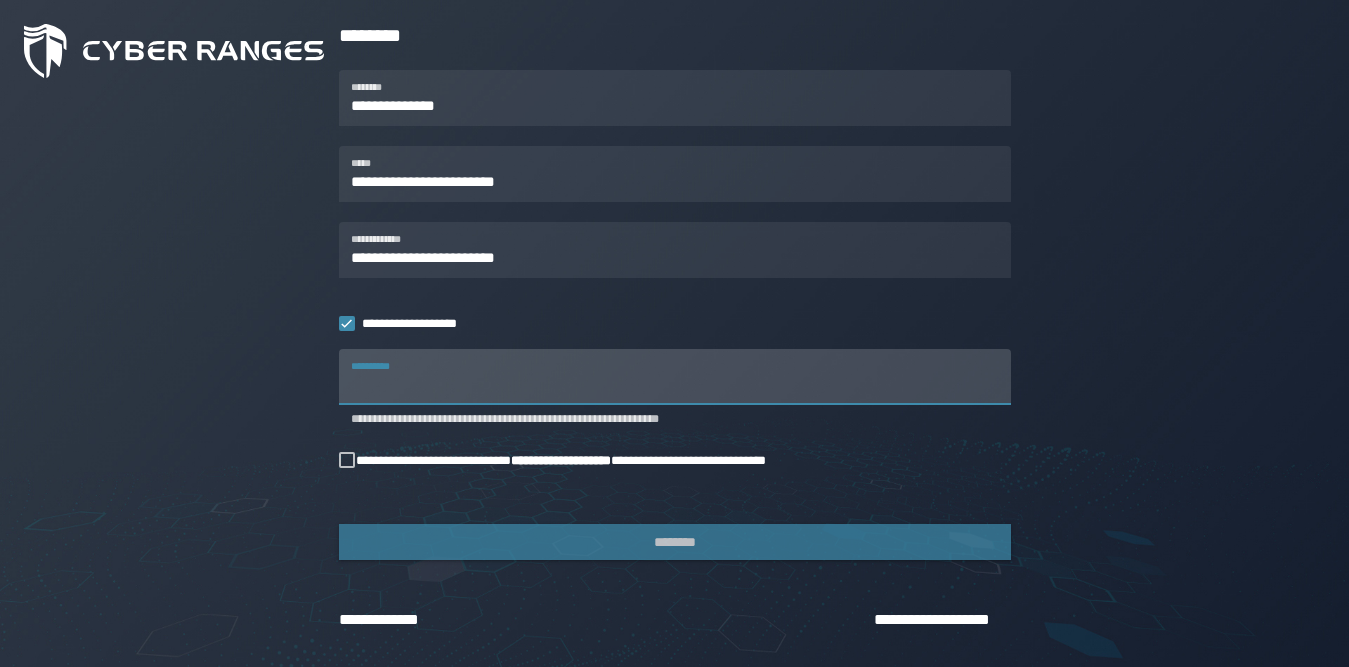 paste on "********" 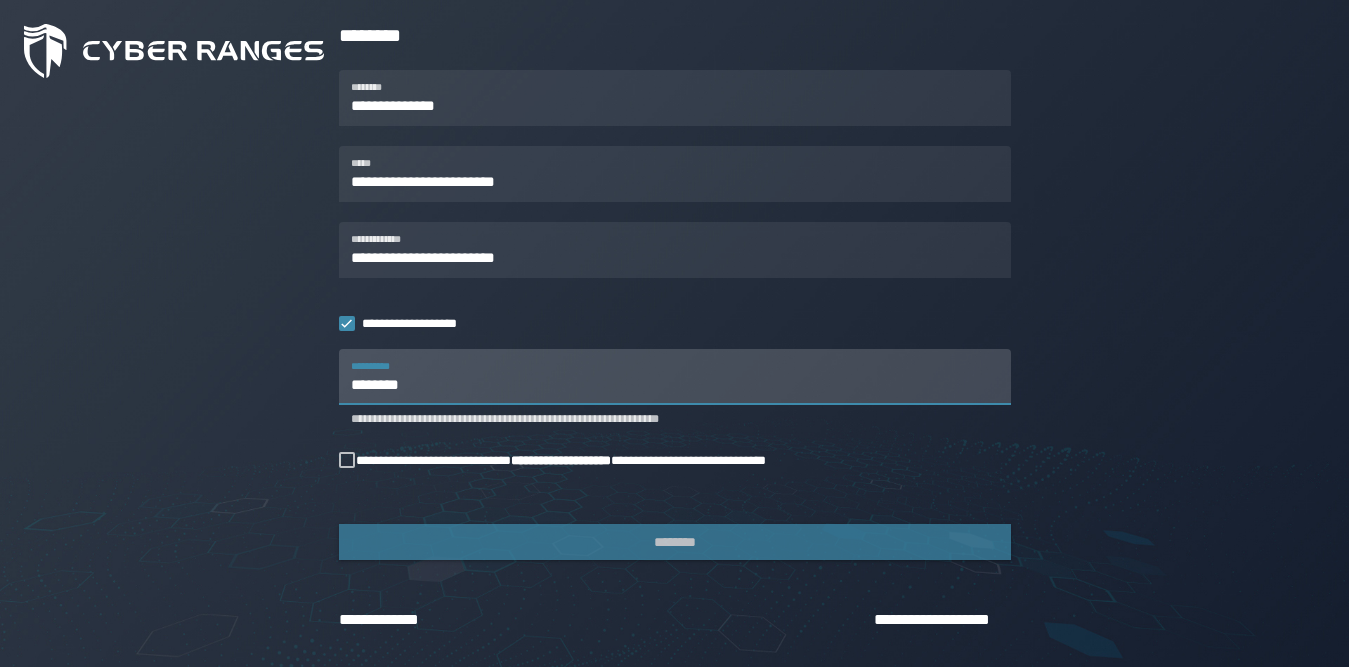 type on "********" 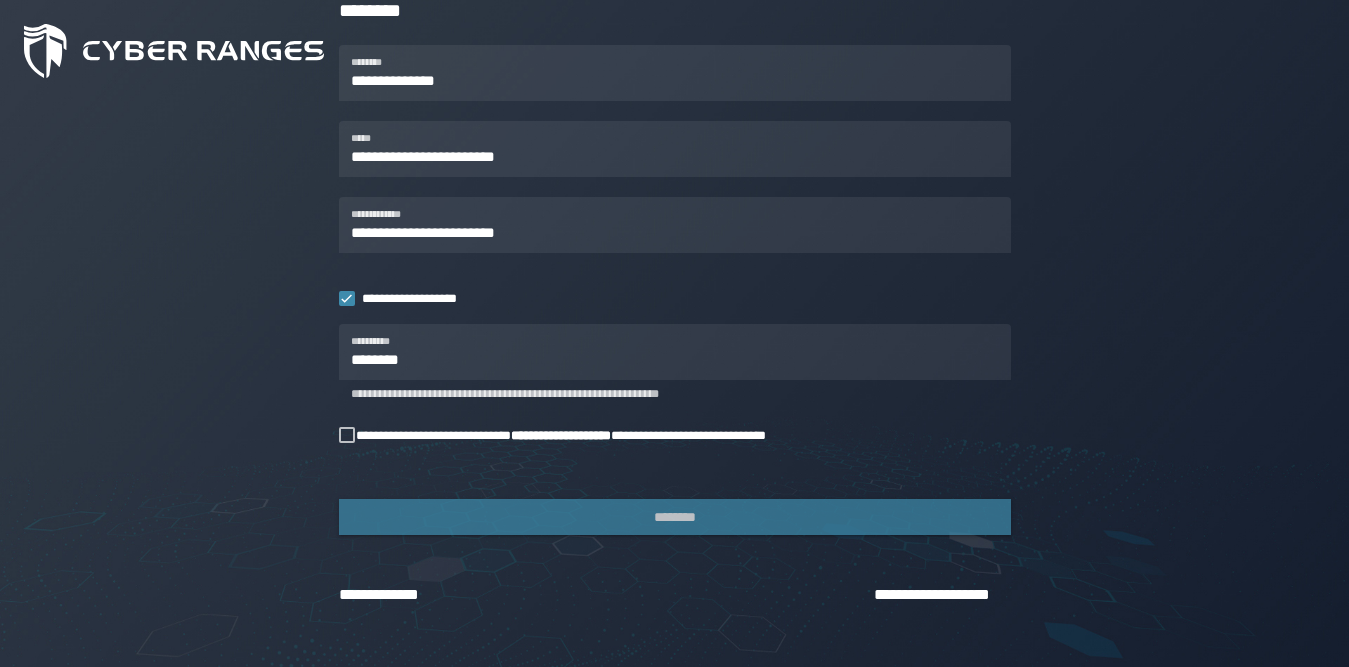 scroll, scrollTop: 329, scrollLeft: 0, axis: vertical 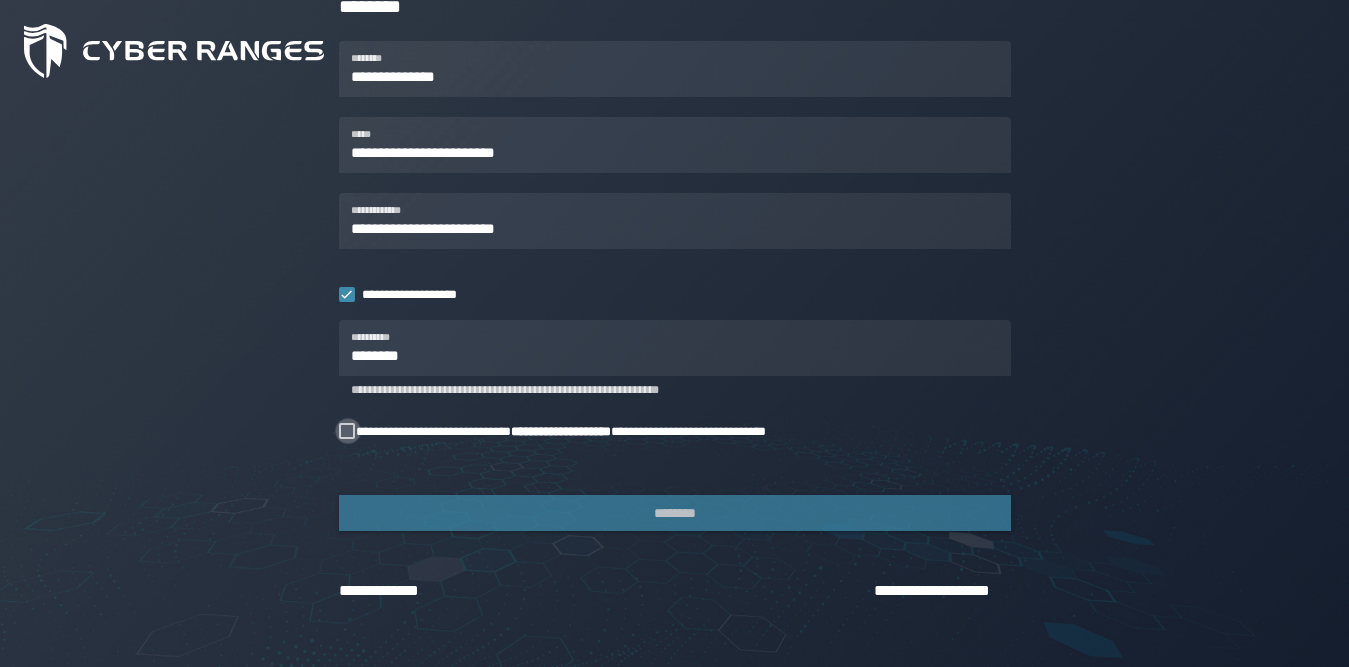 click at bounding box center [347, 431] 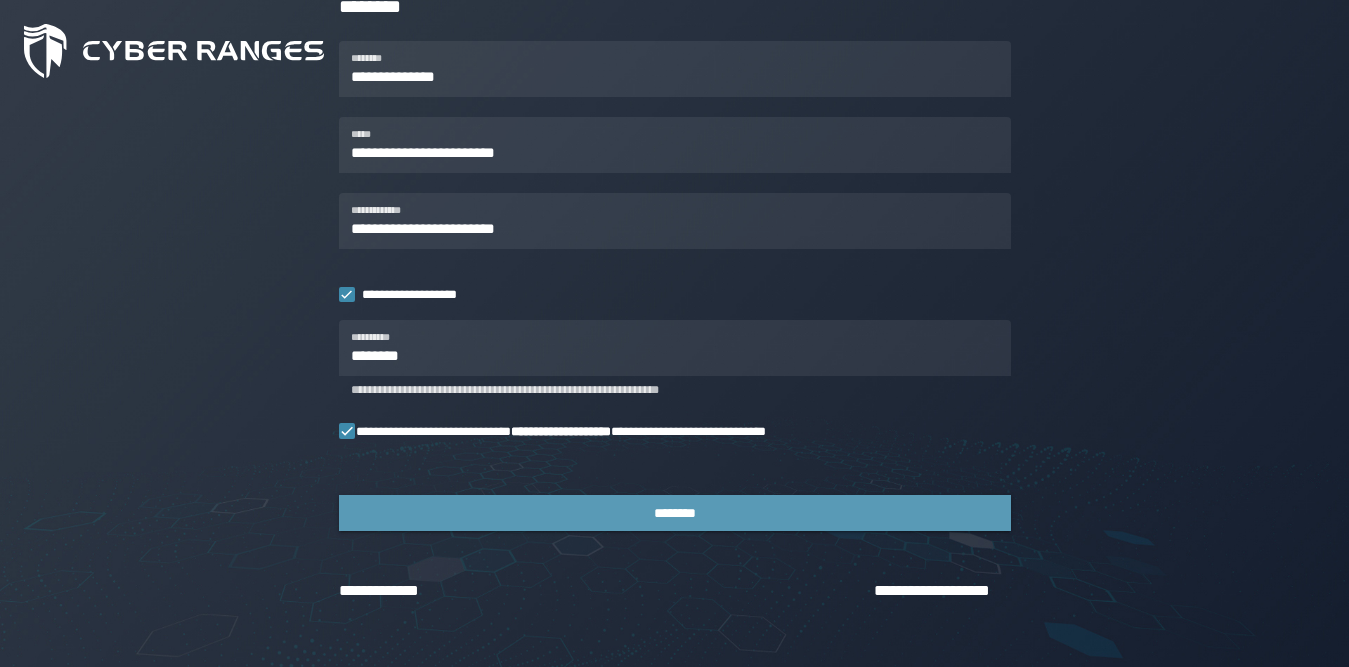 click on "********" at bounding box center (675, 513) 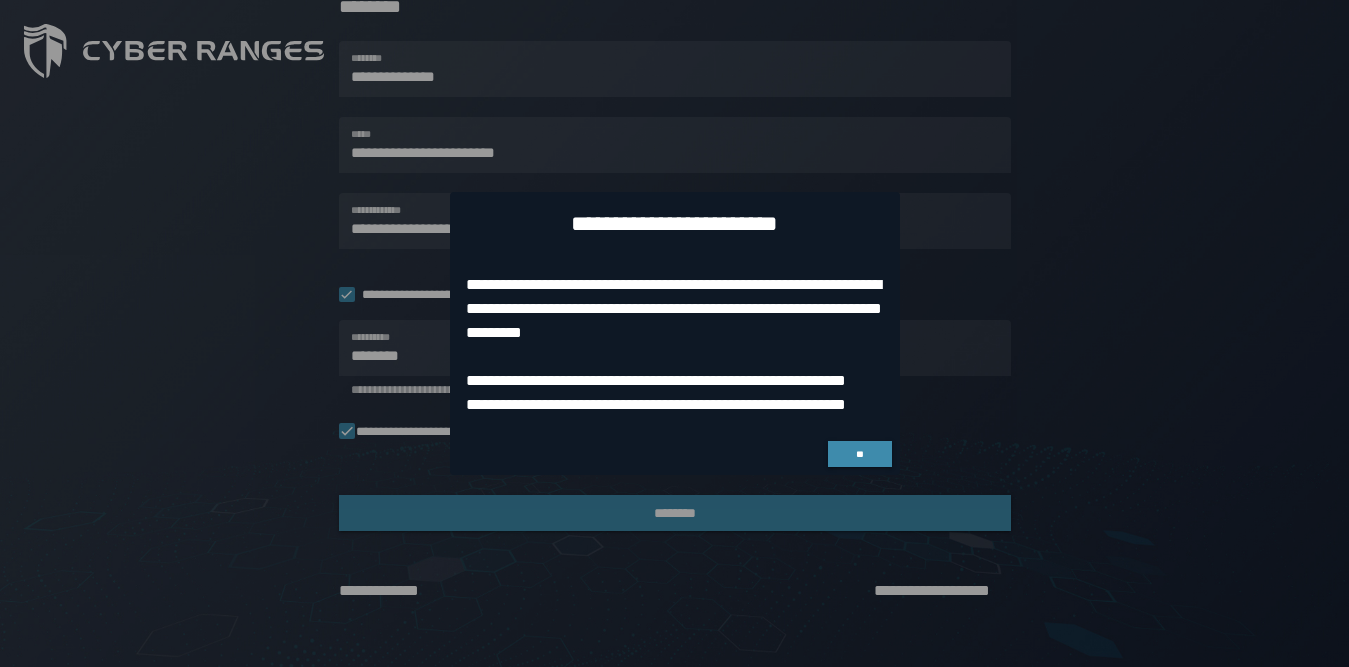 scroll, scrollTop: 0, scrollLeft: 0, axis: both 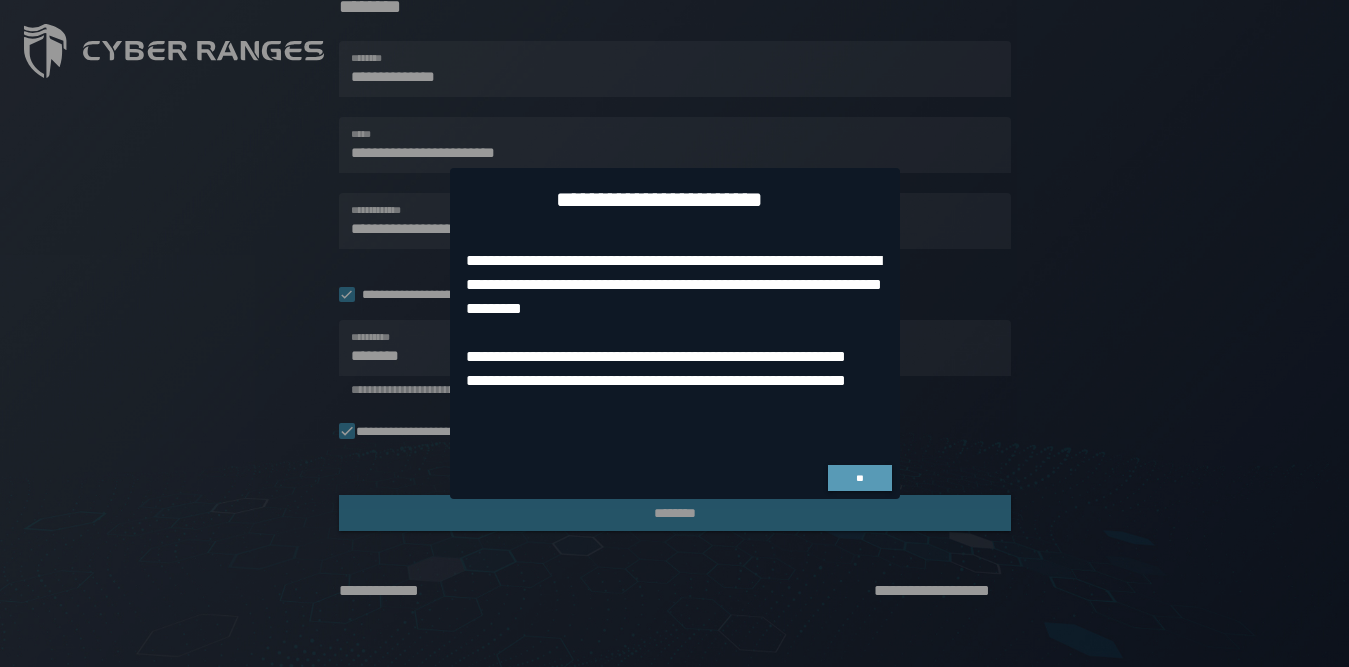 click on "**" at bounding box center (859, 478) 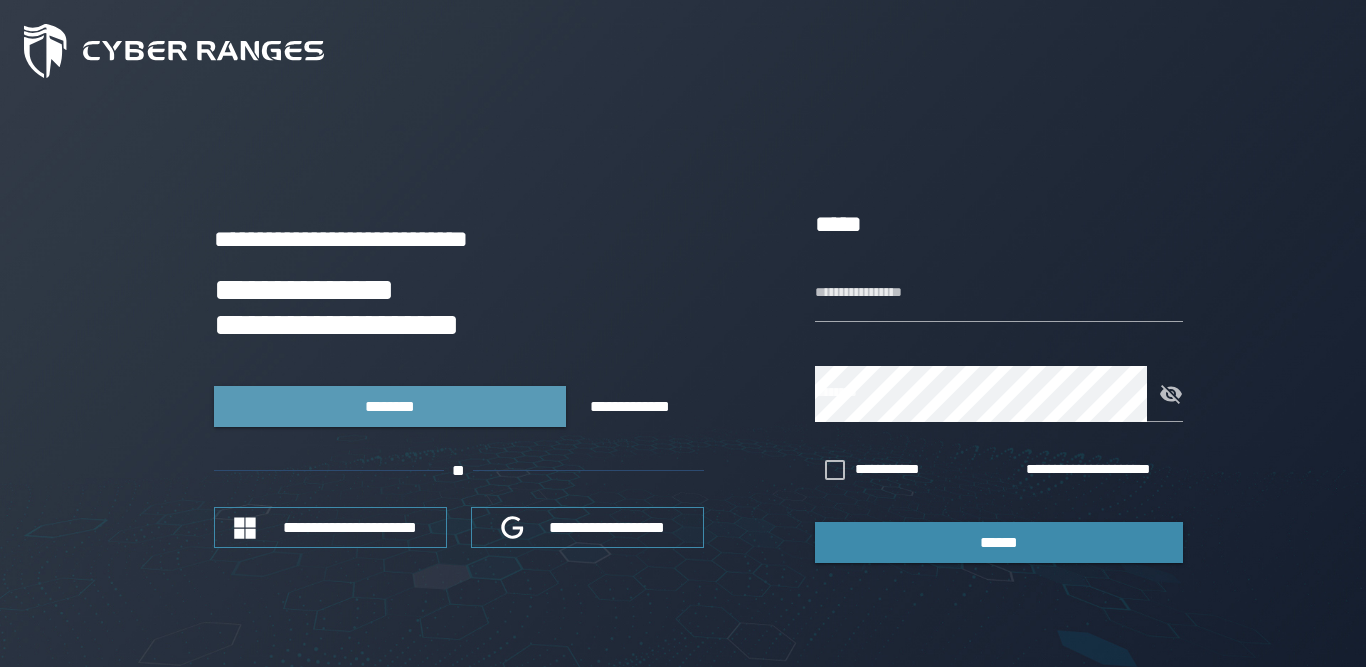 click on "********" at bounding box center [390, 406] 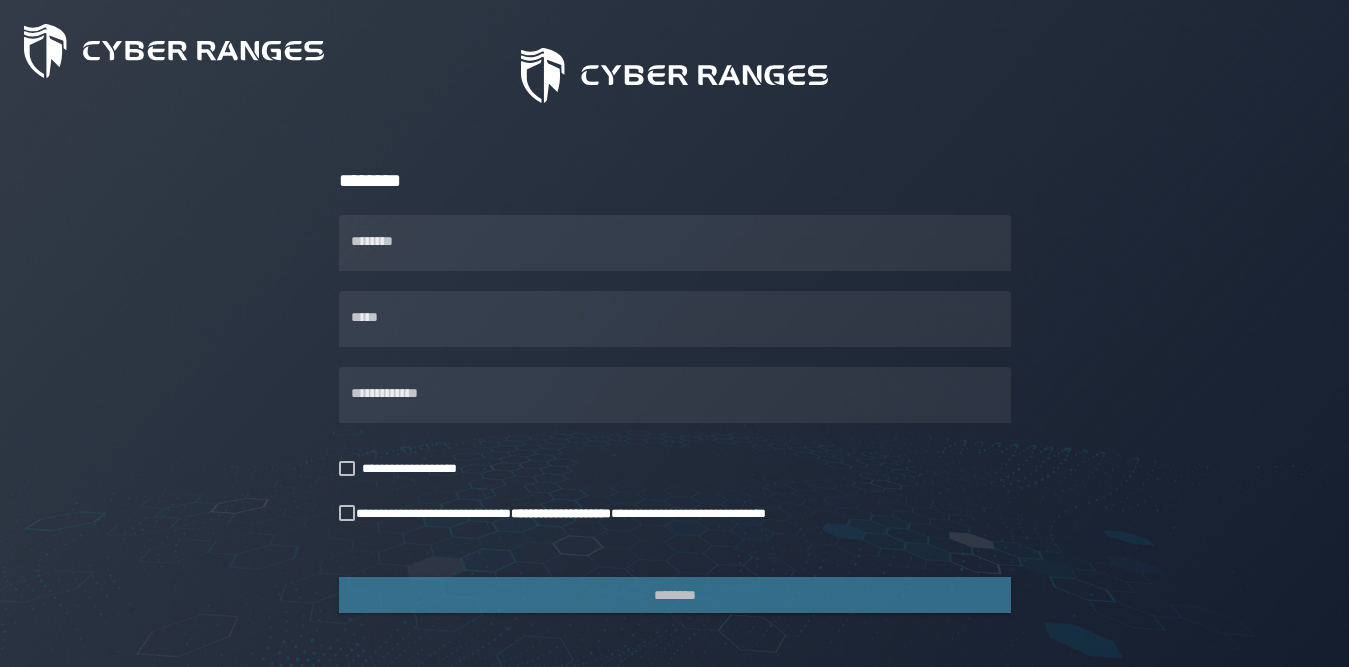 scroll, scrollTop: 200, scrollLeft: 0, axis: vertical 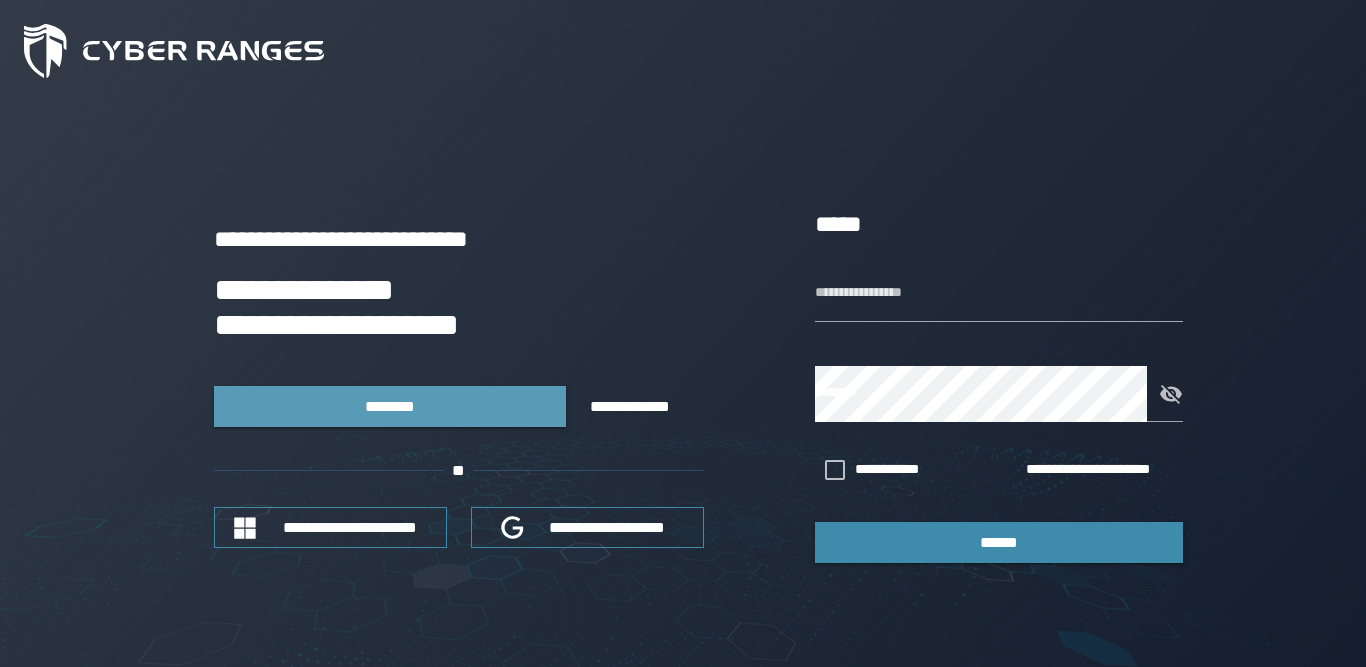 click on "********" at bounding box center (390, 406) 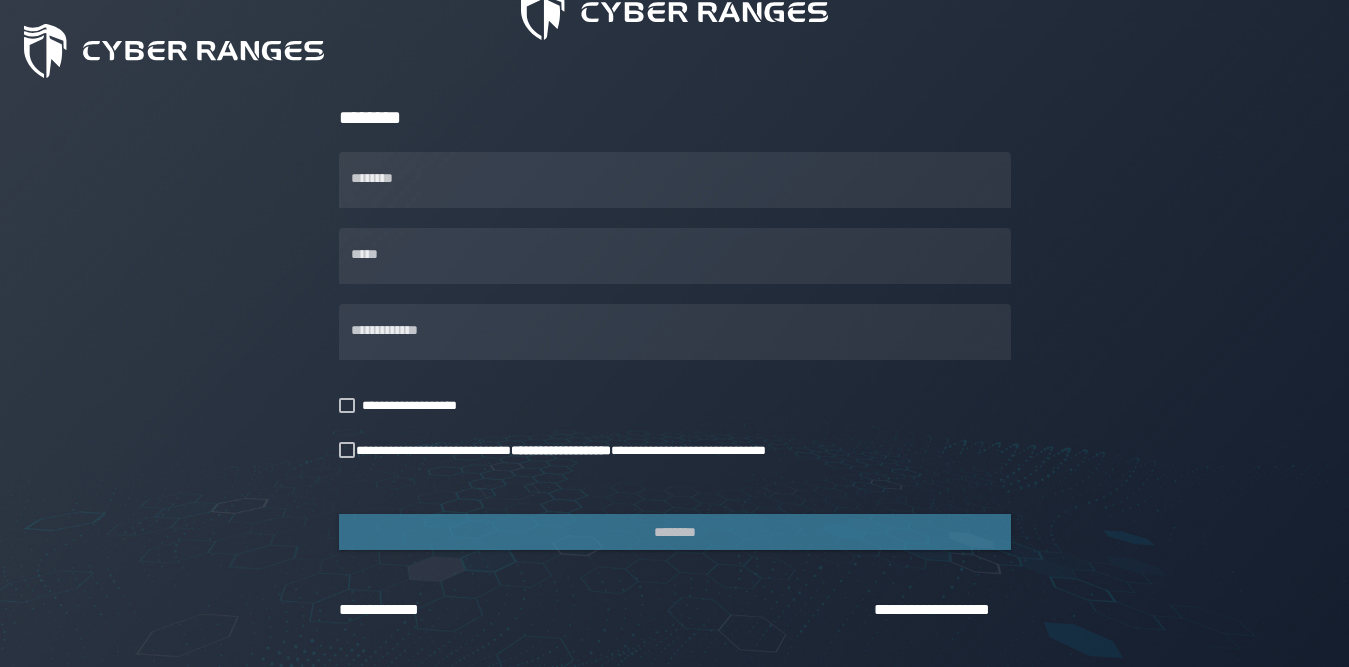 scroll, scrollTop: 237, scrollLeft: 0, axis: vertical 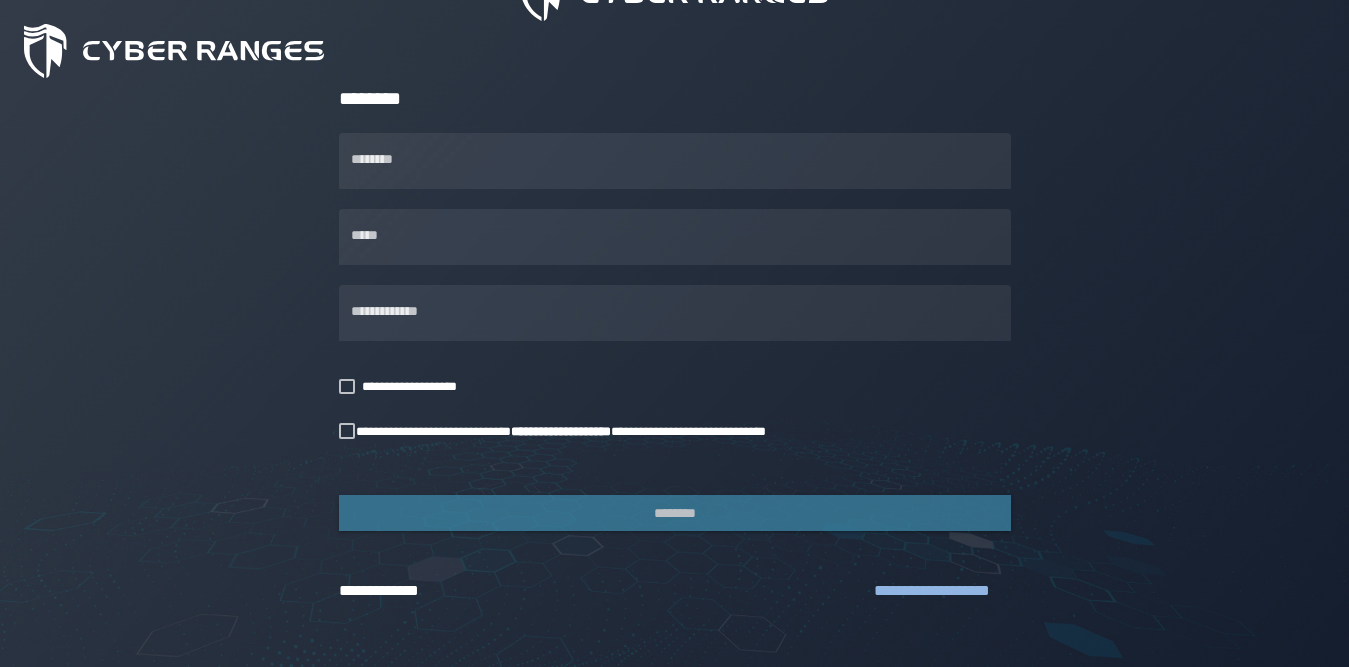 click on "**********" 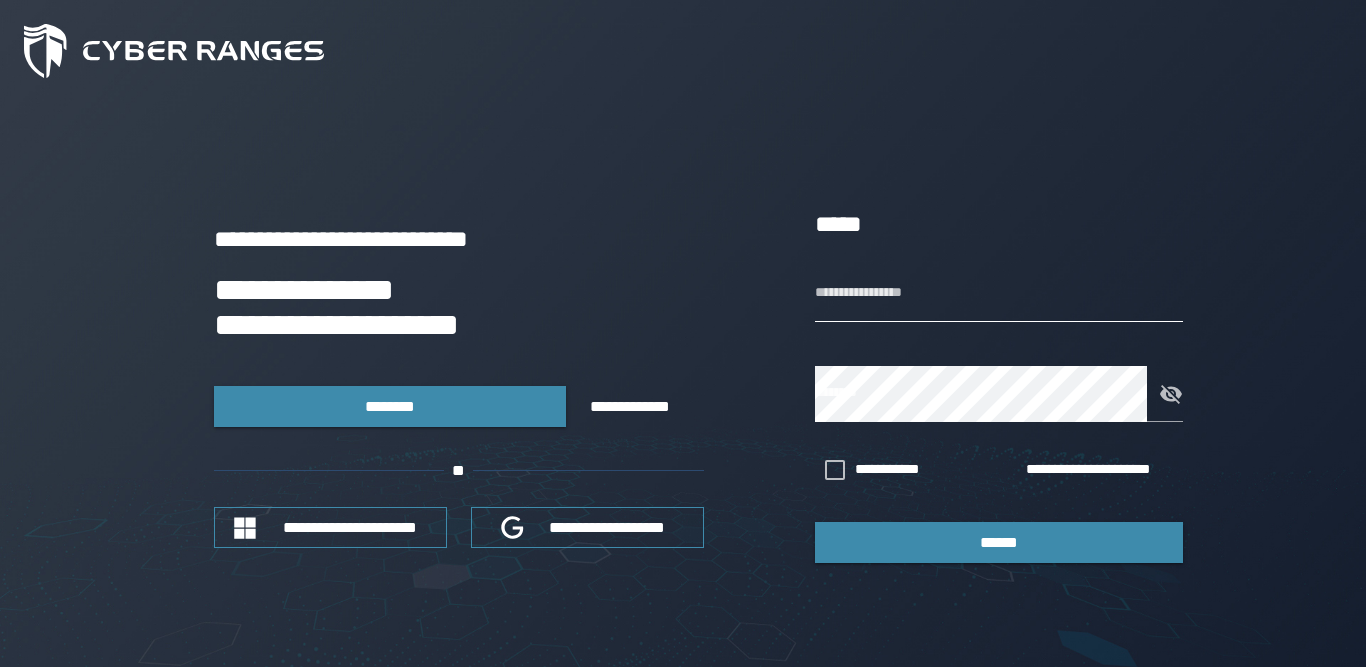 click on "**********" at bounding box center [999, 294] 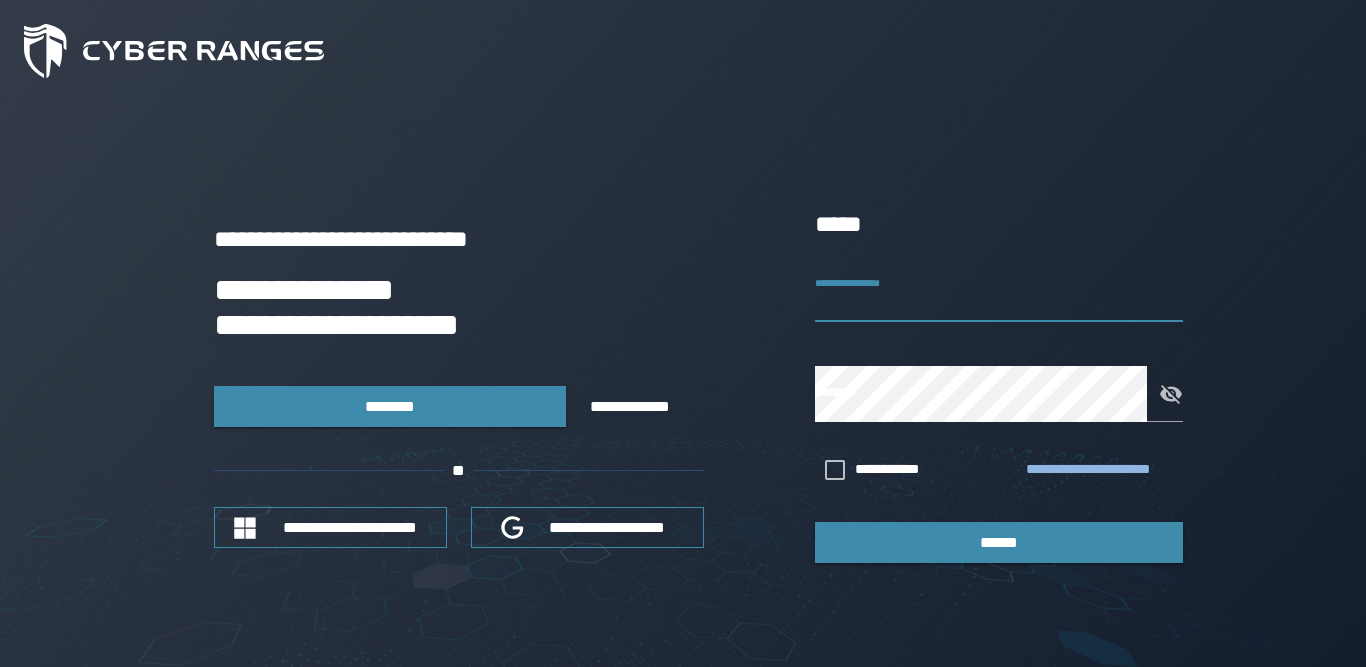 click on "**********" at bounding box center [1100, 470] 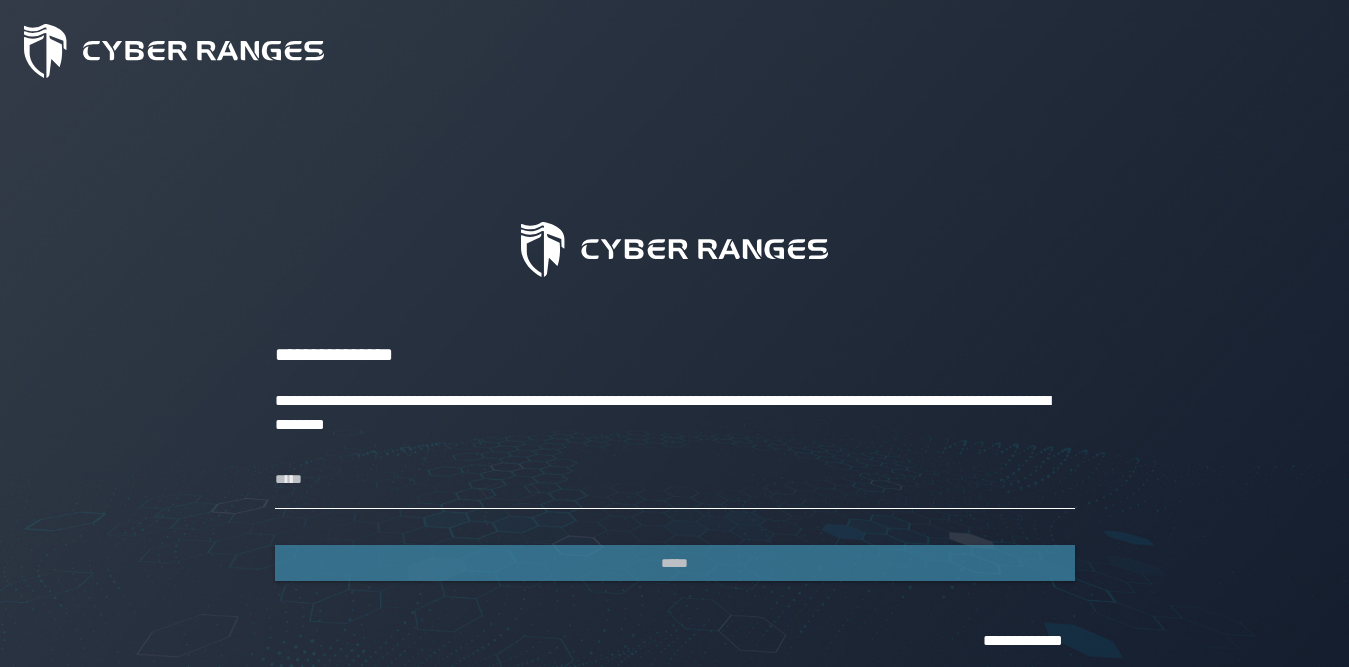 click on "*****" at bounding box center (675, 481) 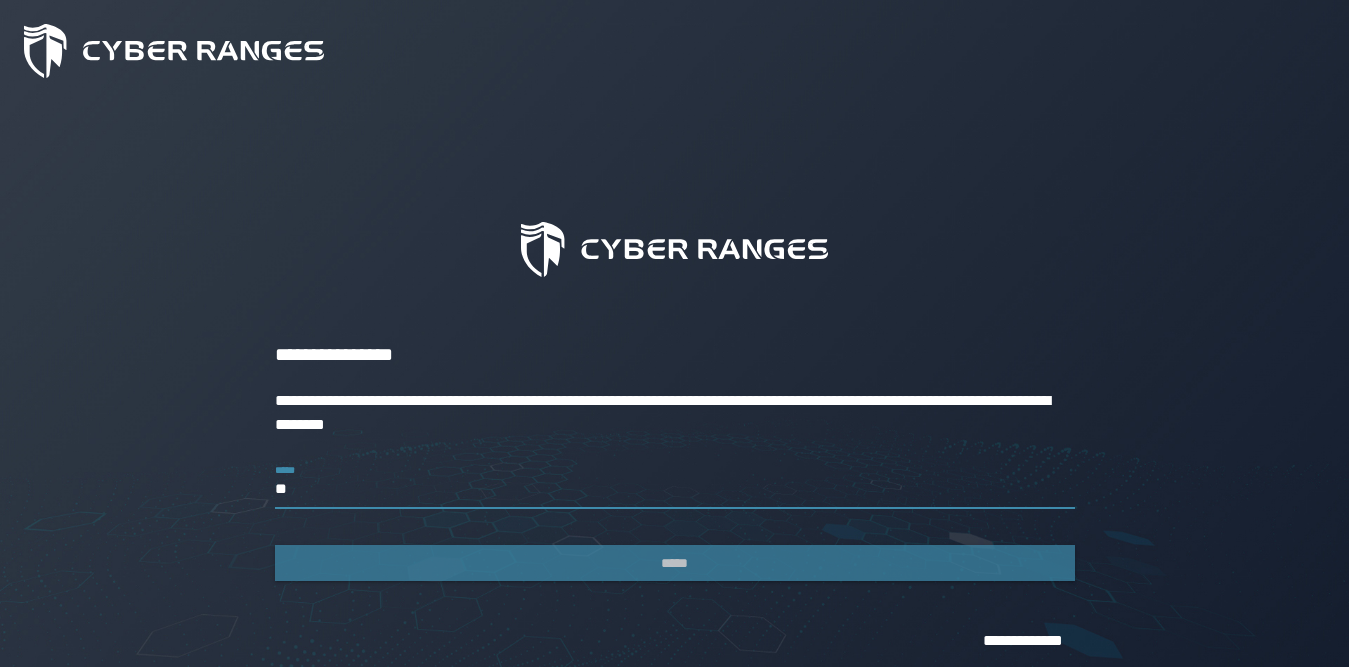 type on "*" 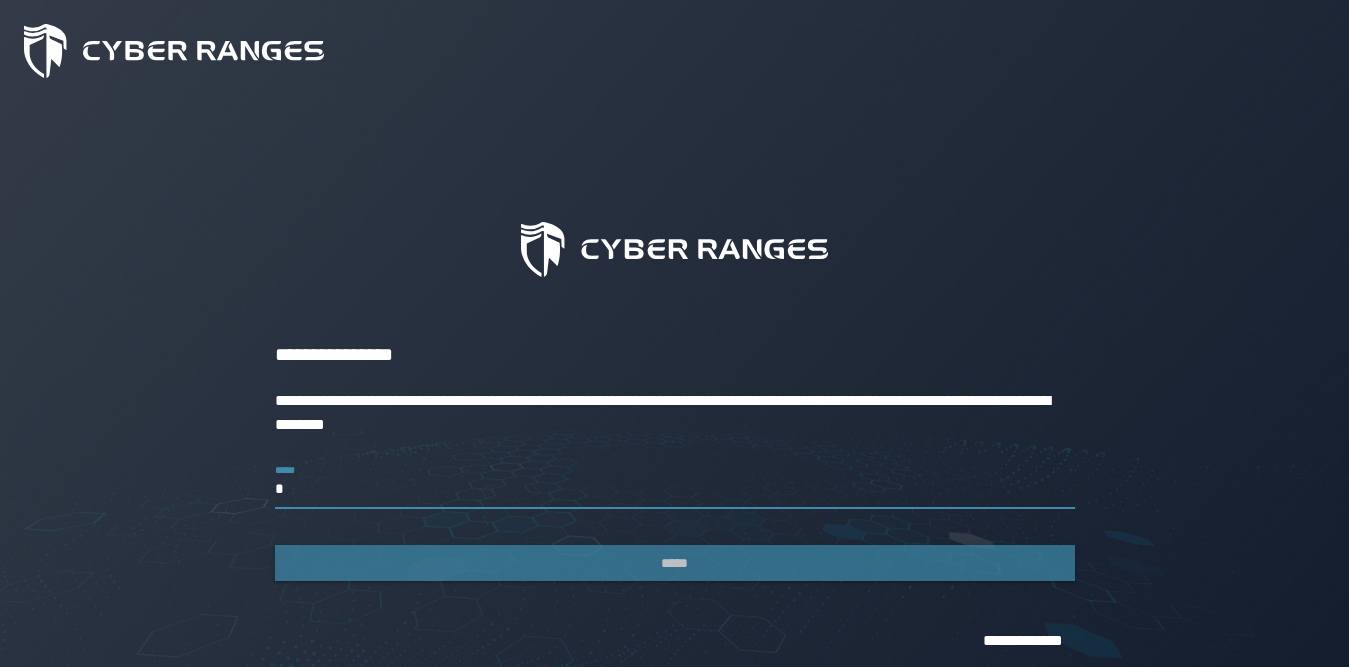 type 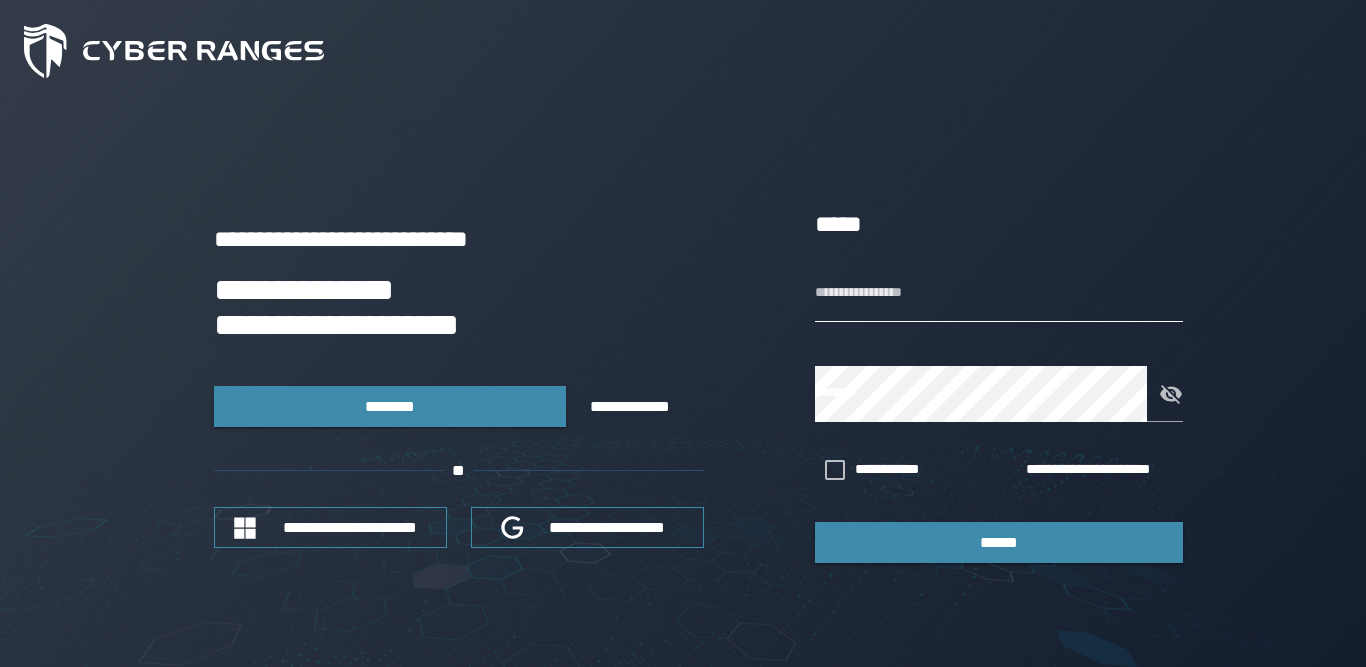 click on "**********" at bounding box center (999, 294) 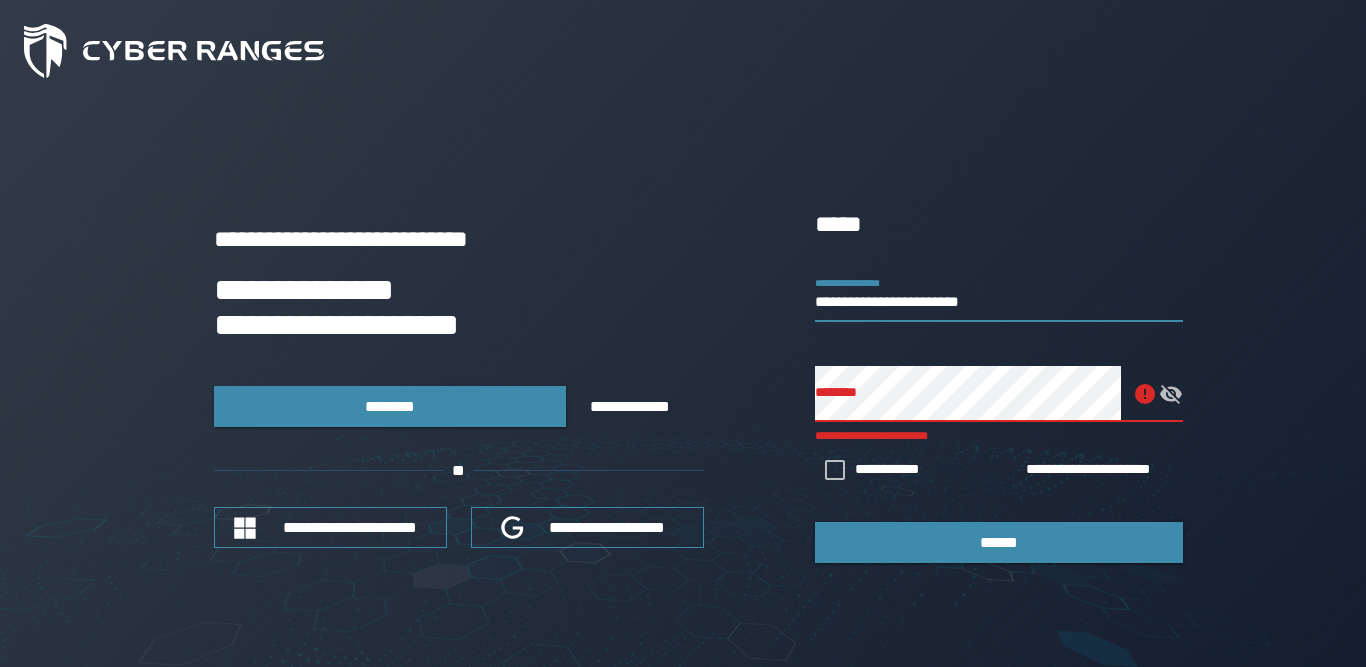 drag, startPoint x: 926, startPoint y: 303, endPoint x: 1074, endPoint y: 295, distance: 148.21606 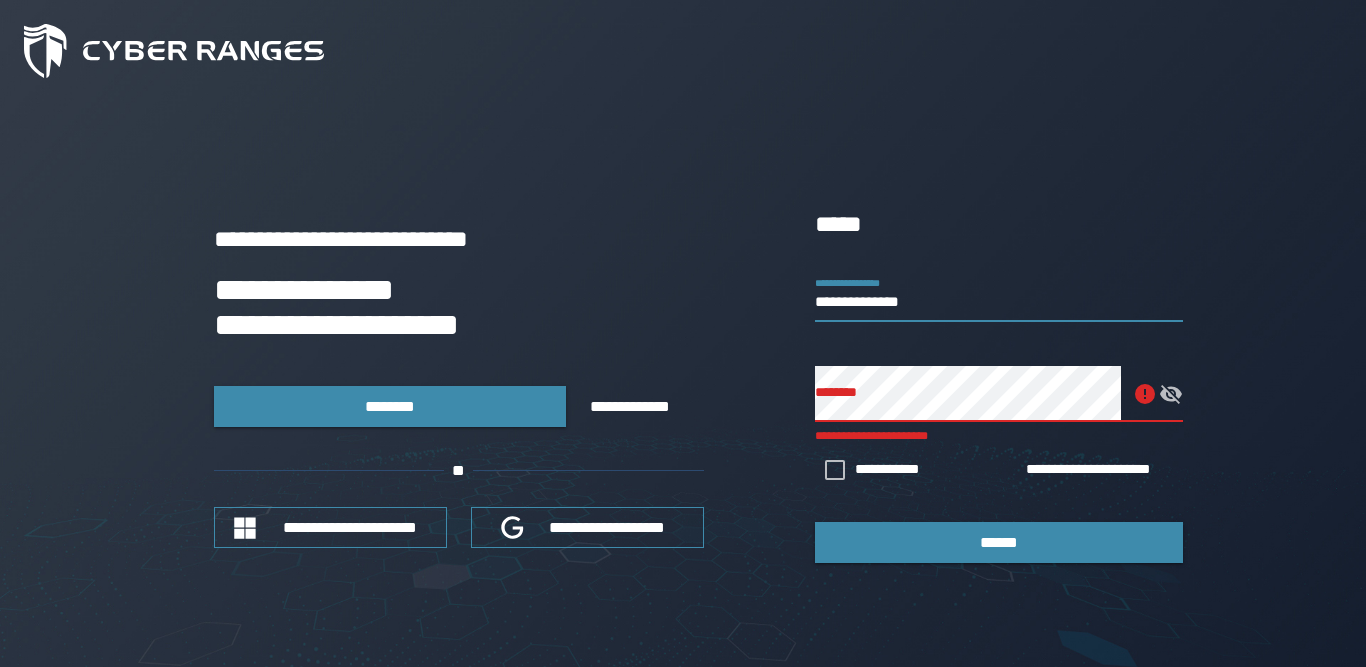 type on "**********" 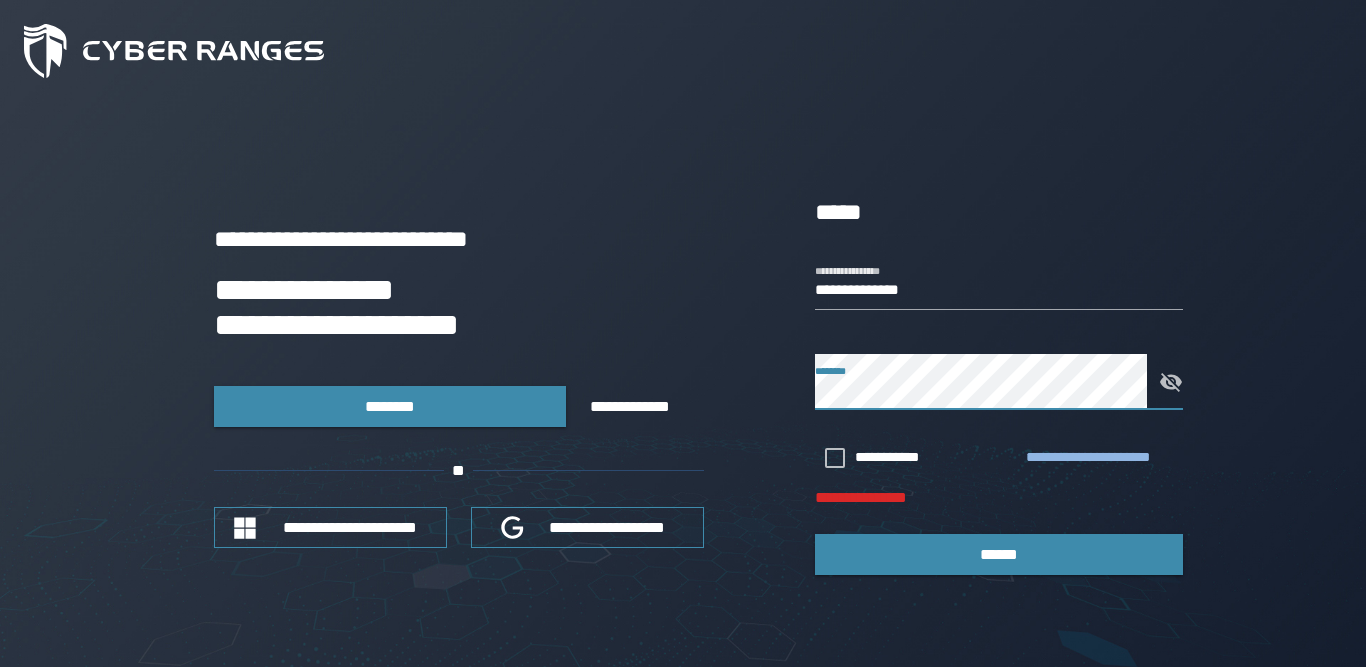 click on "**********" at bounding box center (1100, 458) 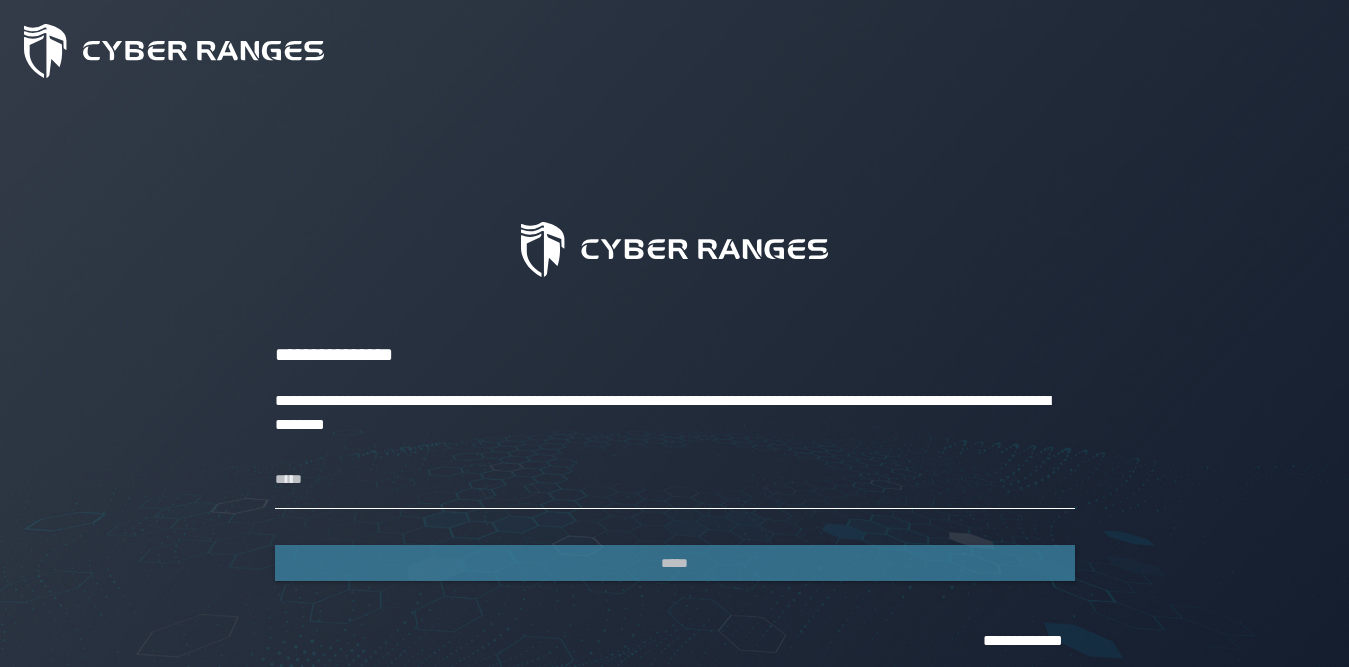 click on "*****" at bounding box center (675, 481) 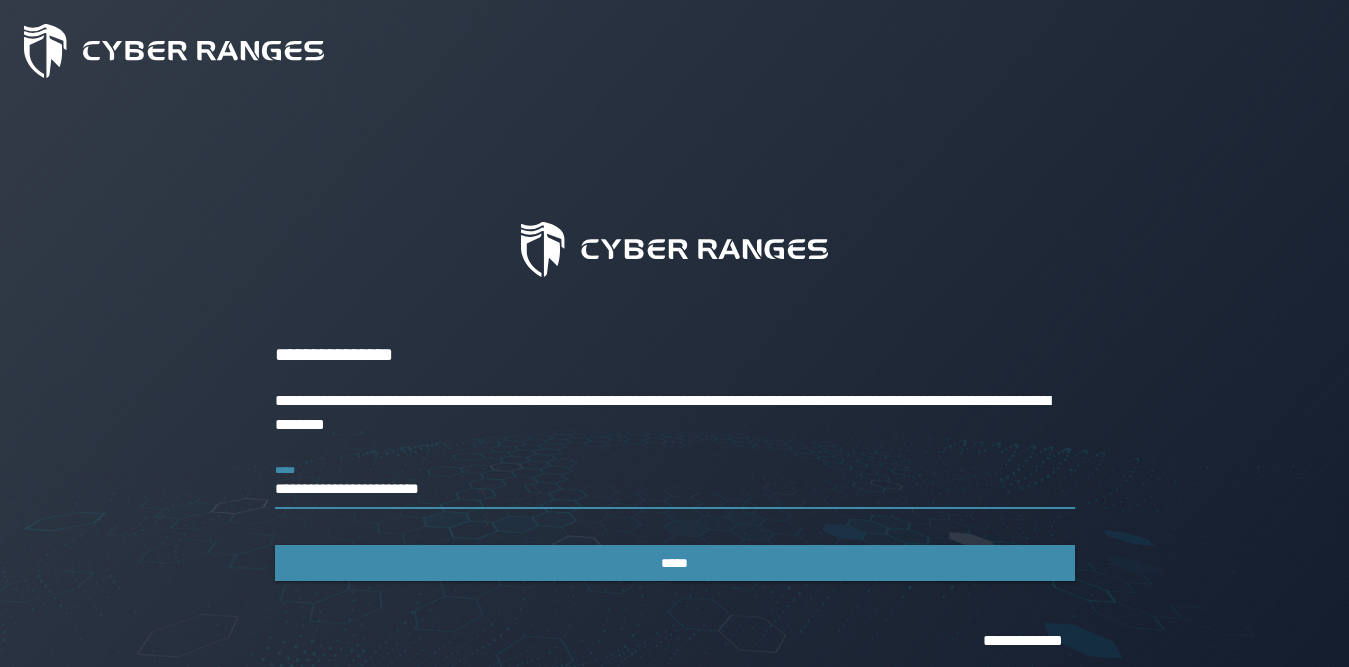 type on "**********" 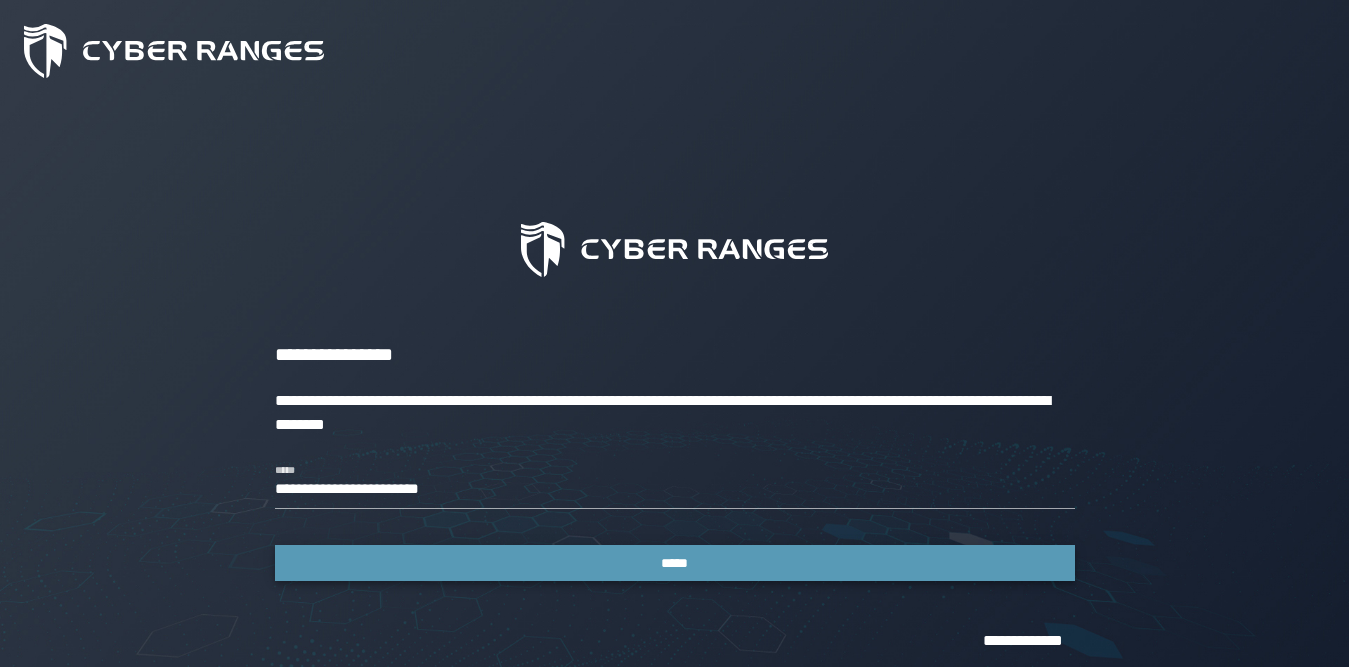 click on "*****" at bounding box center (675, 563) 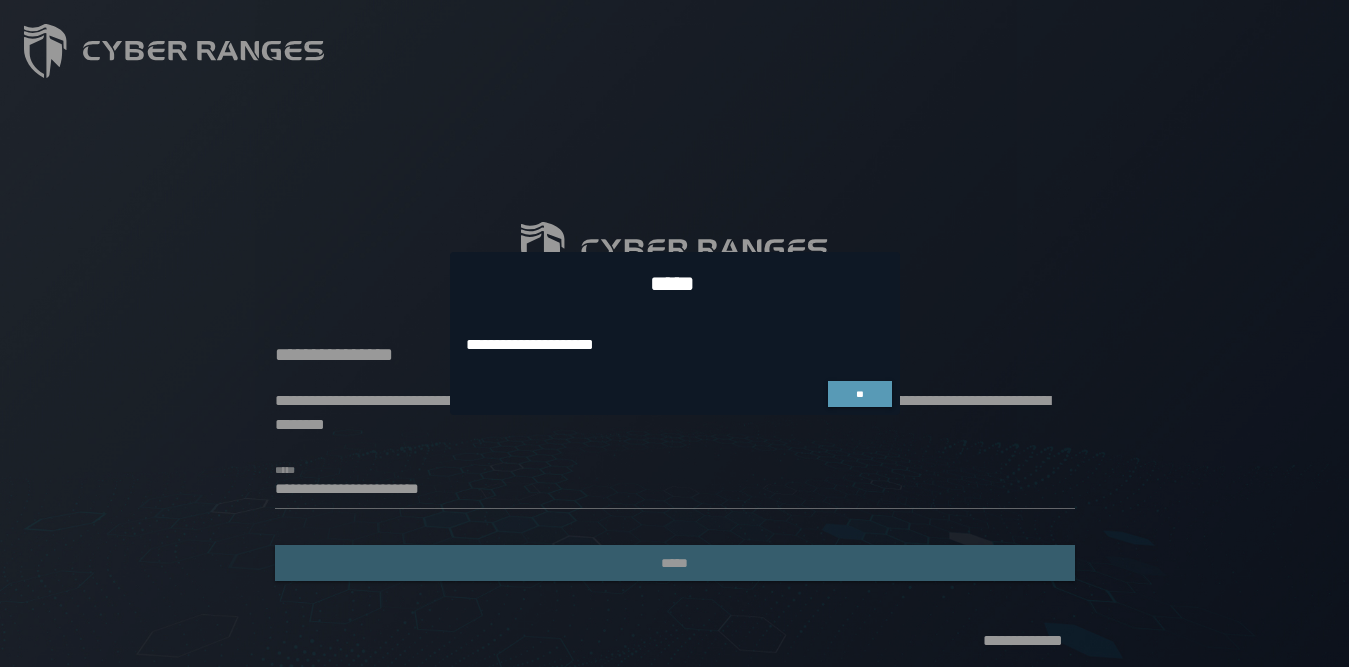 click on "**" at bounding box center [860, 394] 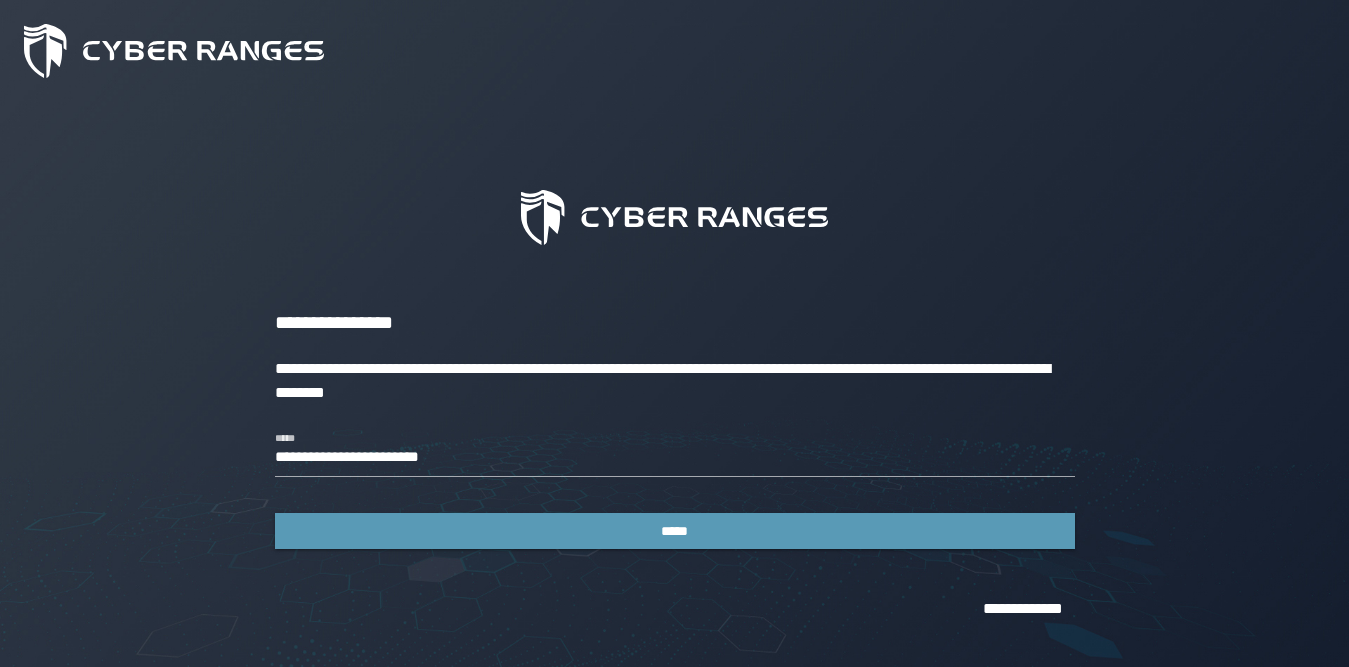 scroll, scrollTop: 50, scrollLeft: 0, axis: vertical 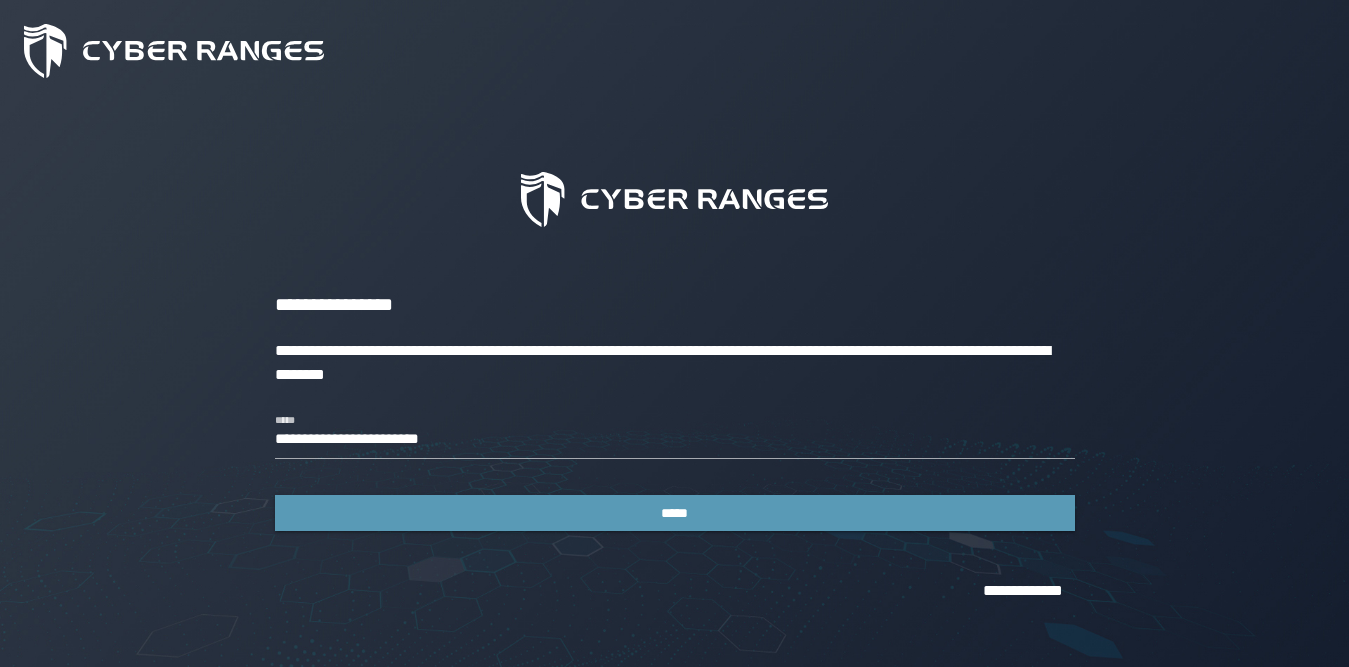 click on "*****" at bounding box center [675, 513] 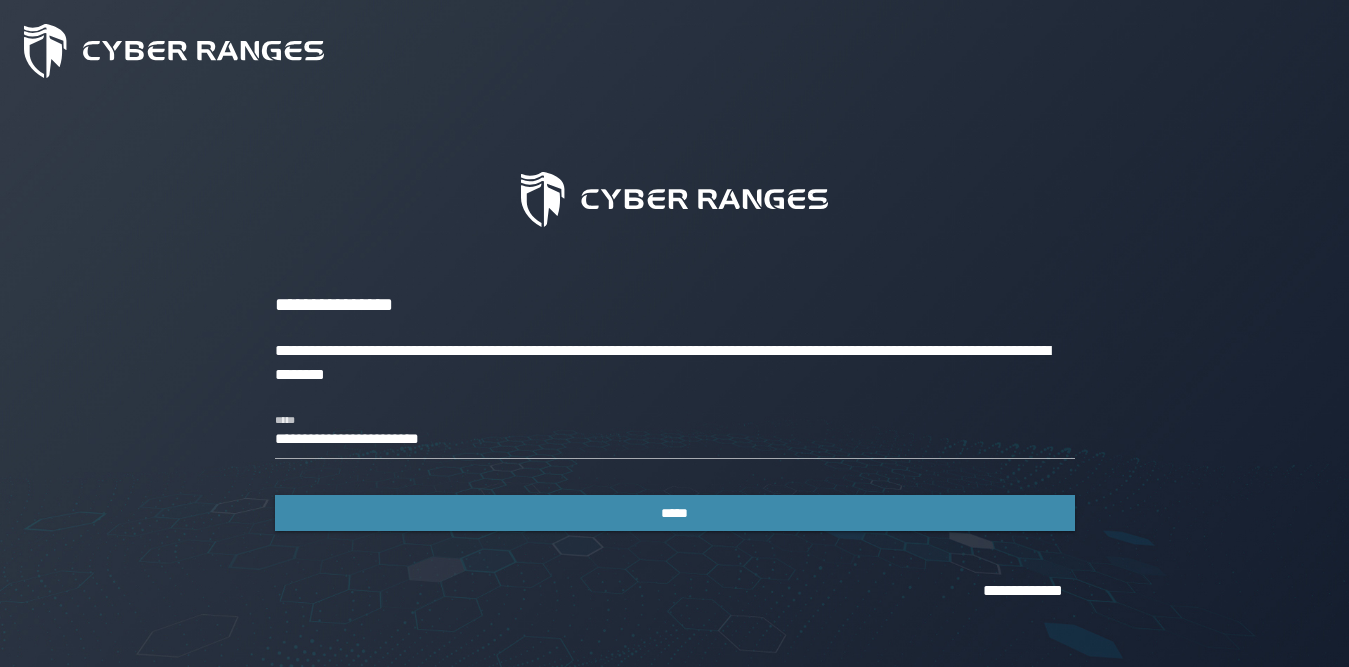 scroll, scrollTop: 0, scrollLeft: 0, axis: both 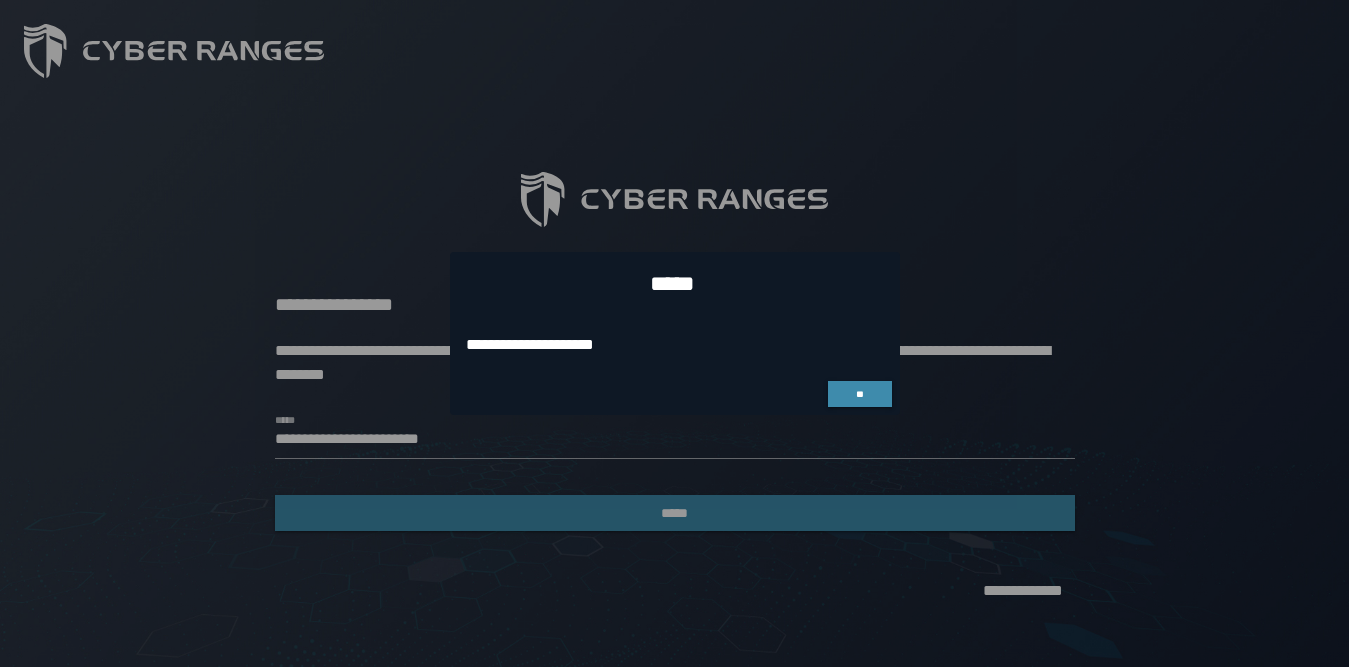 click on "**" at bounding box center (860, 394) 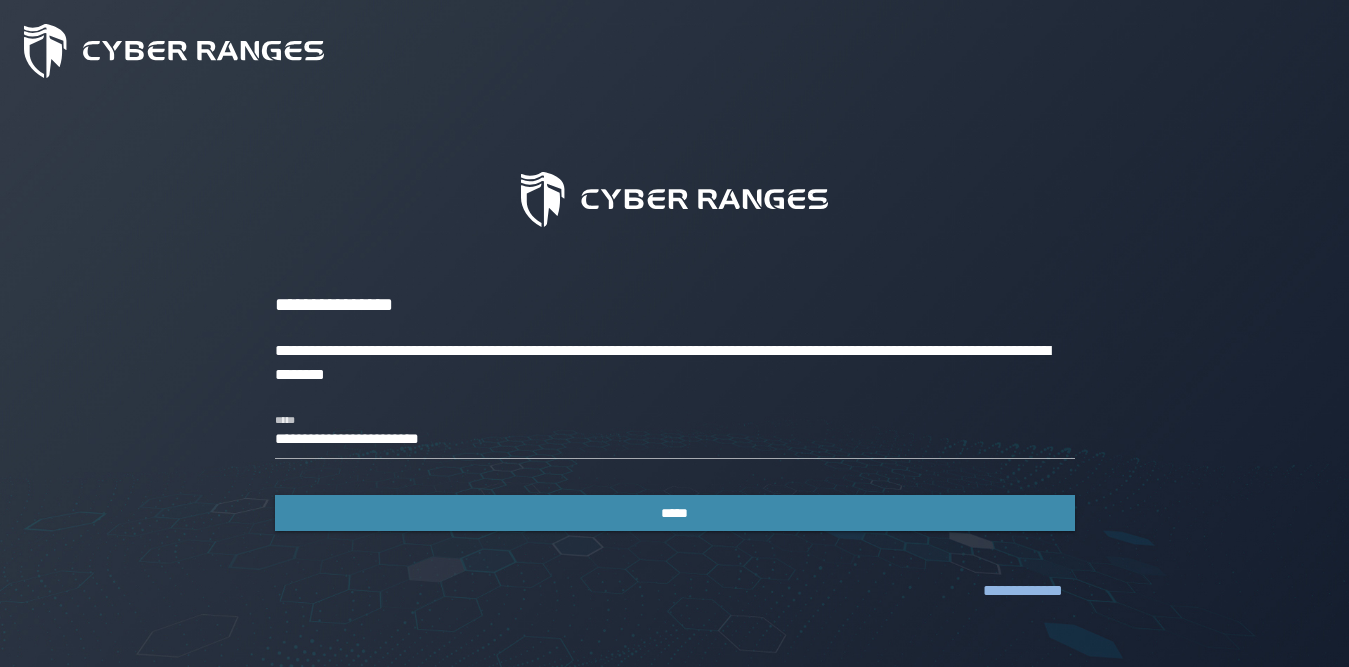 click on "**********" 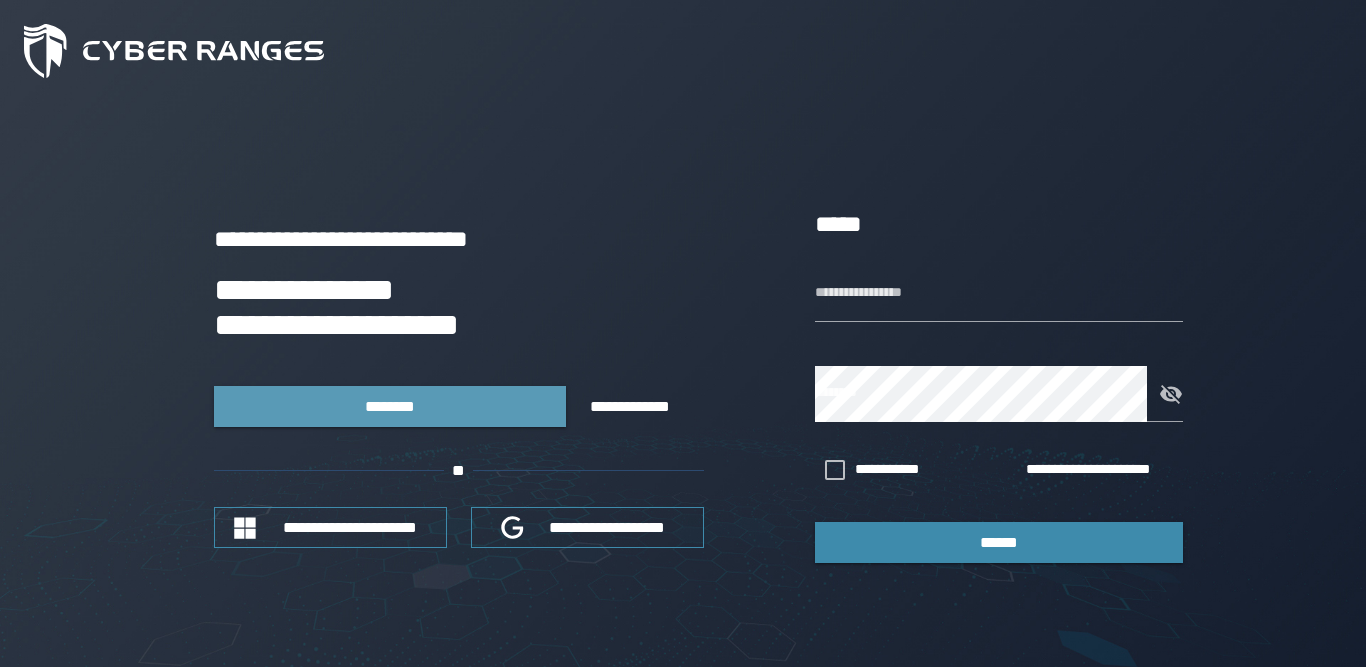 click on "********" at bounding box center (390, 406) 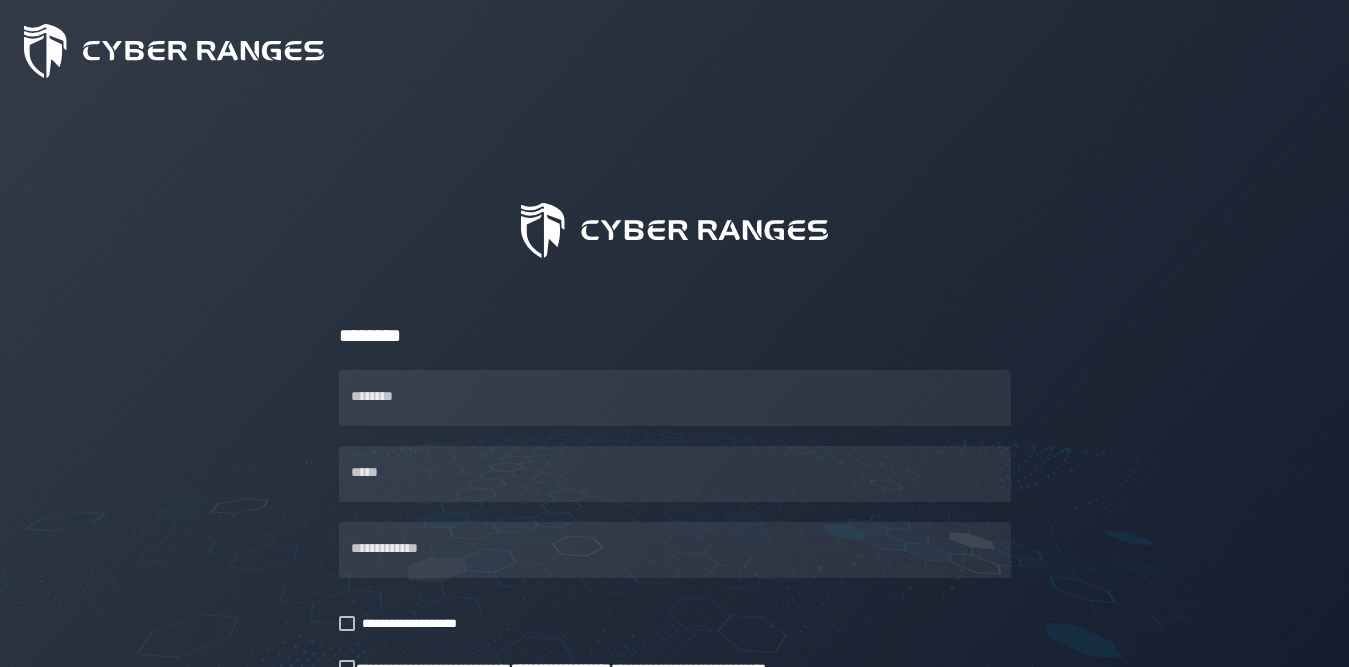 scroll, scrollTop: 237, scrollLeft: 0, axis: vertical 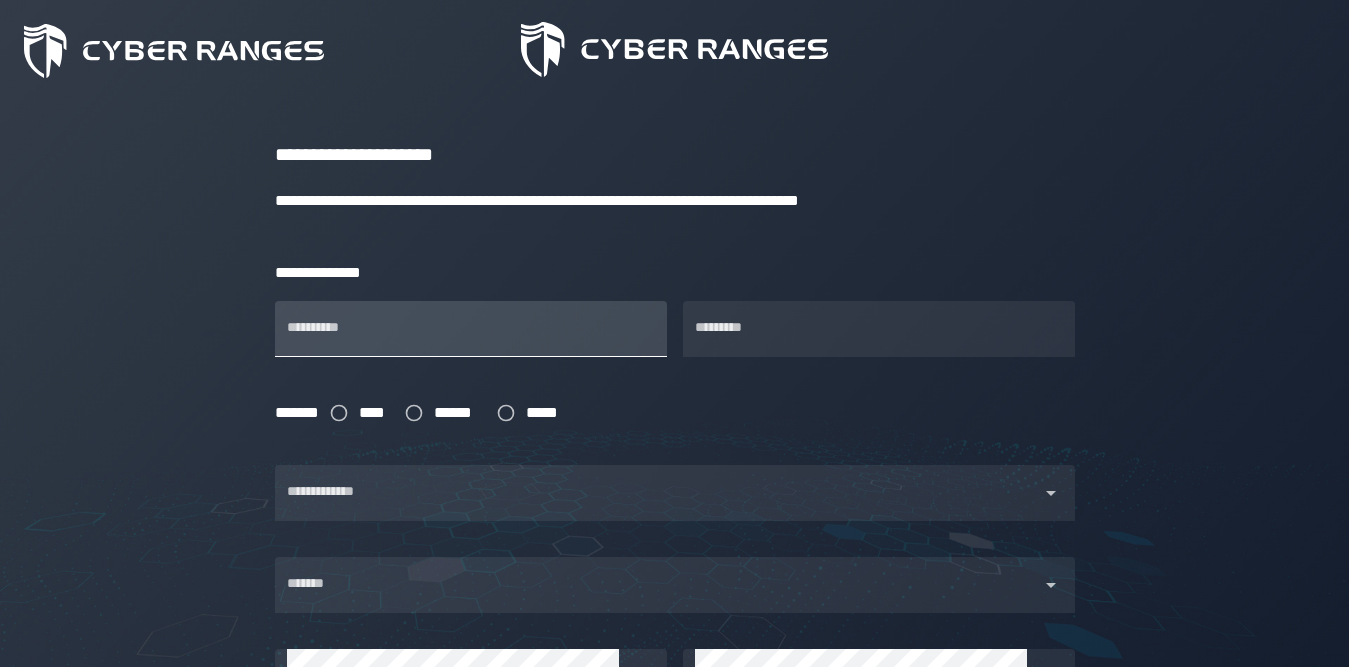 click on "**********" at bounding box center (471, 329) 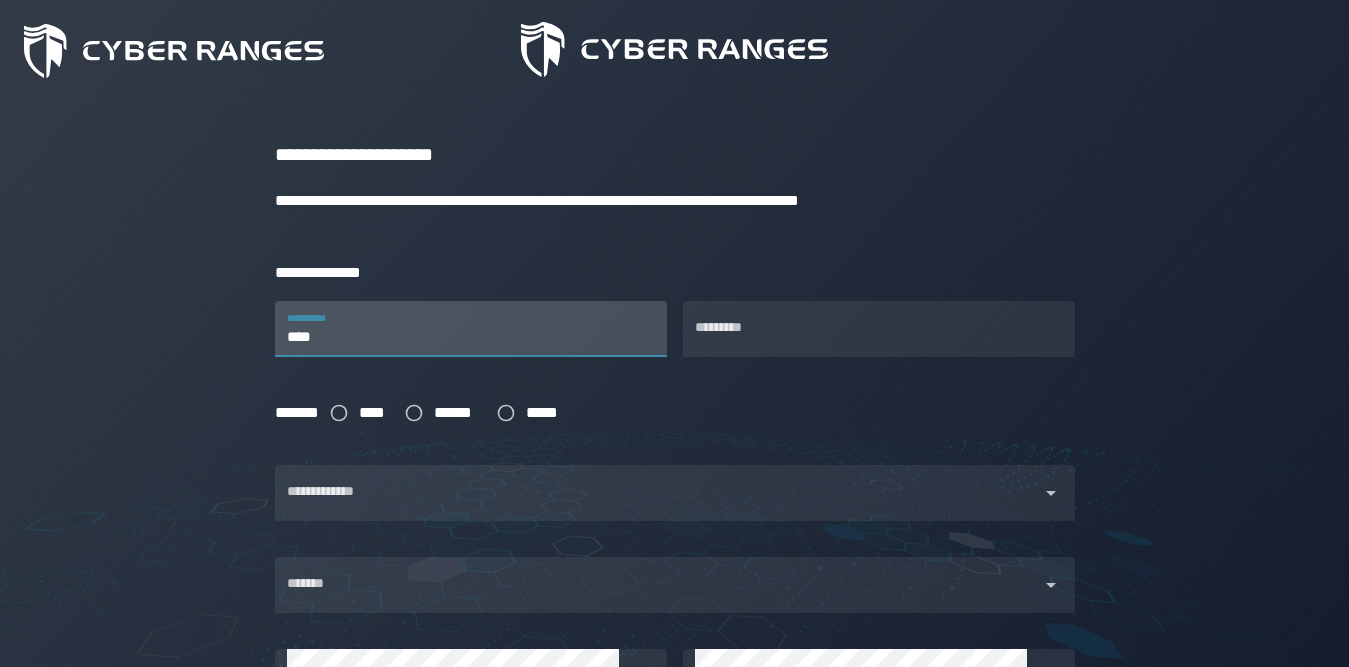 type on "****" 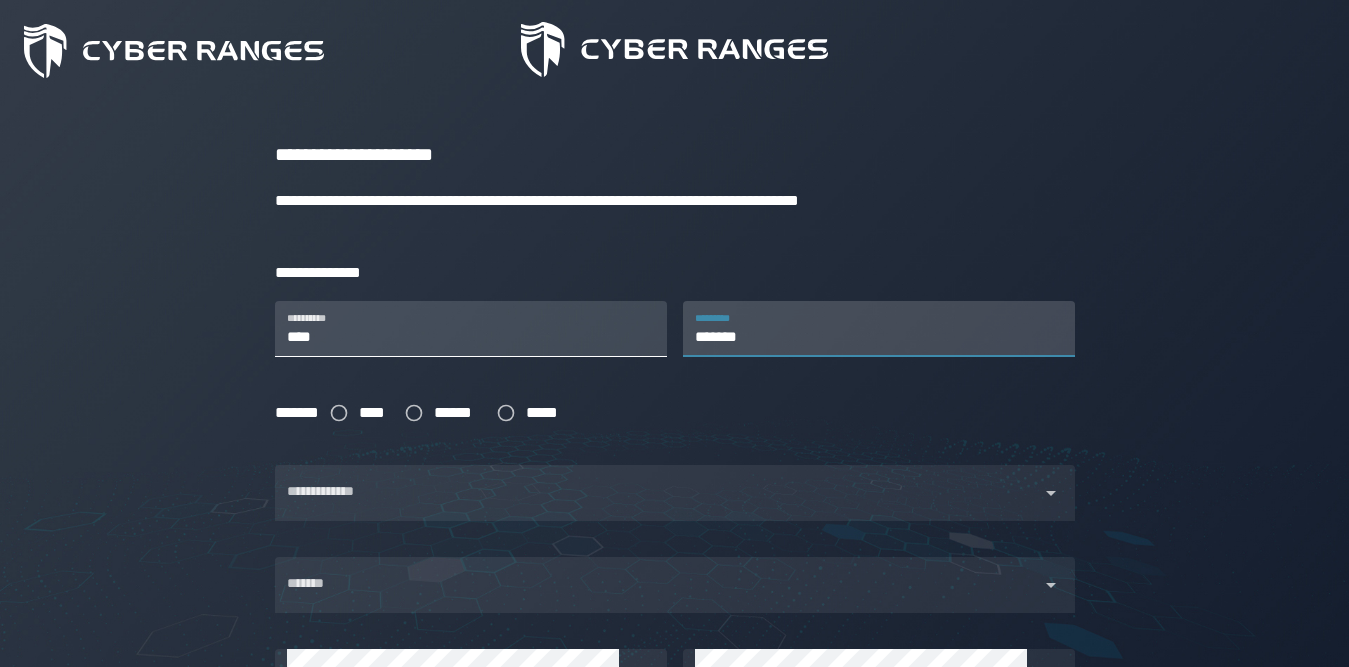 type on "*******" 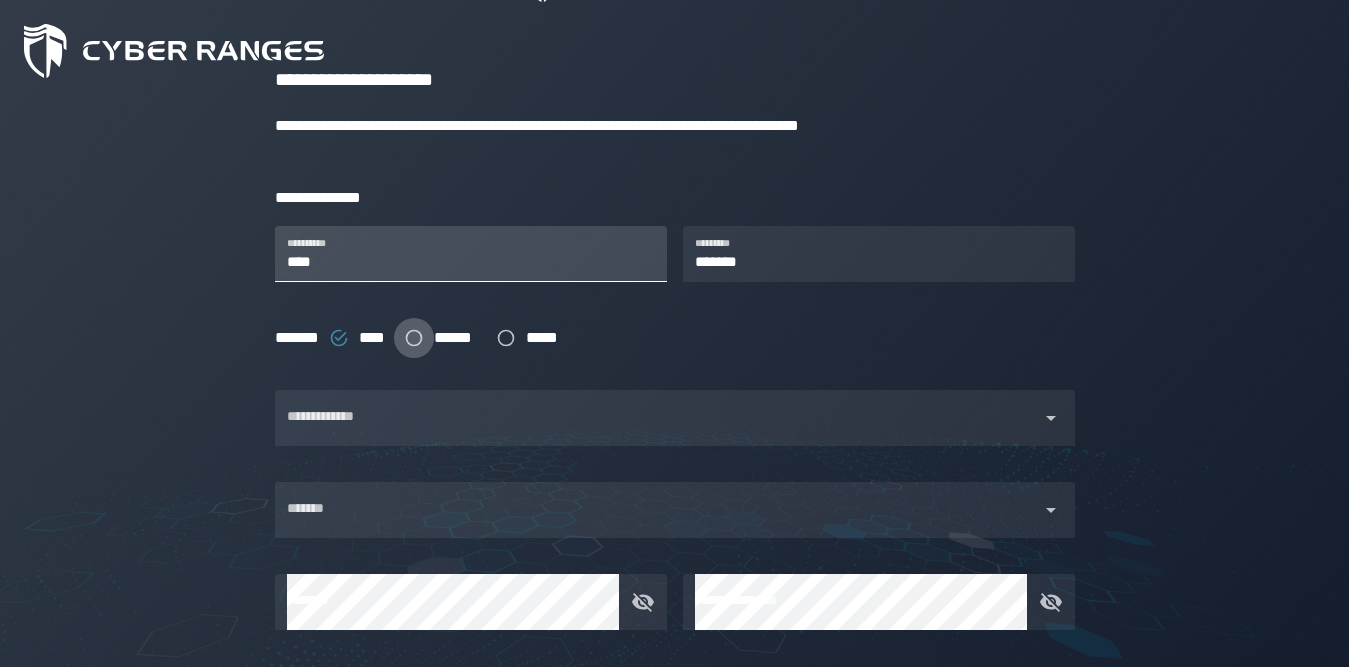 scroll, scrollTop: 500, scrollLeft: 0, axis: vertical 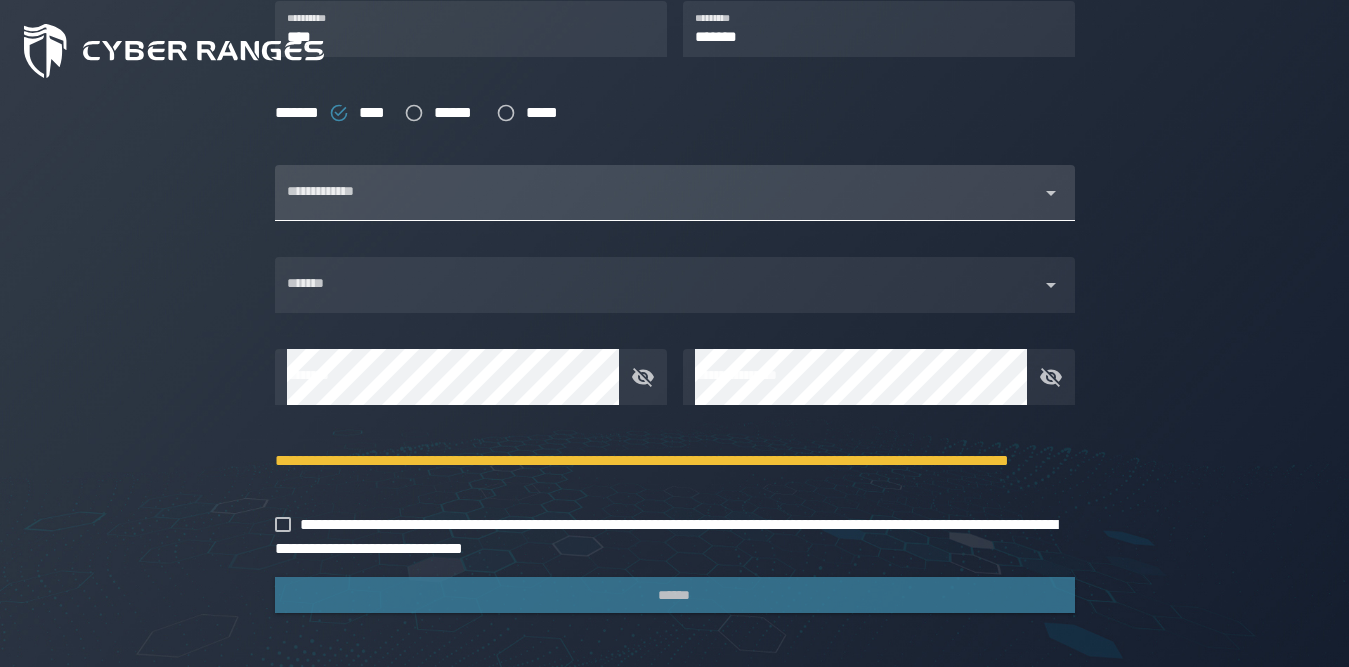 click on "**********" at bounding box center (657, 193) 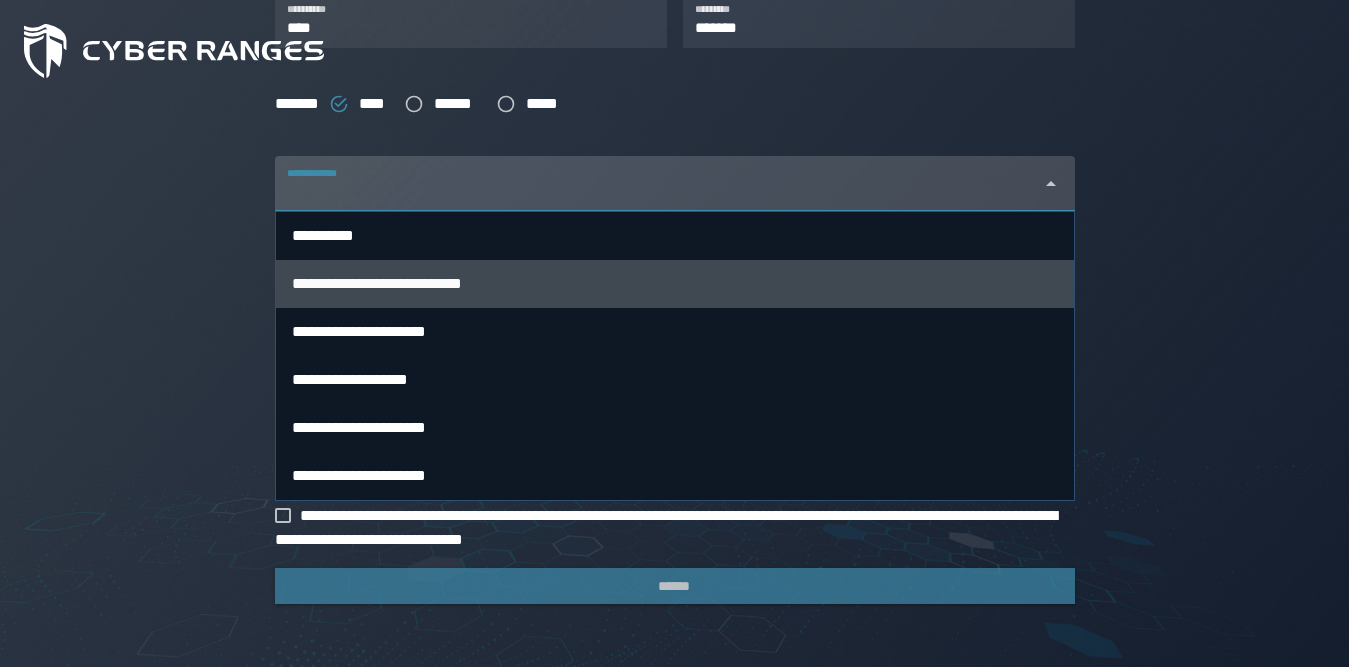 scroll, scrollTop: 510, scrollLeft: 0, axis: vertical 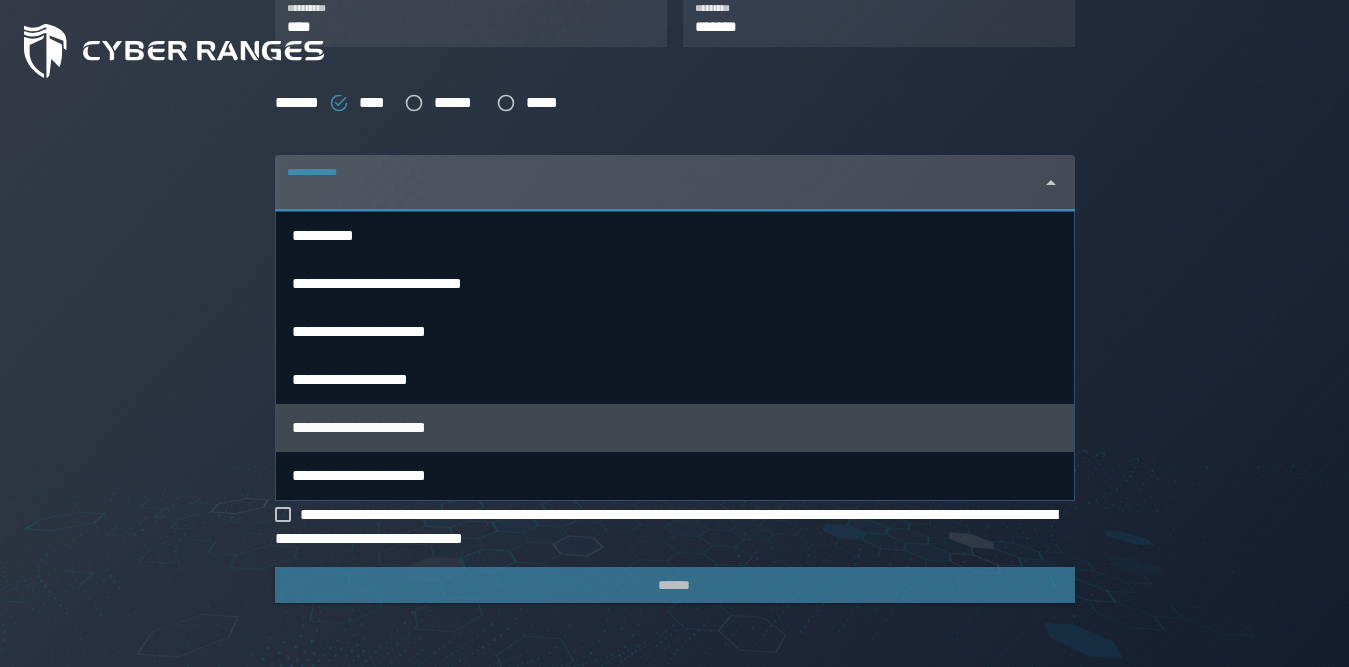 click on "**********" at bounding box center [675, 427] 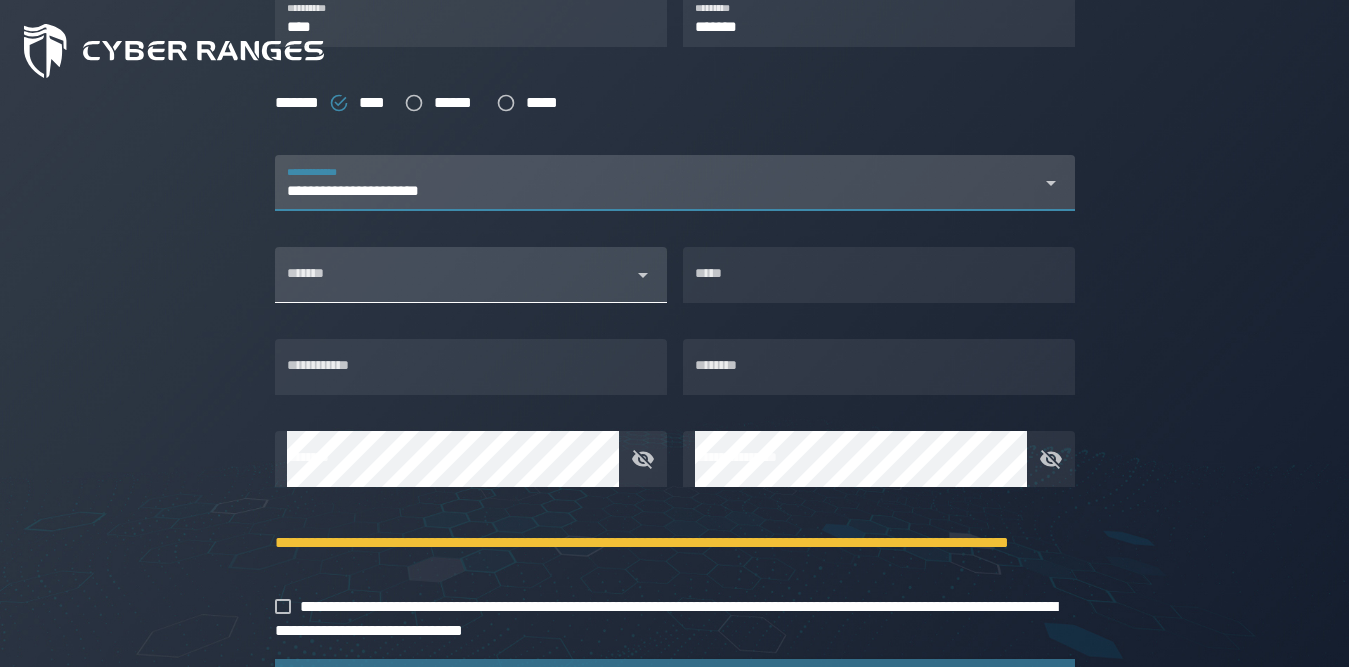 click on "*******" at bounding box center (453, 283) 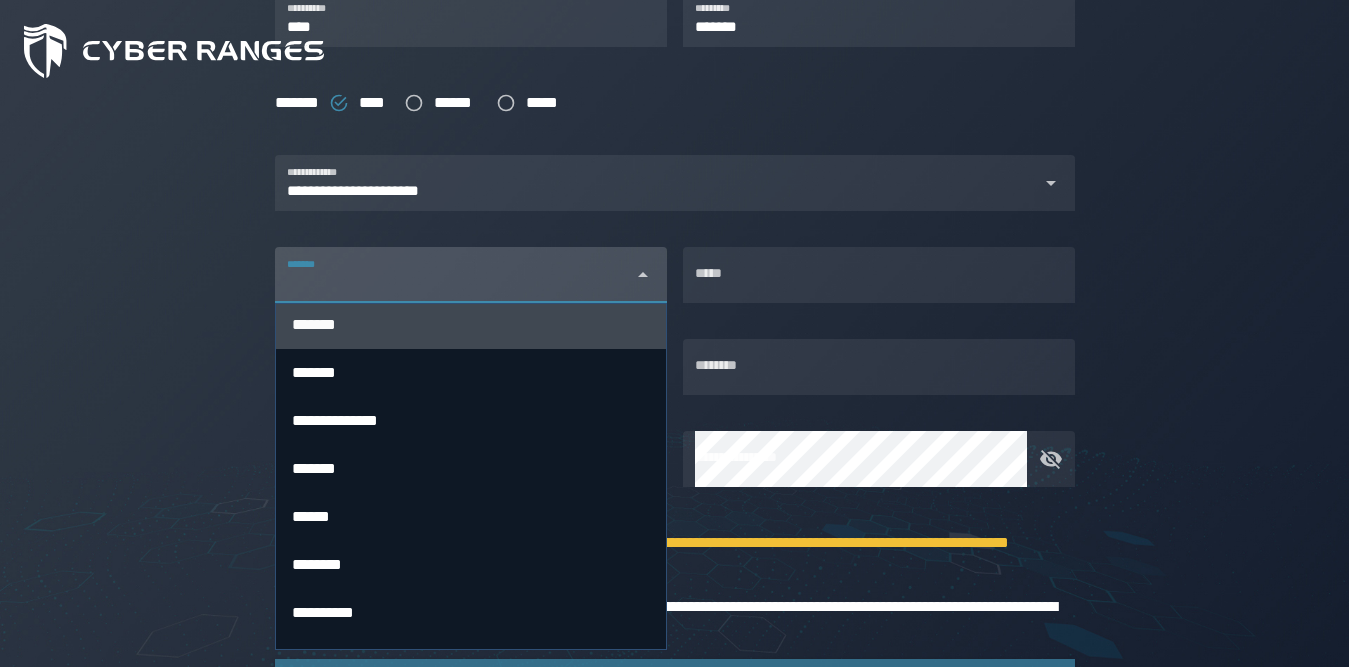scroll, scrollTop: 200, scrollLeft: 0, axis: vertical 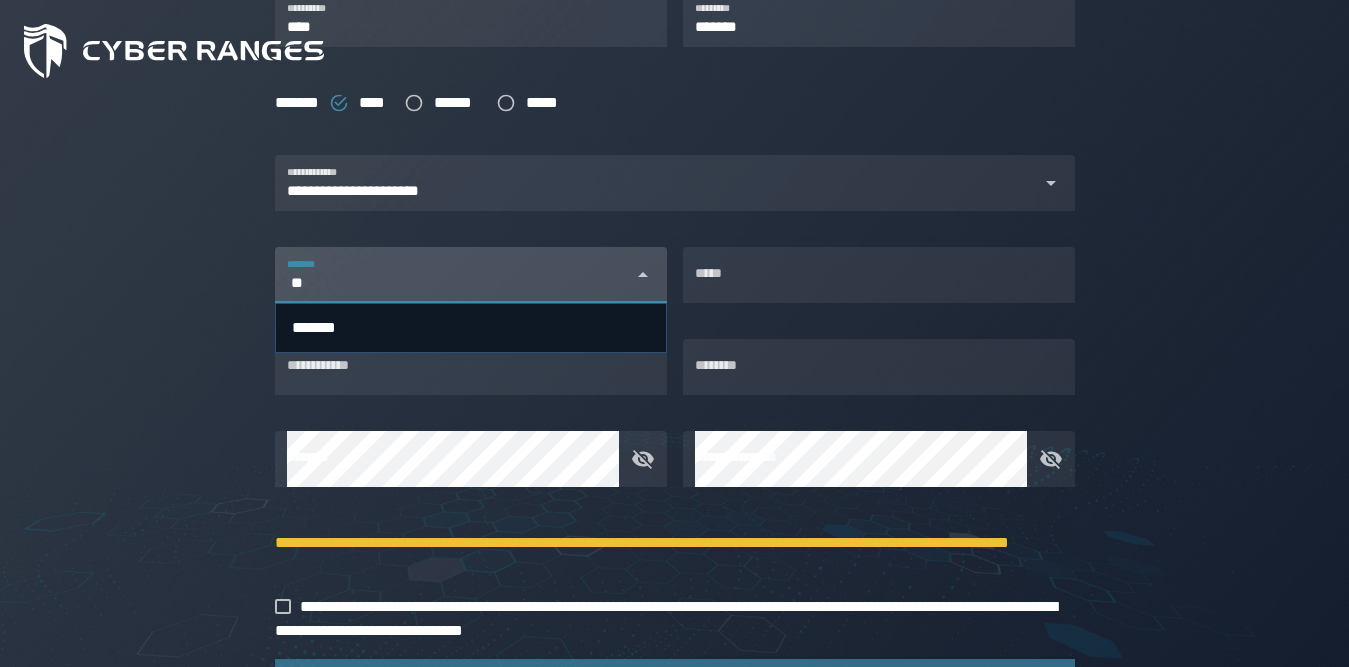 type on "*" 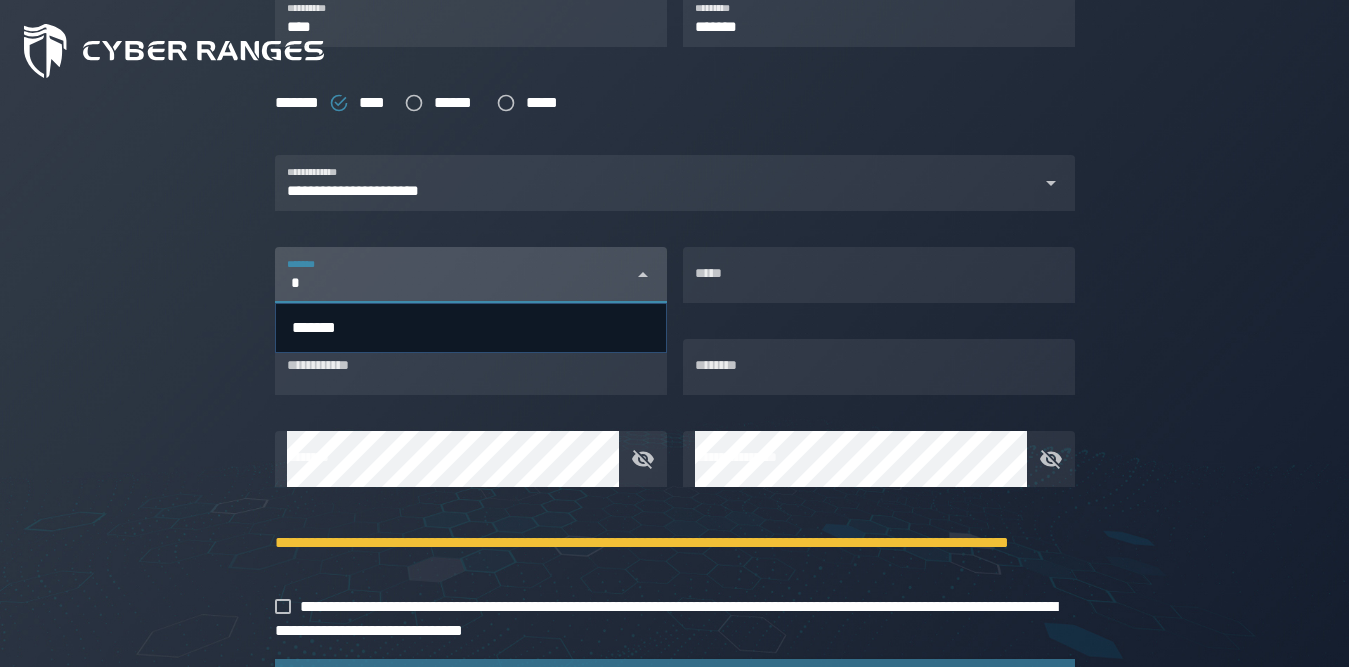 scroll, scrollTop: 0, scrollLeft: 0, axis: both 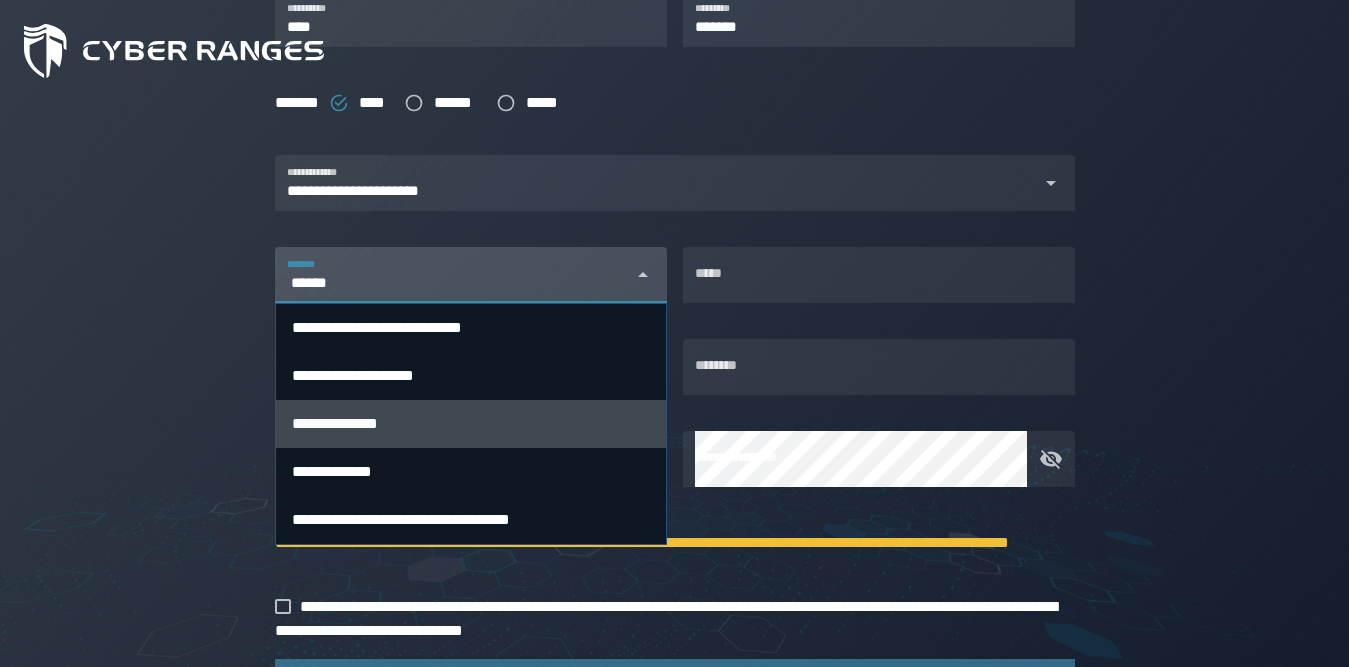 type on "******" 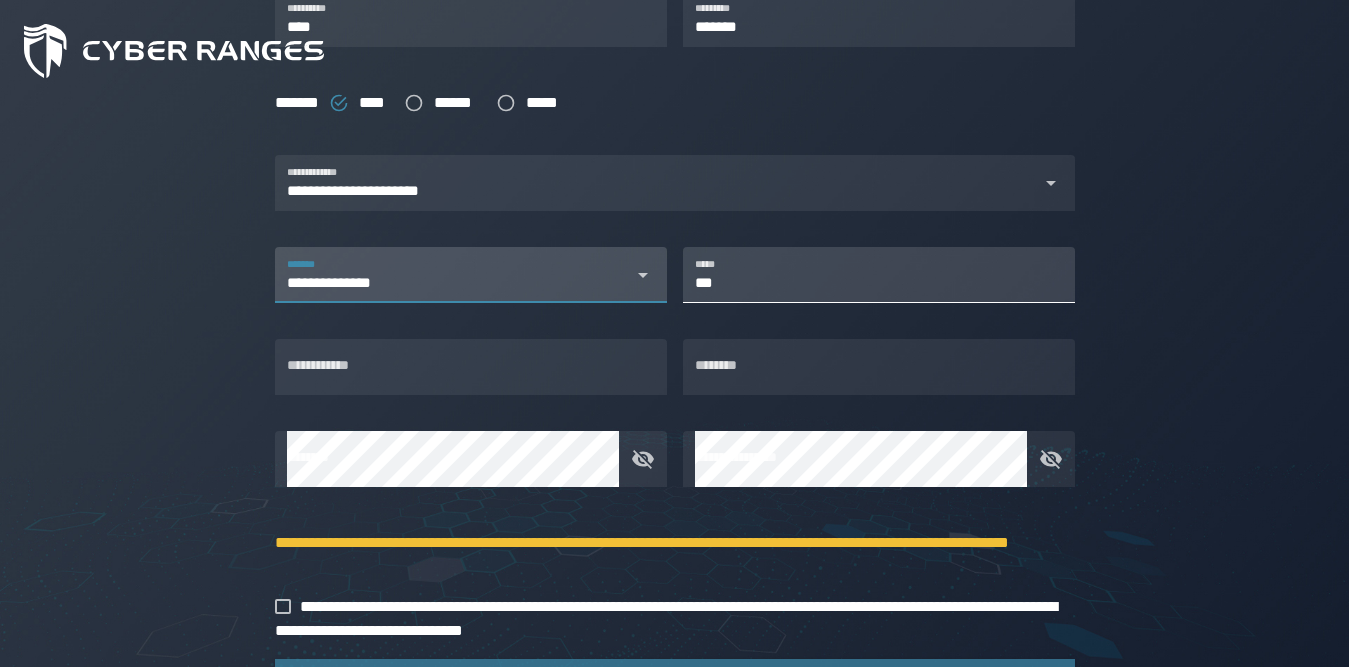 click on "***" at bounding box center (879, 275) 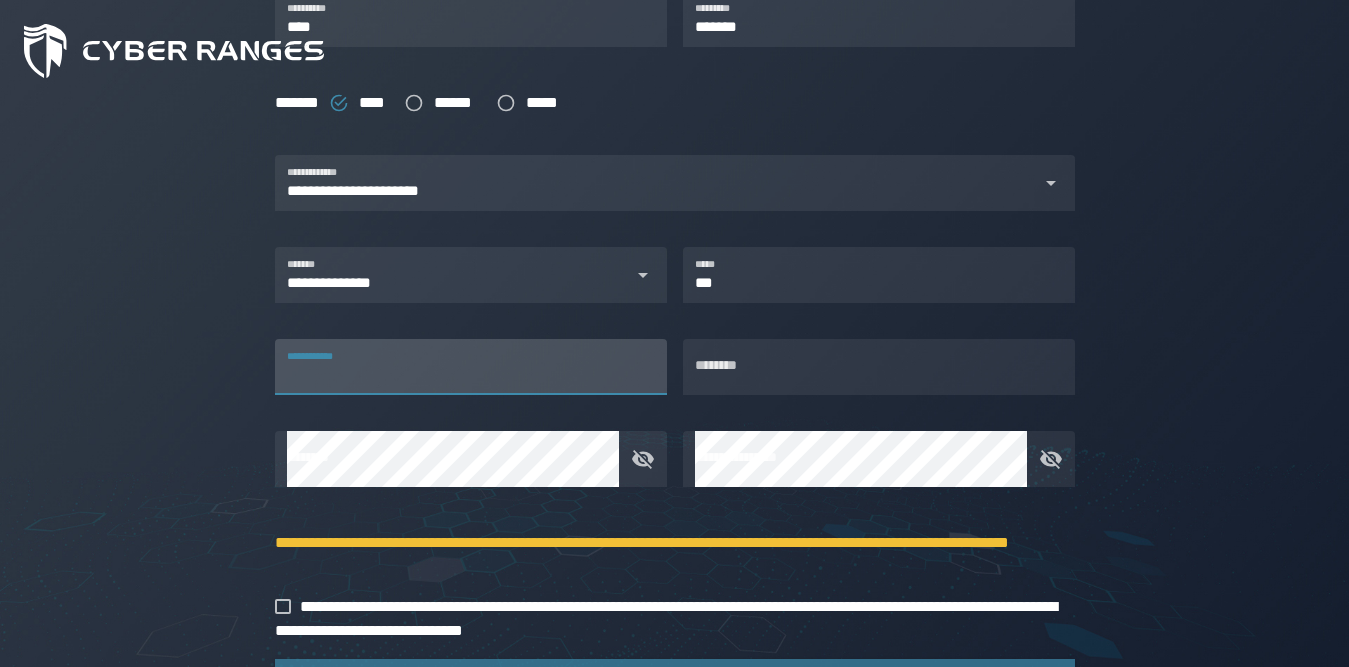 click on "**********" at bounding box center (471, 367) 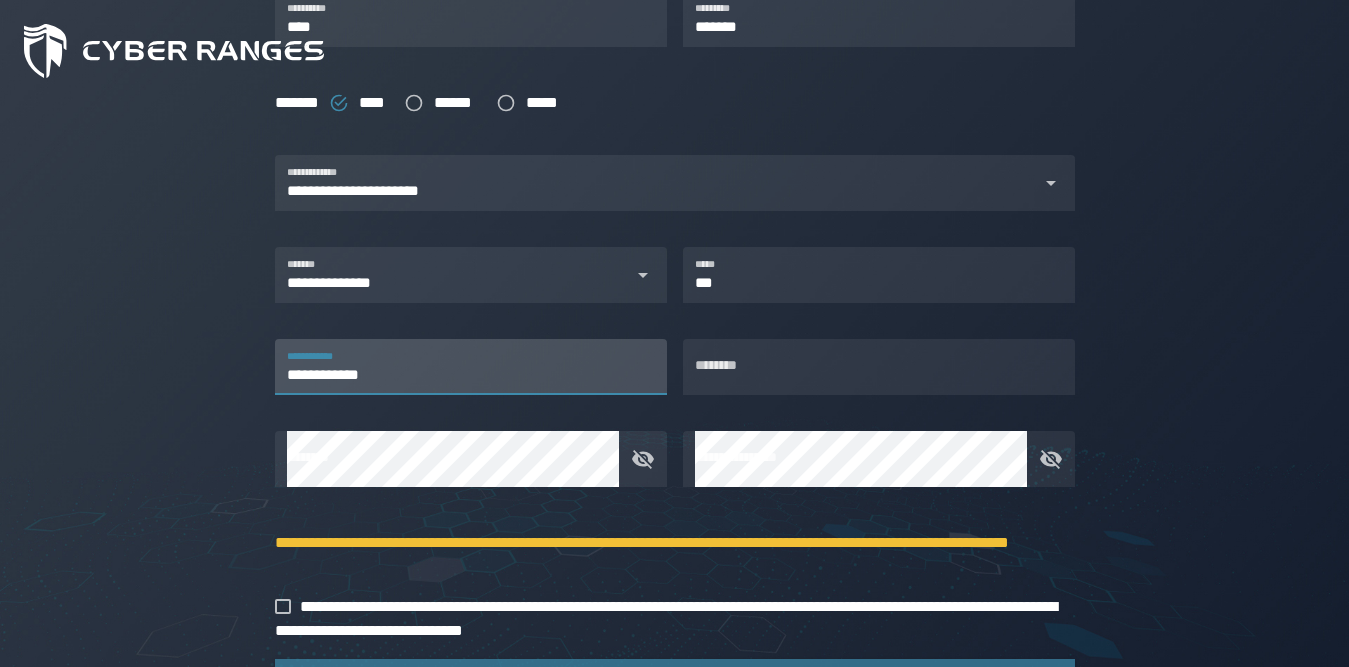 type on "**********" 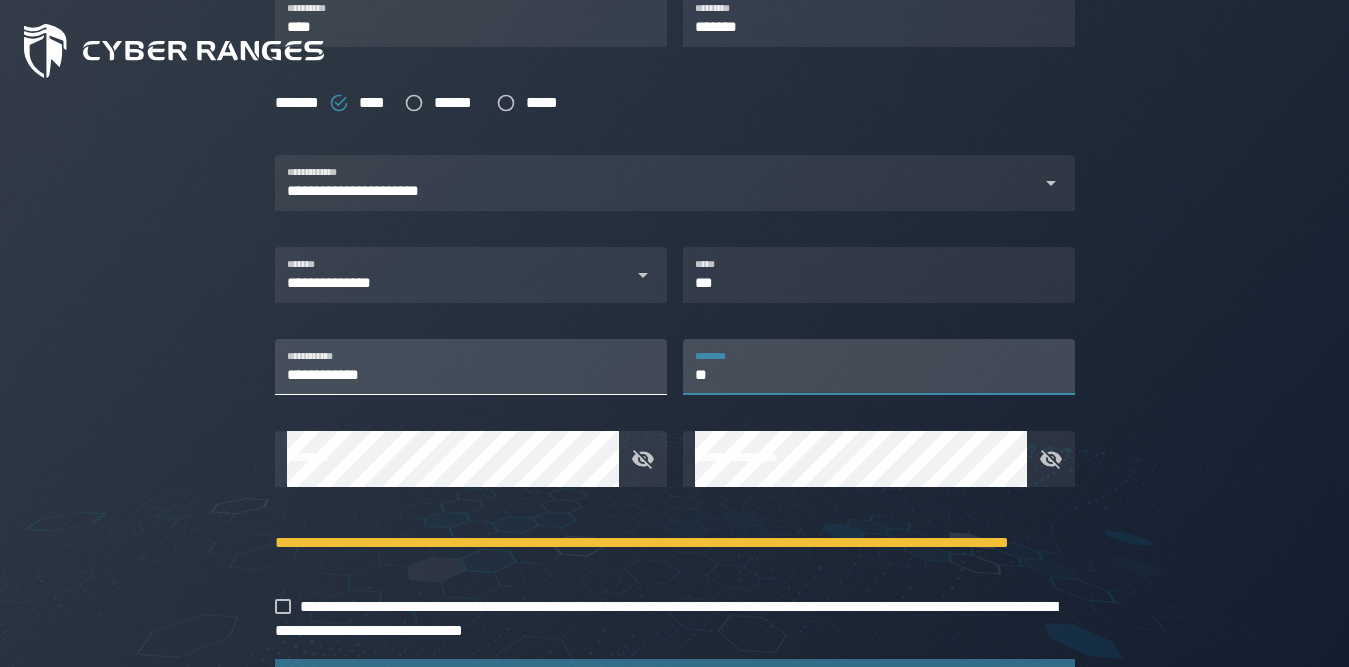 type on "**" 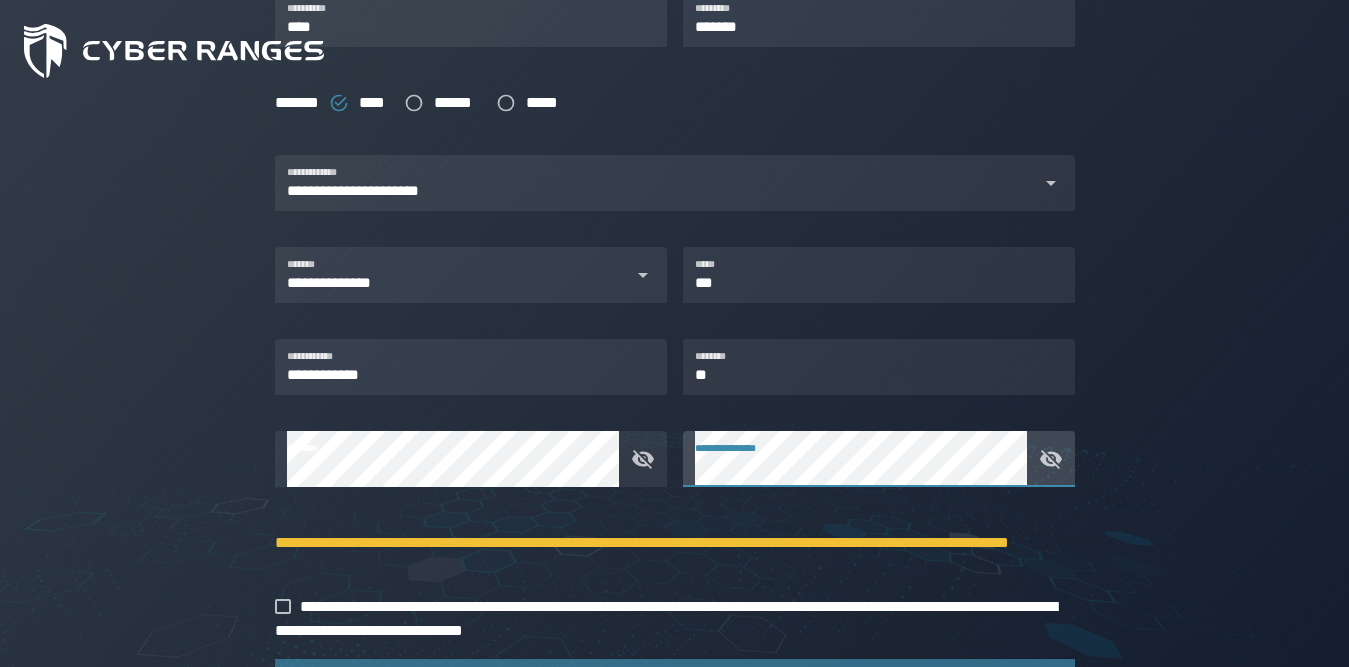scroll, scrollTop: 602, scrollLeft: 0, axis: vertical 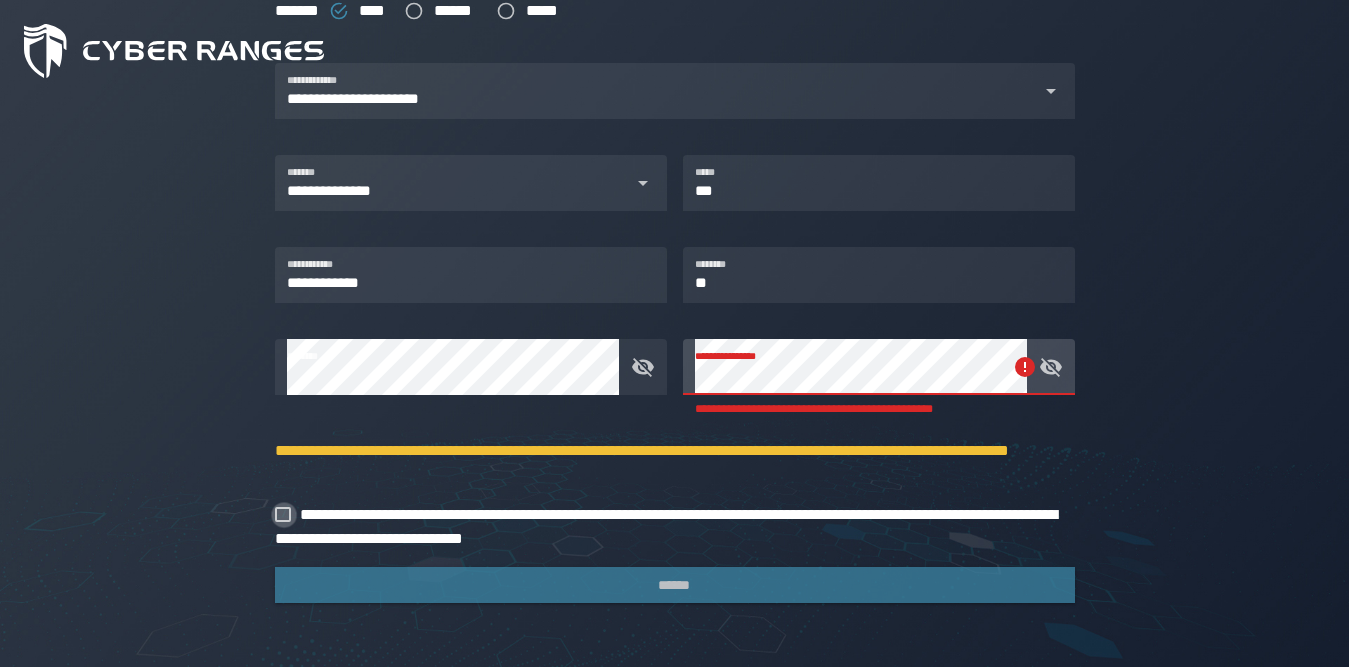click at bounding box center [283, 515] 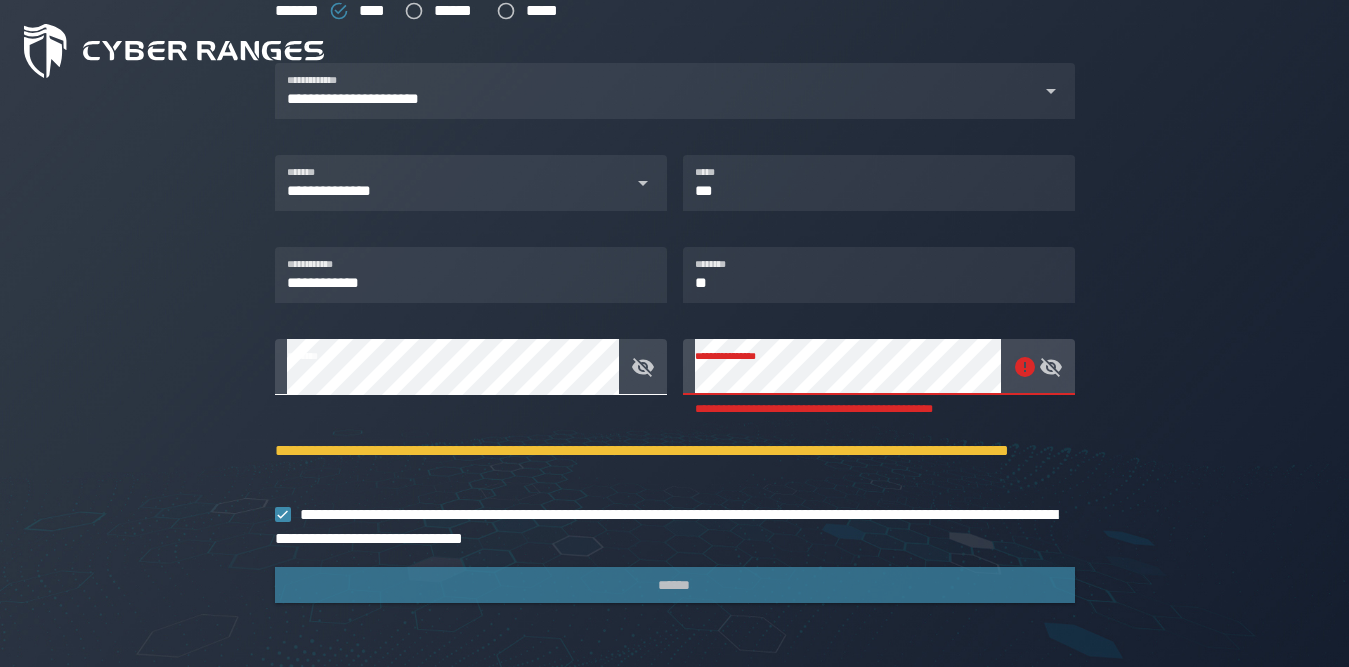 click on "**********" 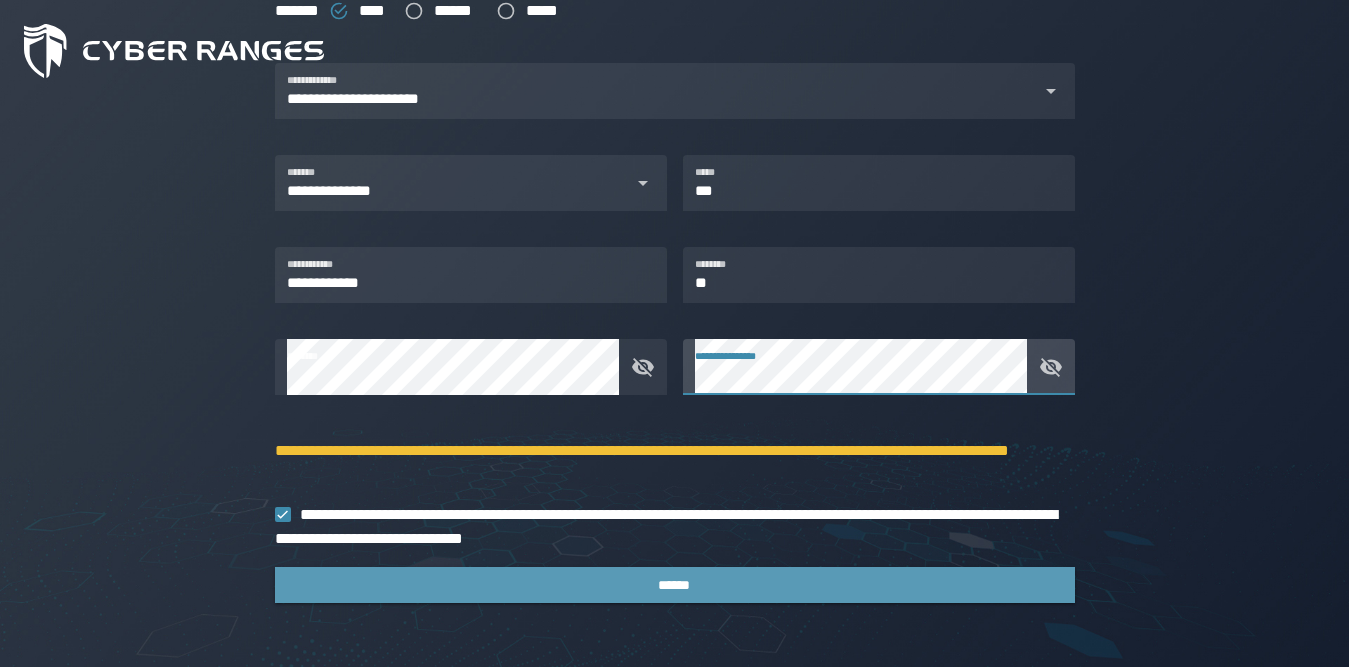 click on "******" at bounding box center [675, 585] 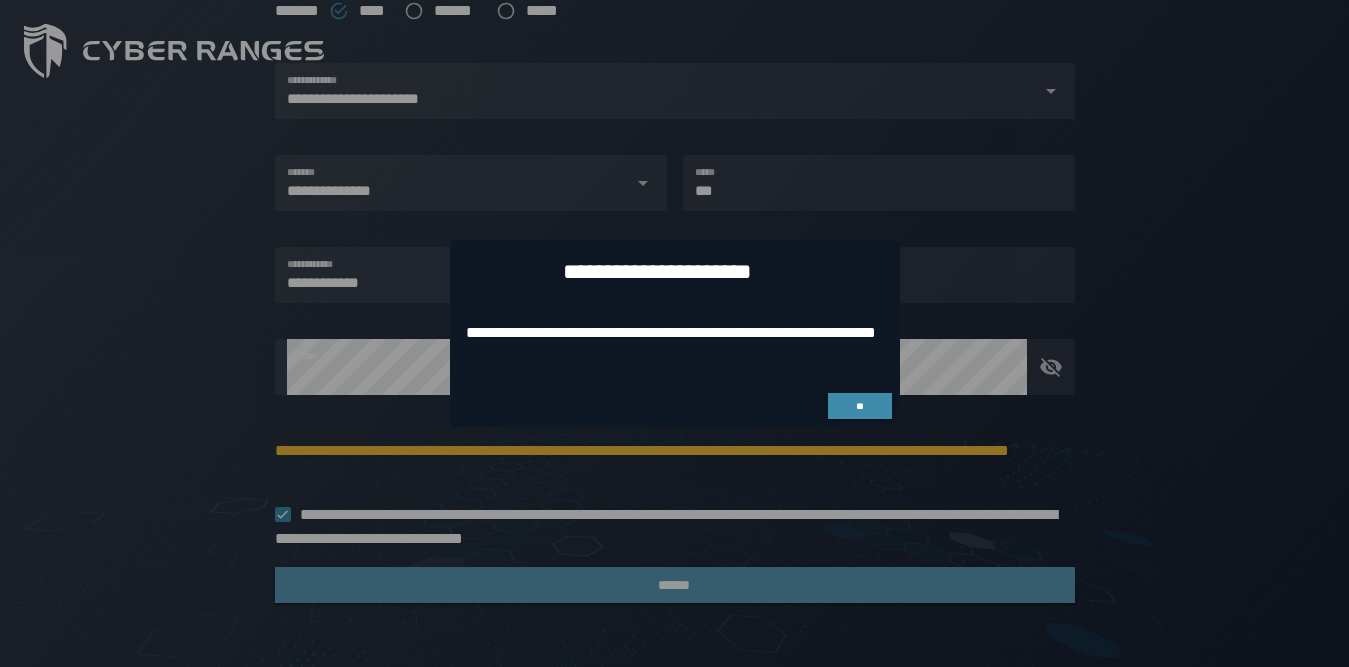 scroll, scrollTop: 0, scrollLeft: 0, axis: both 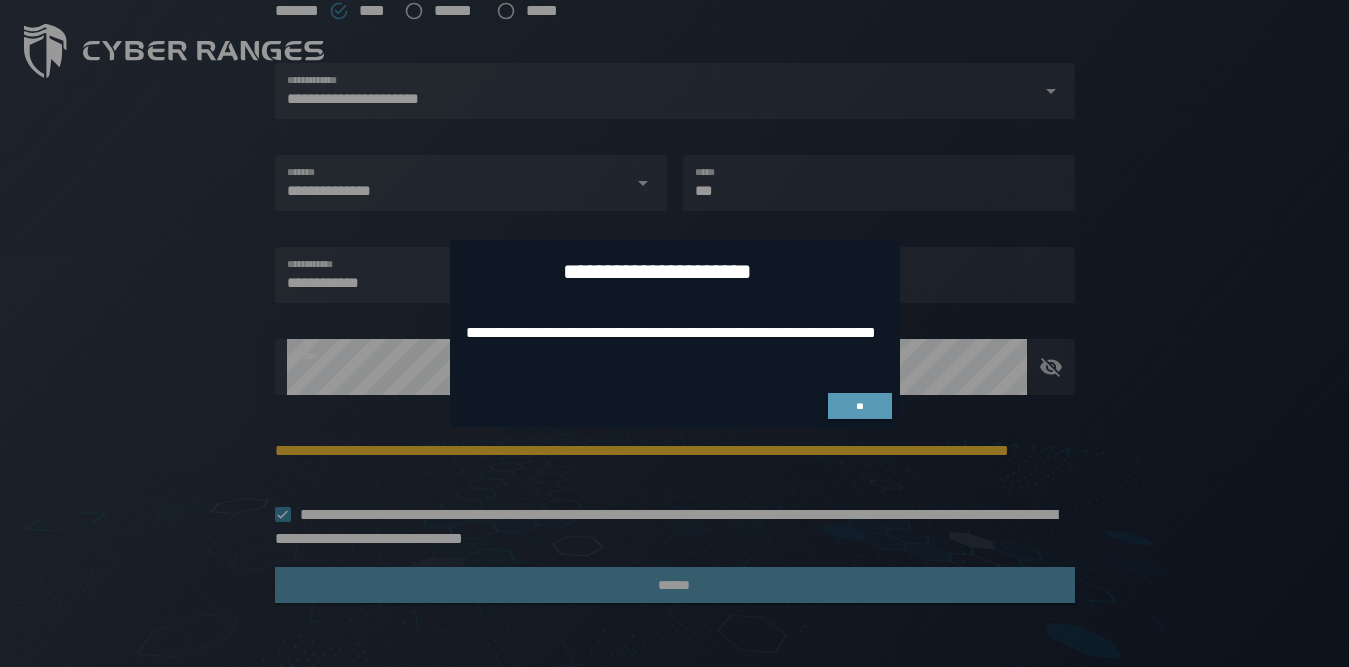 click on "**" at bounding box center [860, 406] 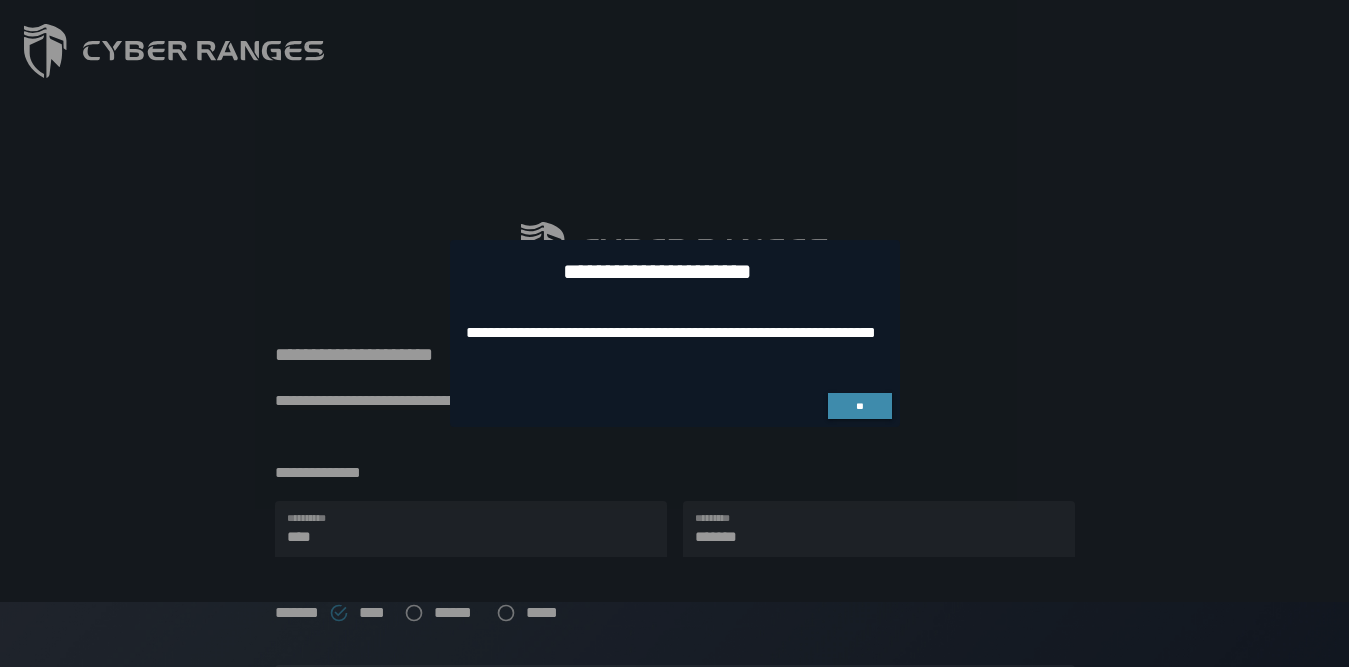 scroll, scrollTop: 602, scrollLeft: 0, axis: vertical 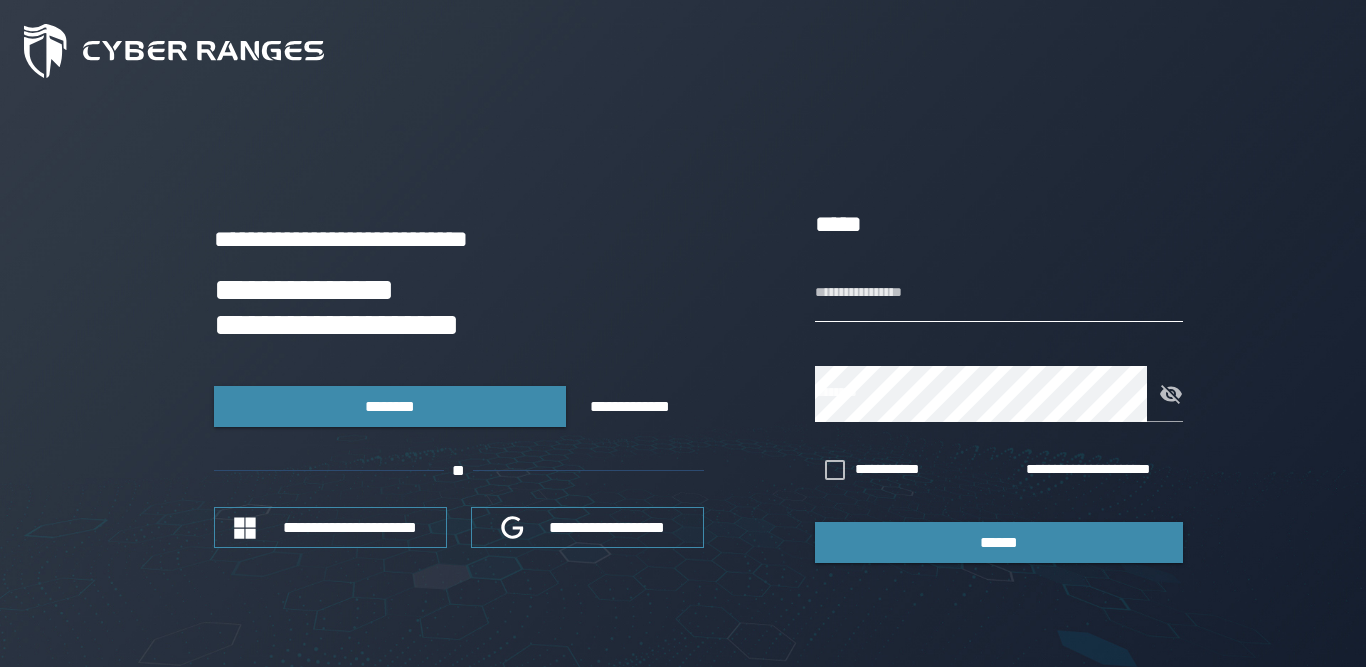 click on "**********" at bounding box center (999, 294) 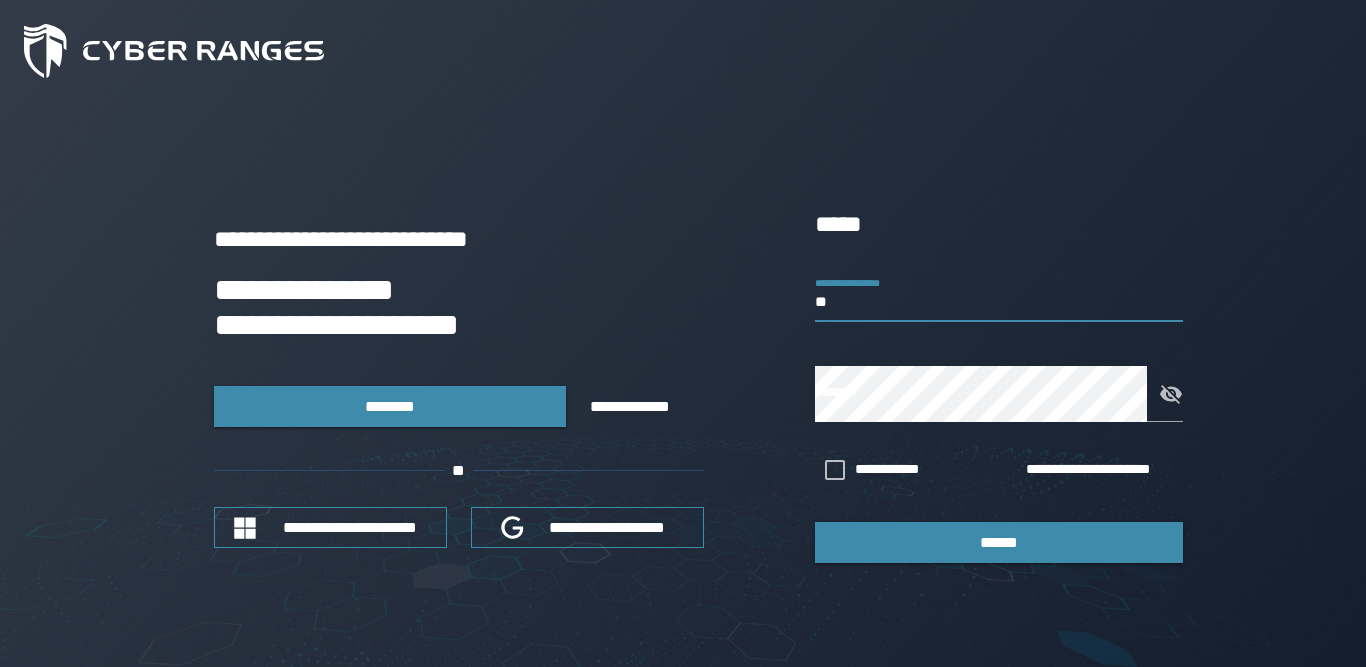type on "*" 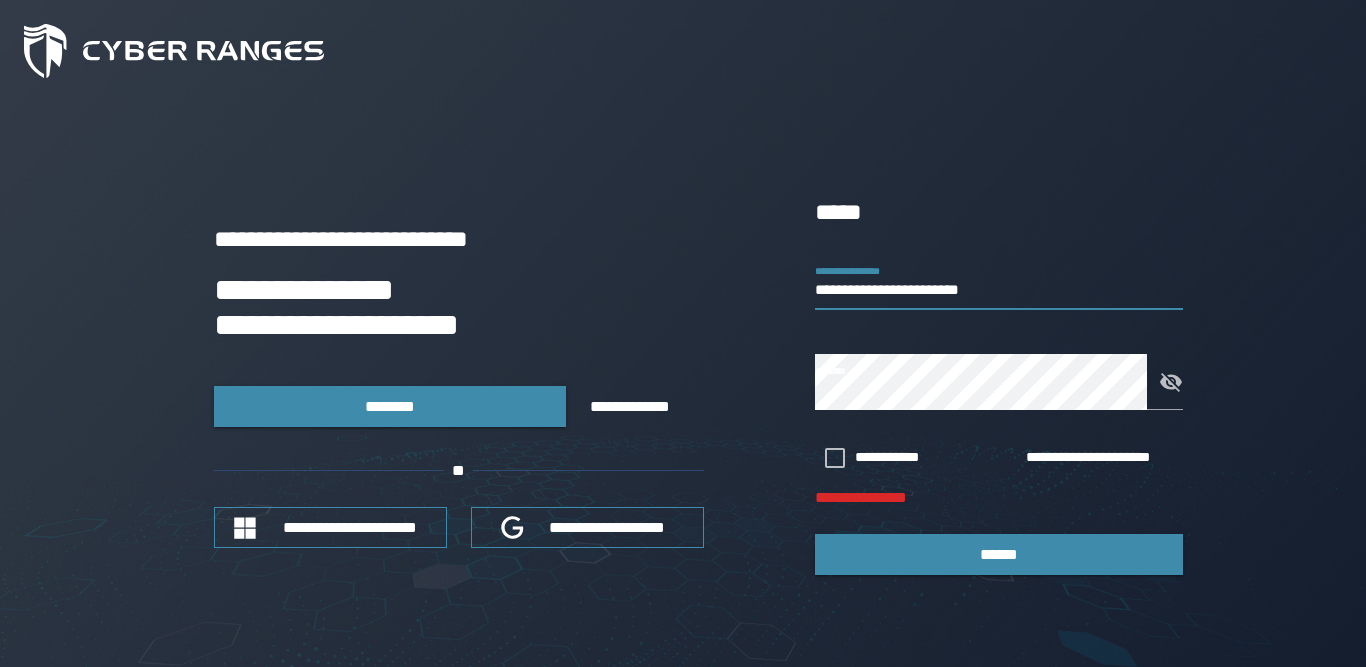 drag, startPoint x: 1013, startPoint y: 298, endPoint x: 930, endPoint y: 289, distance: 83.48653 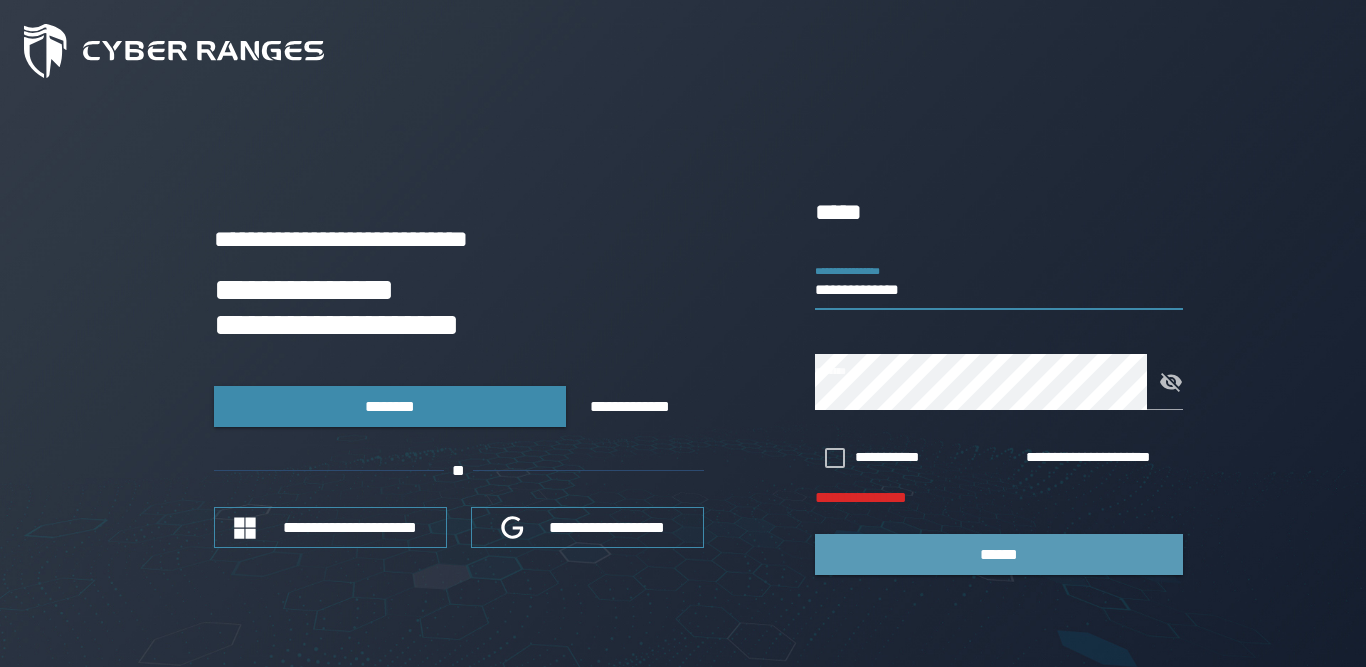 type on "**********" 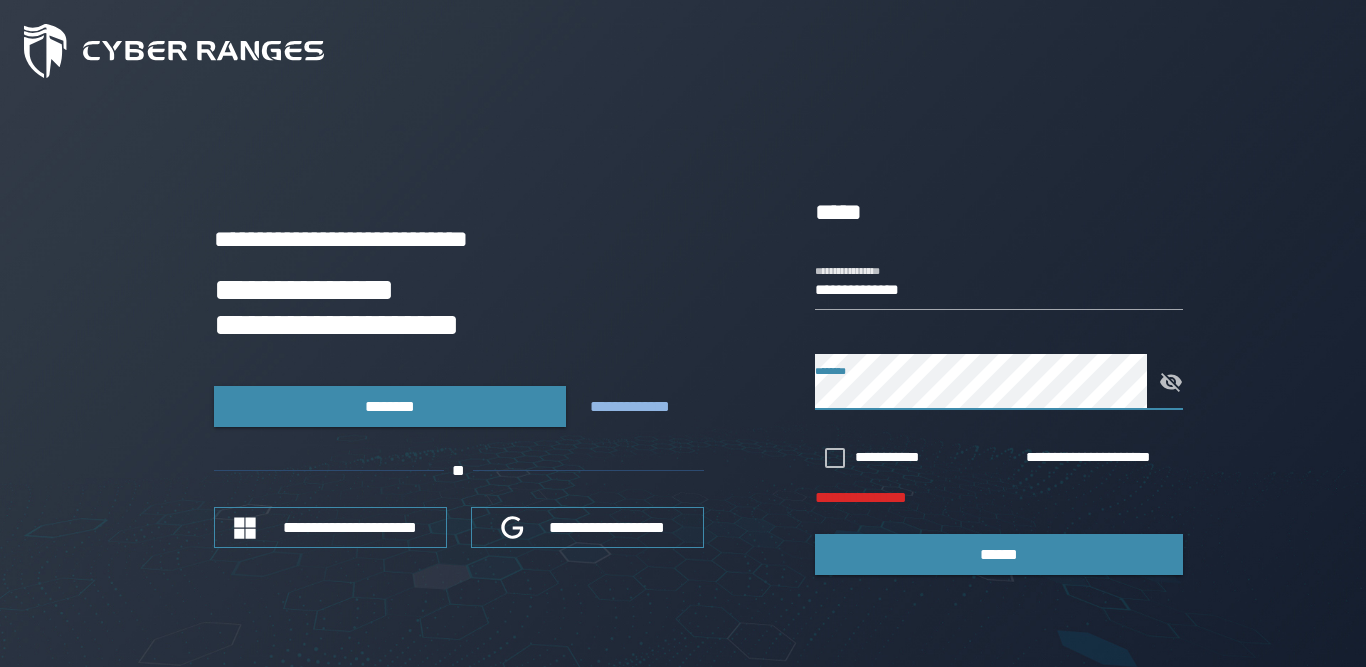 click on "**********" at bounding box center (683, 384) 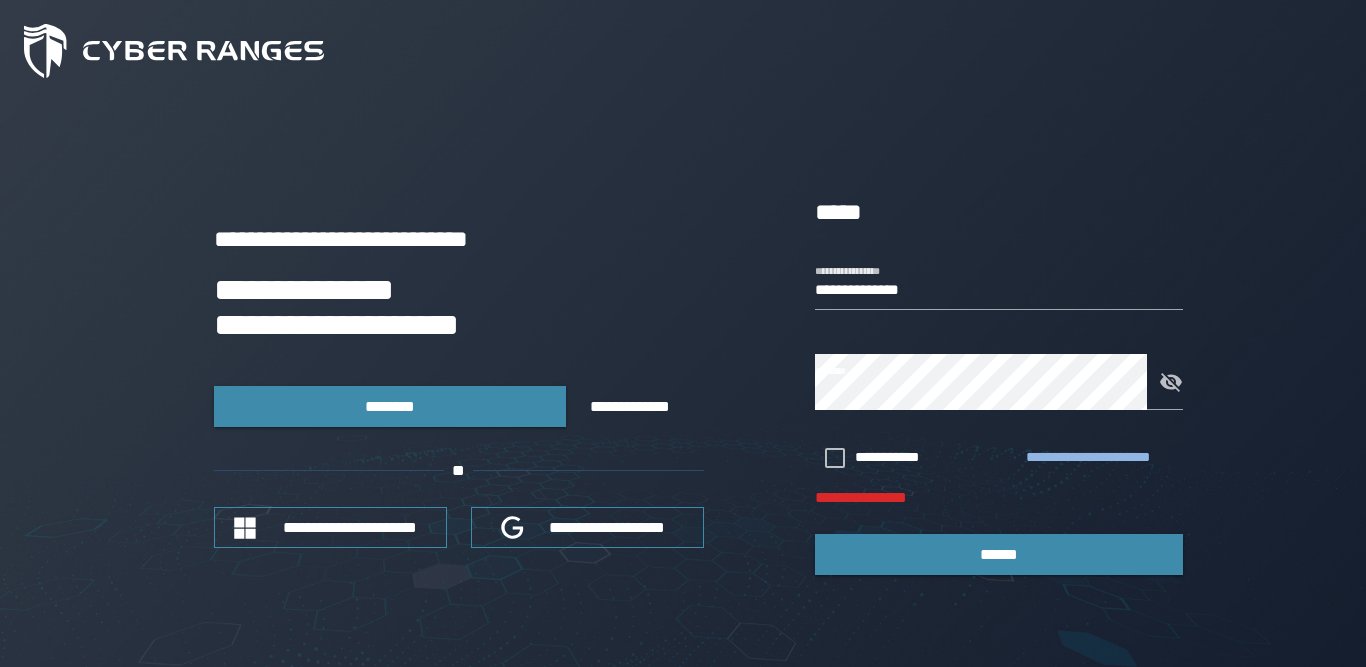 click on "**********" at bounding box center [1100, 458] 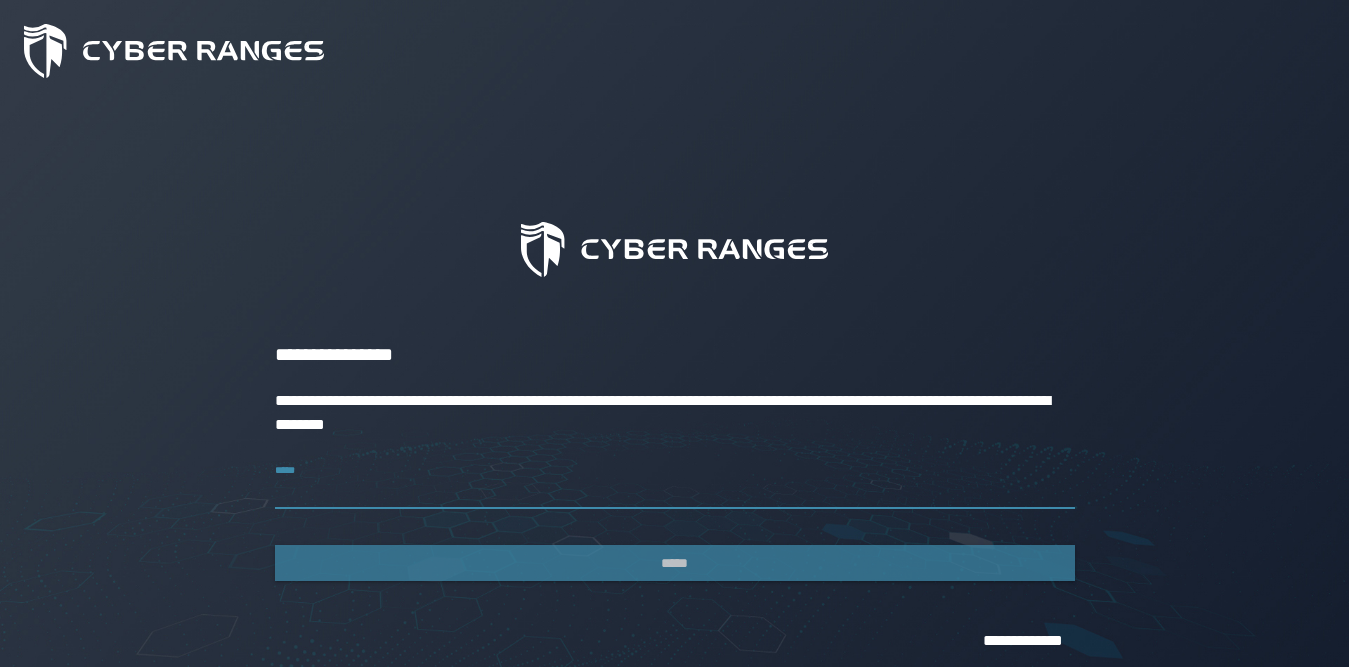 click on "*****" at bounding box center (675, 481) 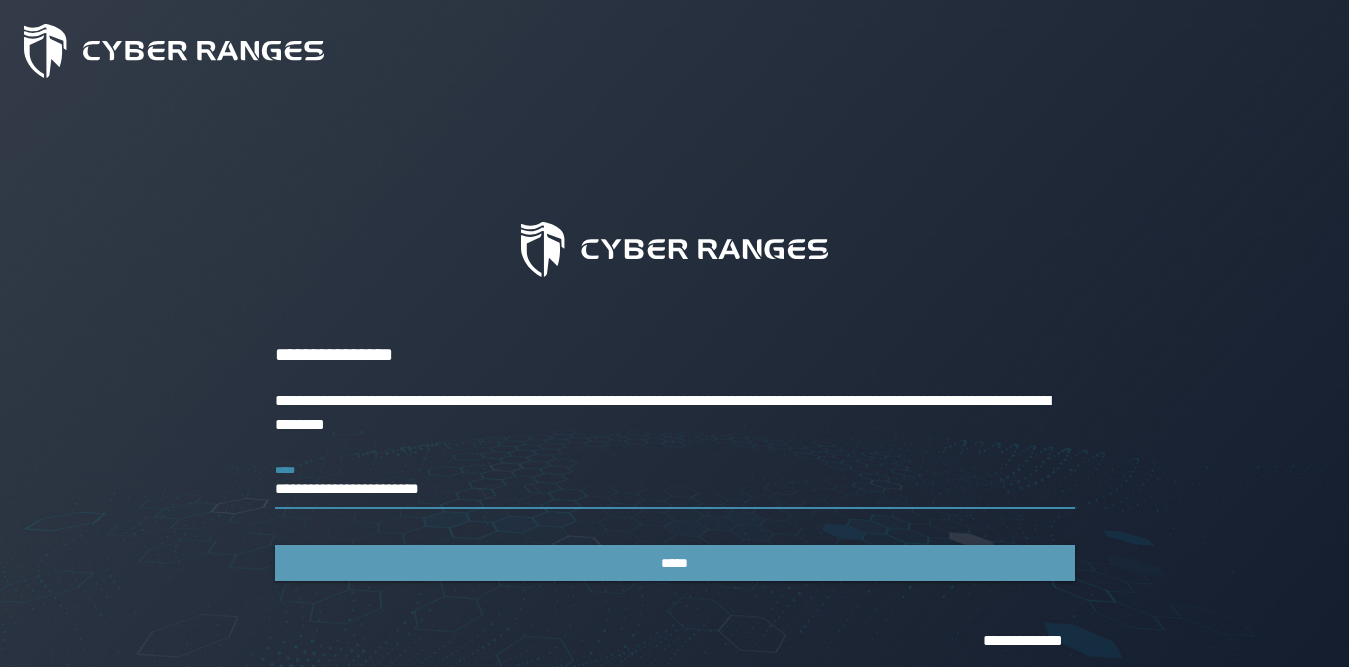 type on "**********" 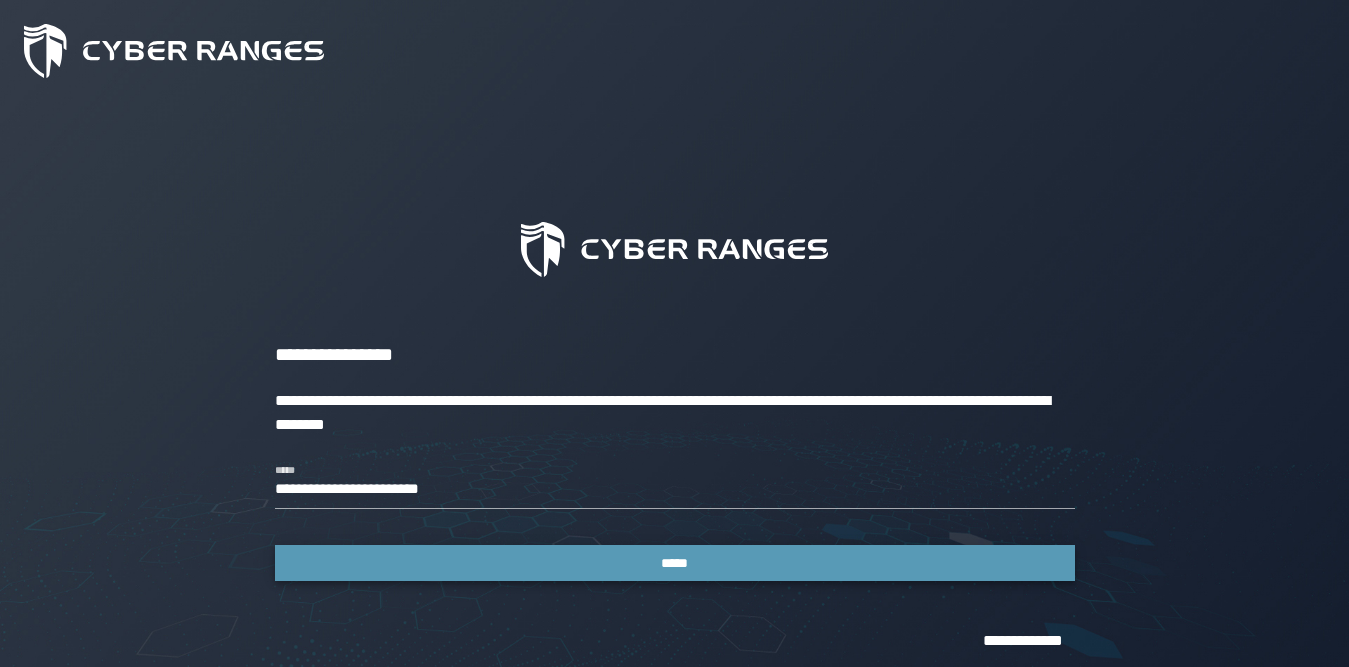 click on "*****" at bounding box center (675, 563) 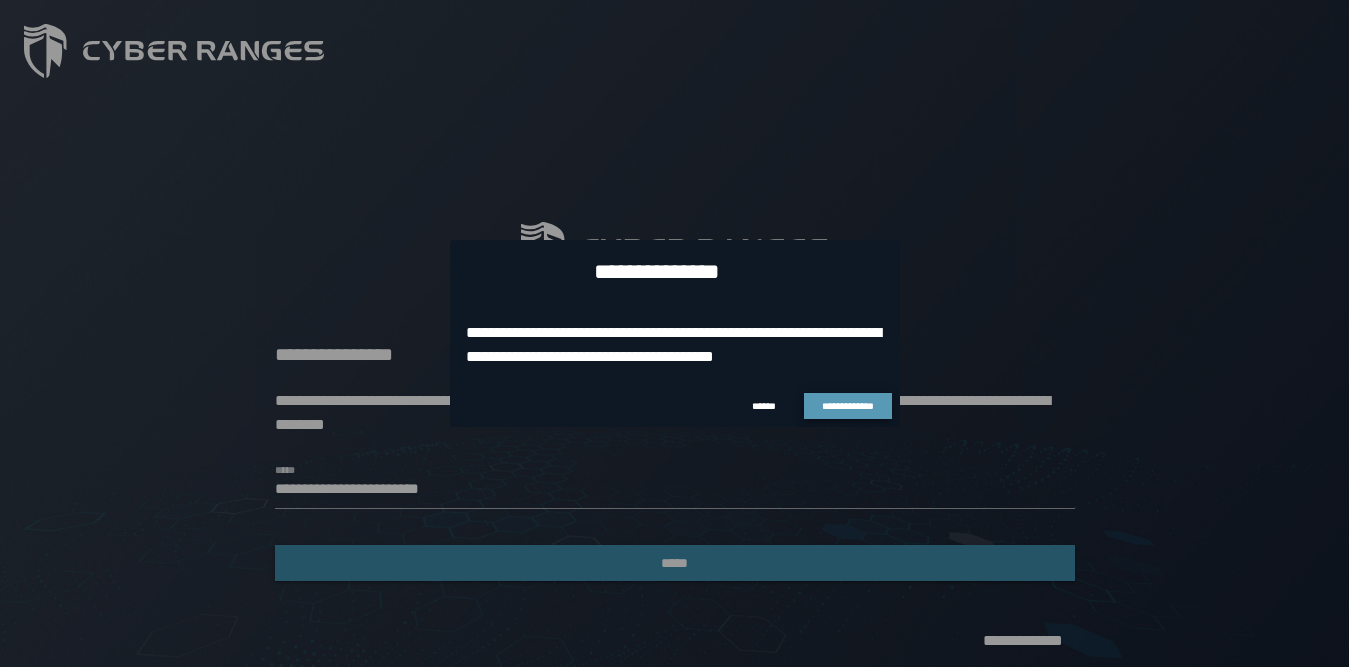 click on "**********" at bounding box center [848, 406] 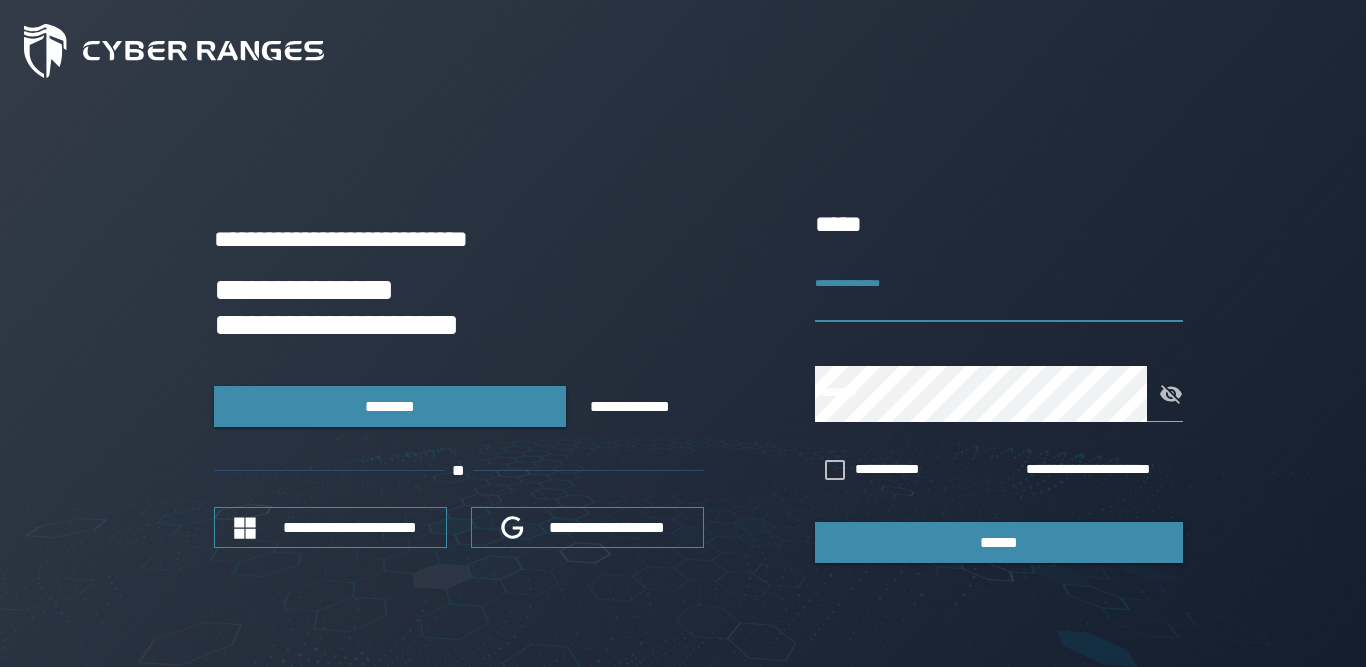 click on "**********" at bounding box center (999, 294) 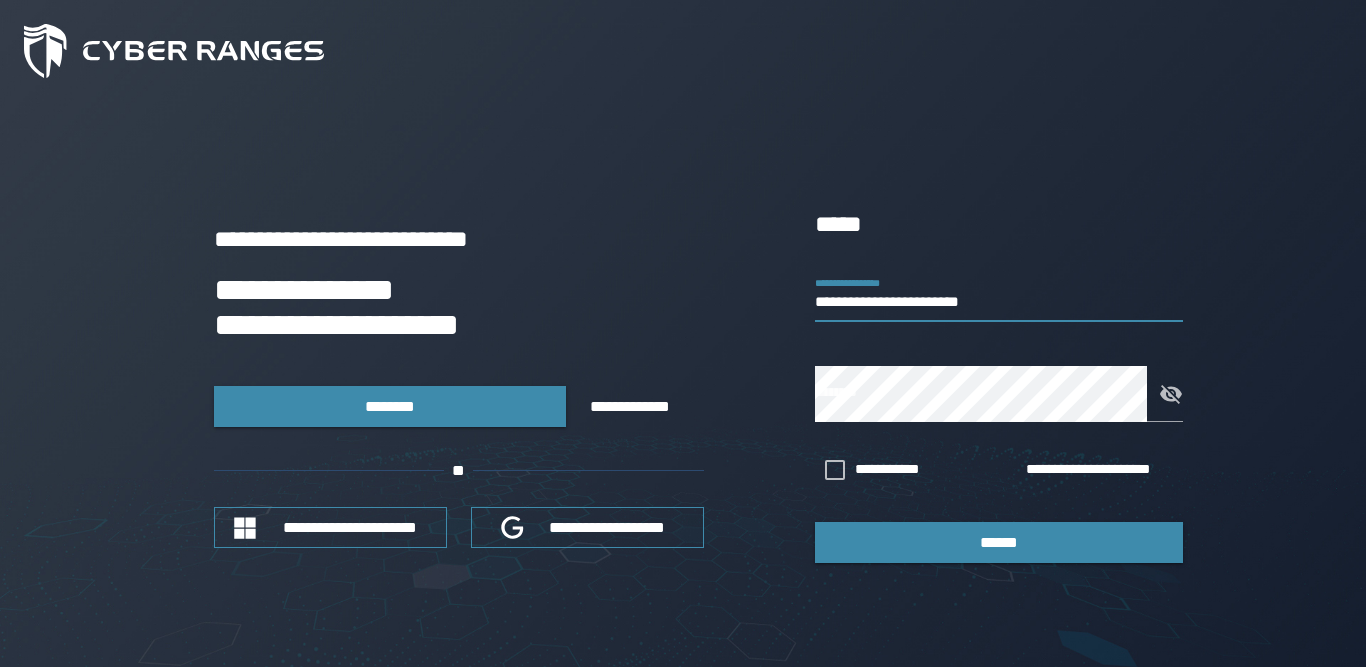 type on "**********" 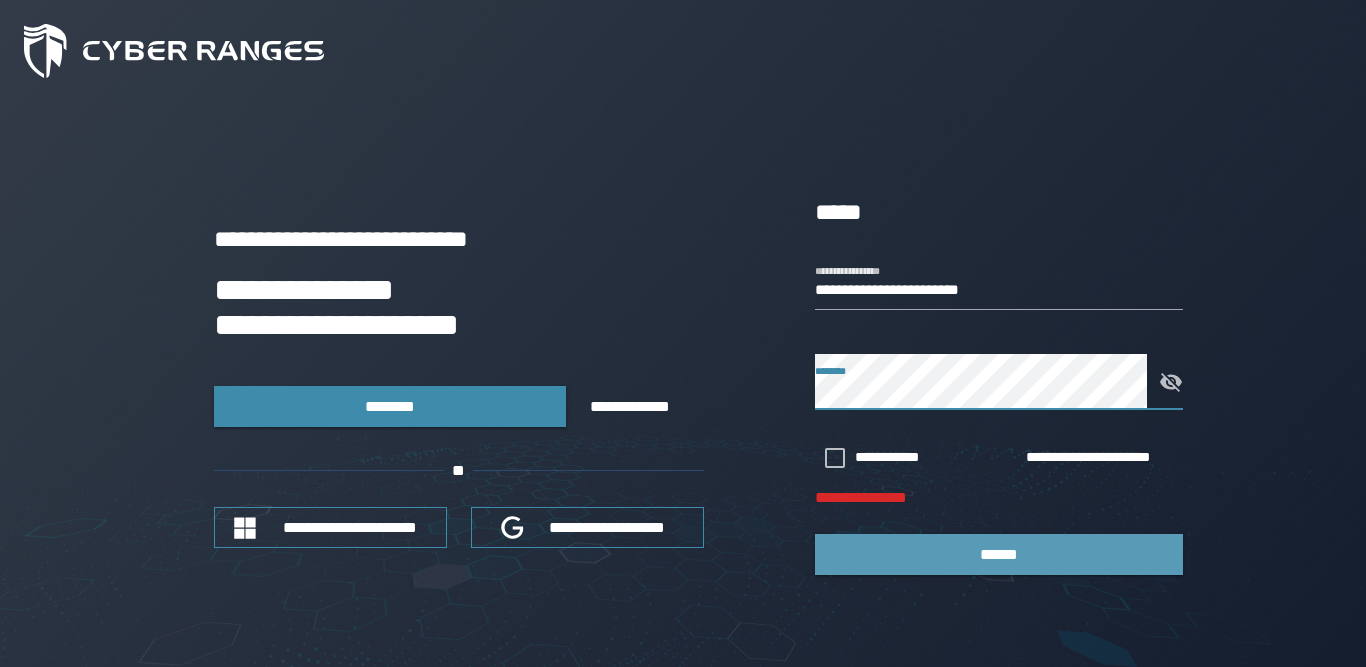 click on "******" at bounding box center (999, 554) 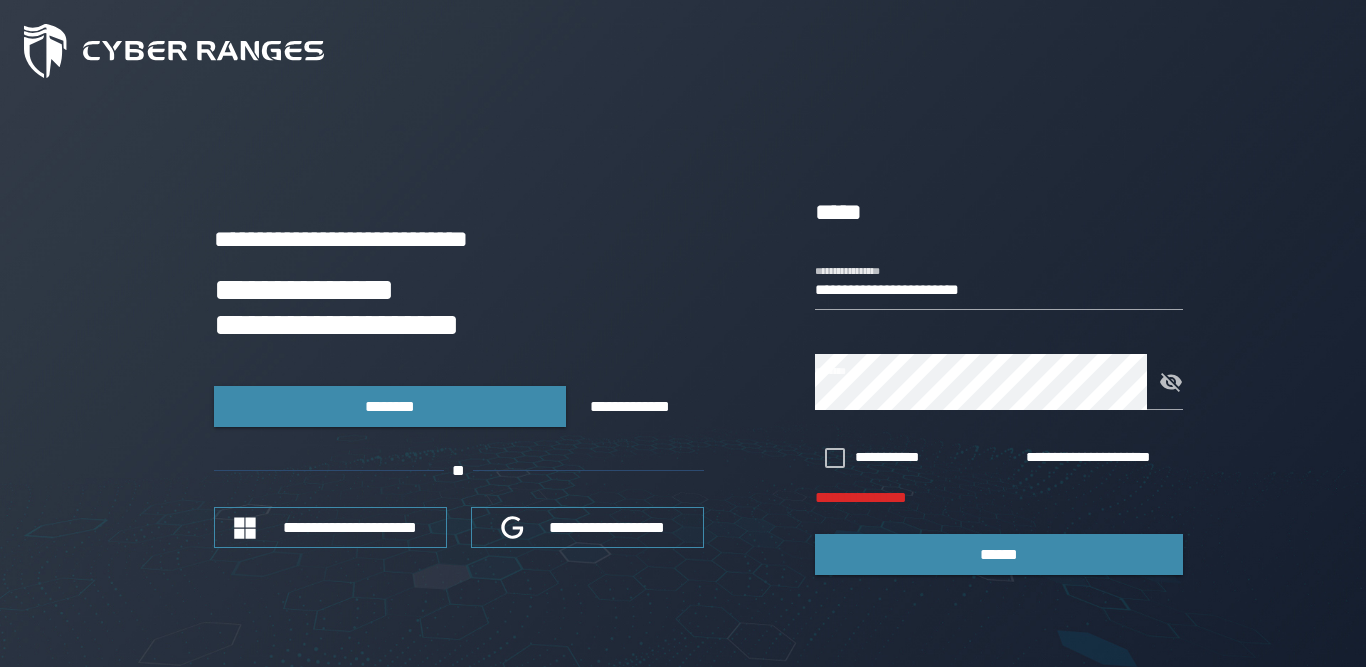 click on "******" at bounding box center [999, 554] 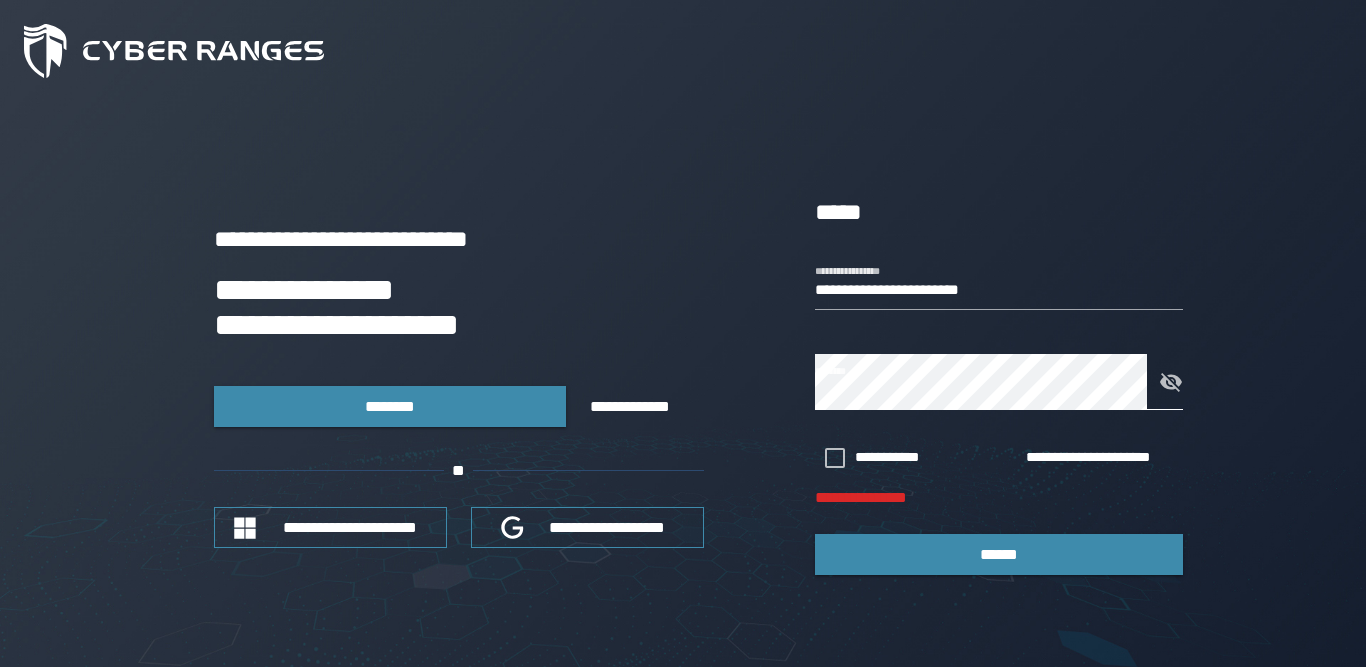 click at bounding box center [1165, 382] 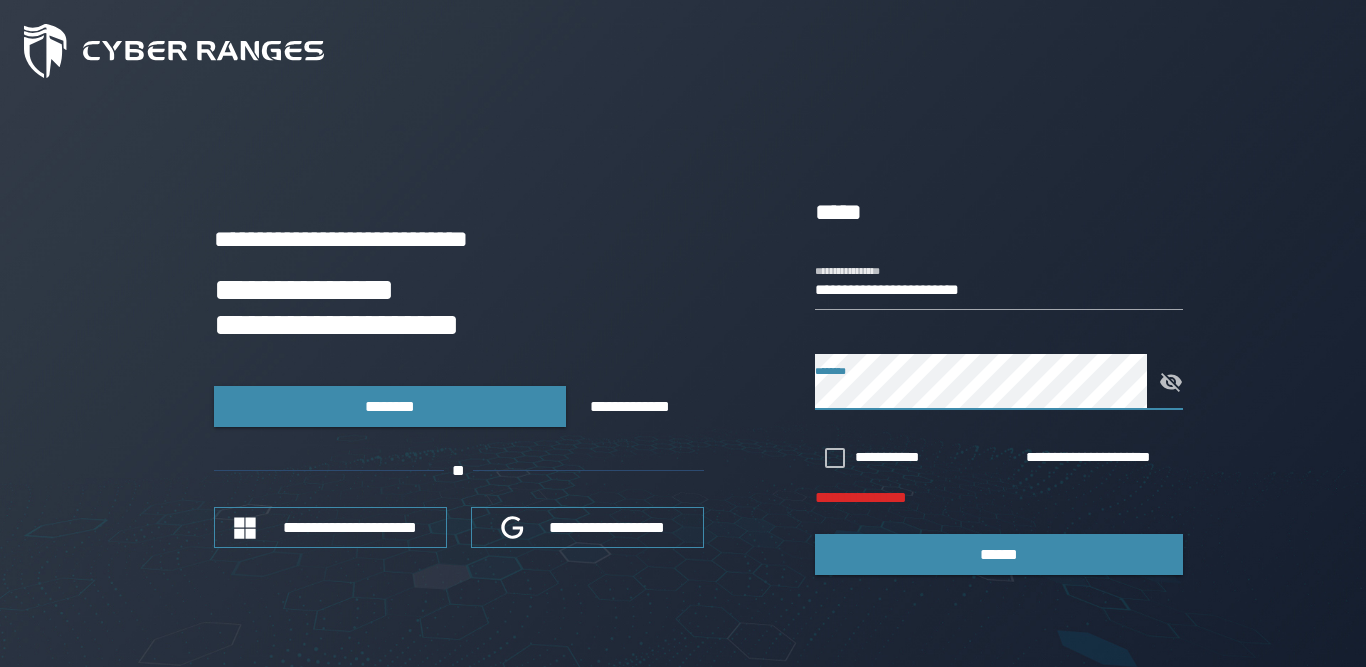click 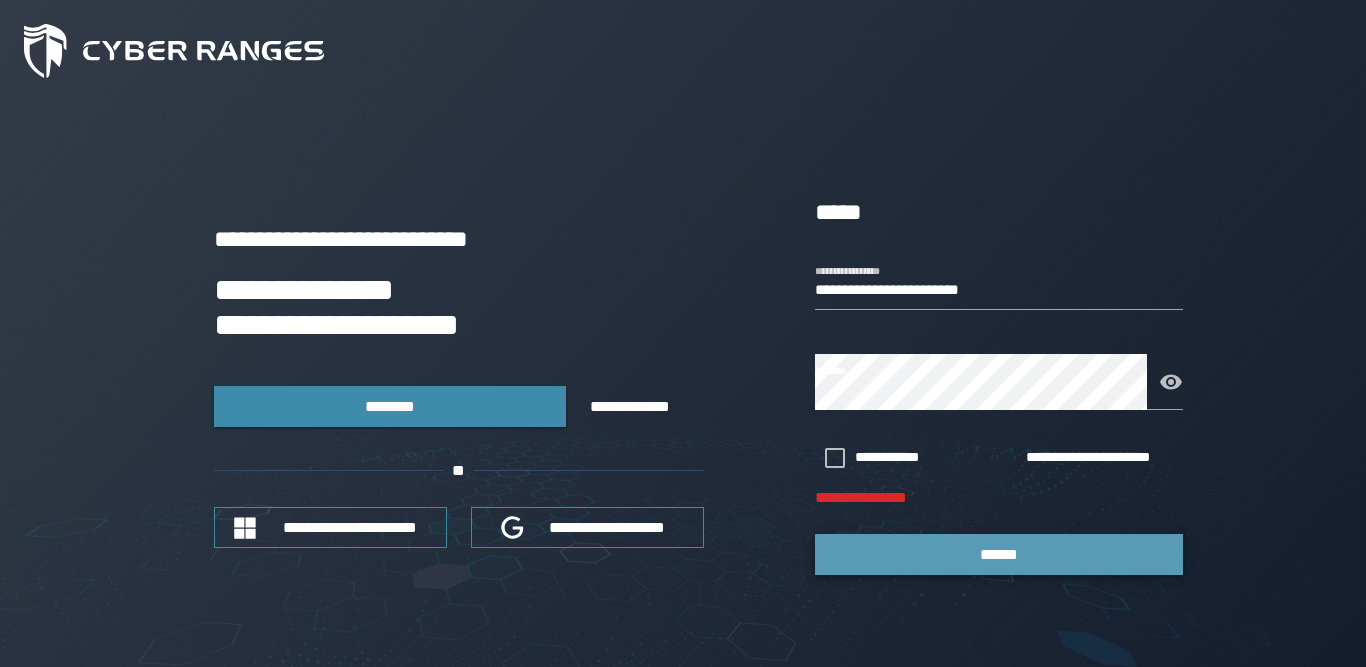click on "******" at bounding box center (999, 554) 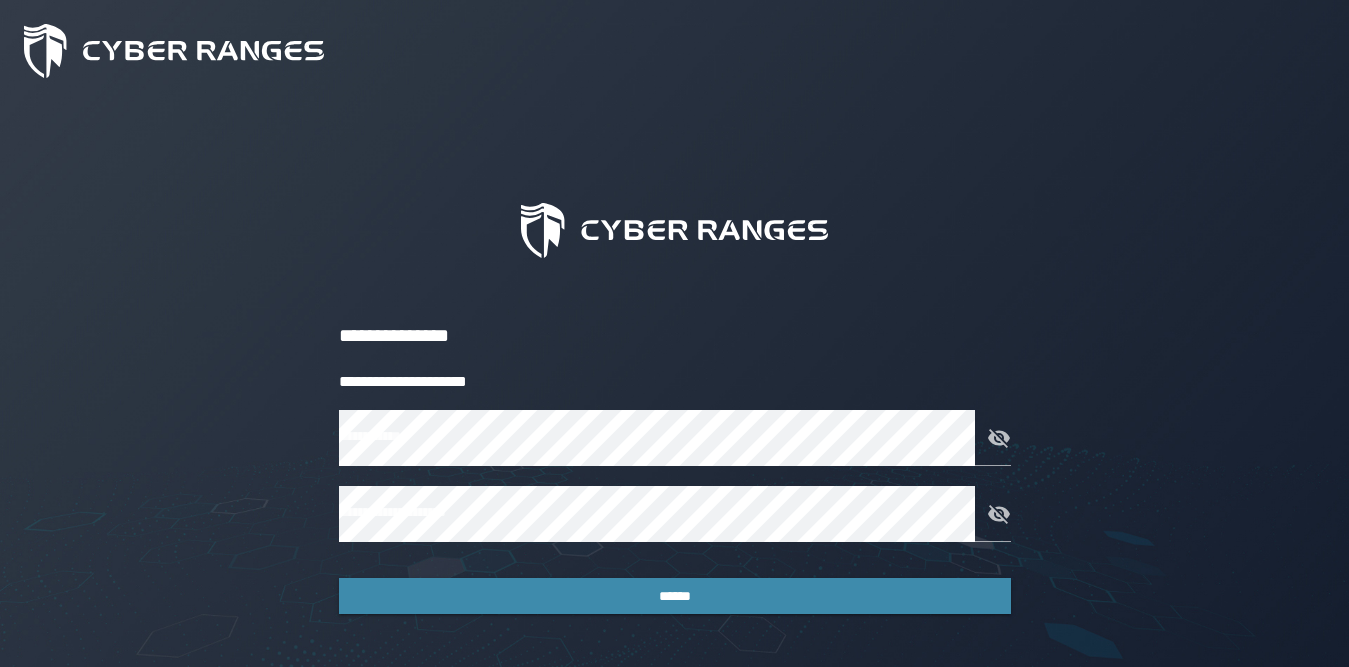 scroll, scrollTop: 0, scrollLeft: 0, axis: both 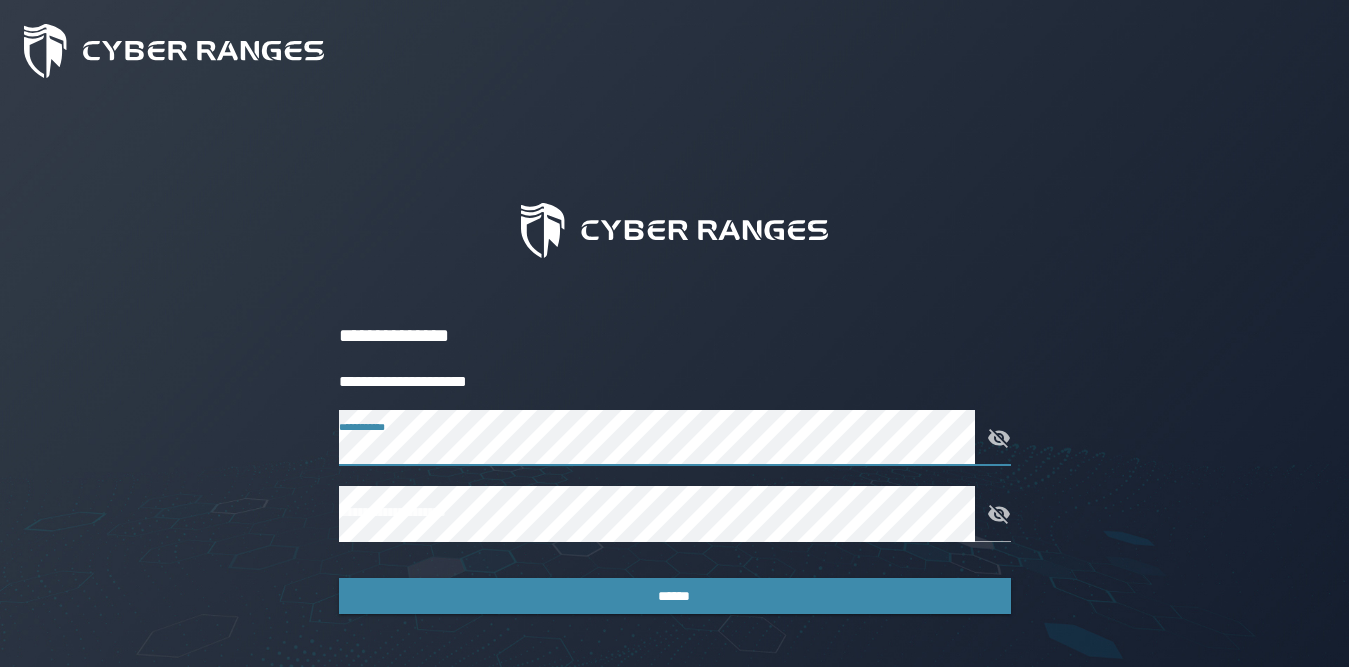 click 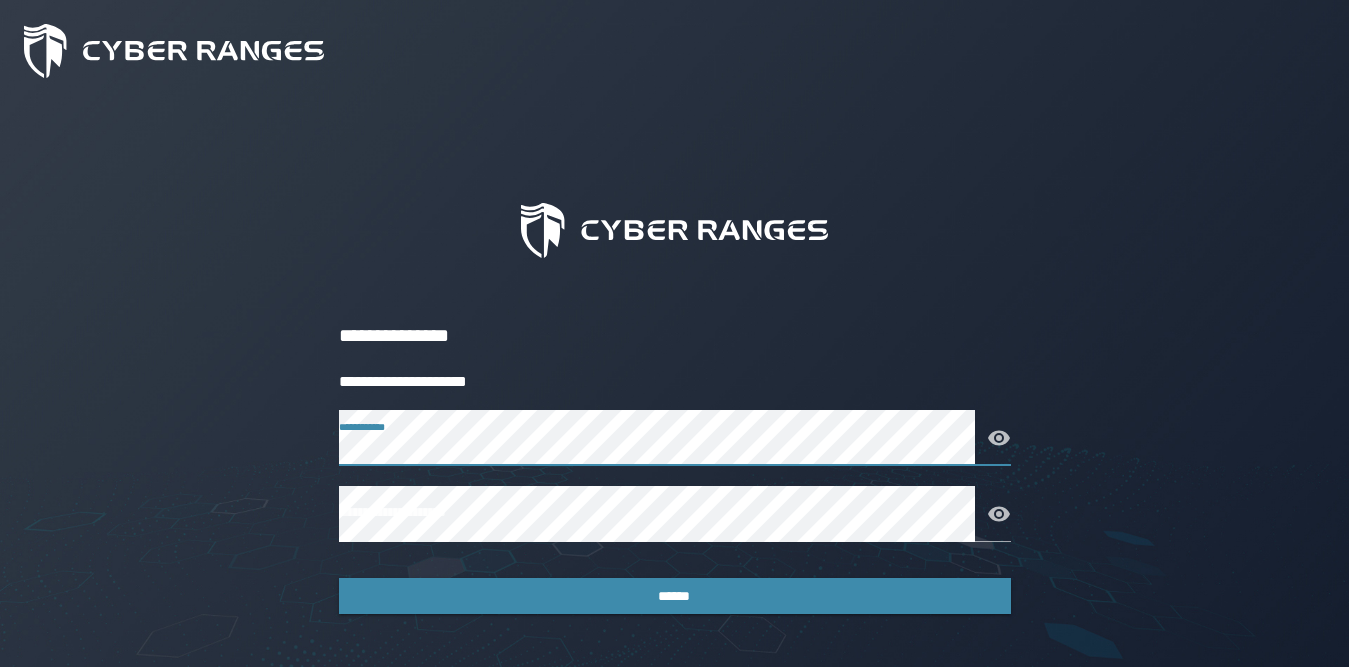 click 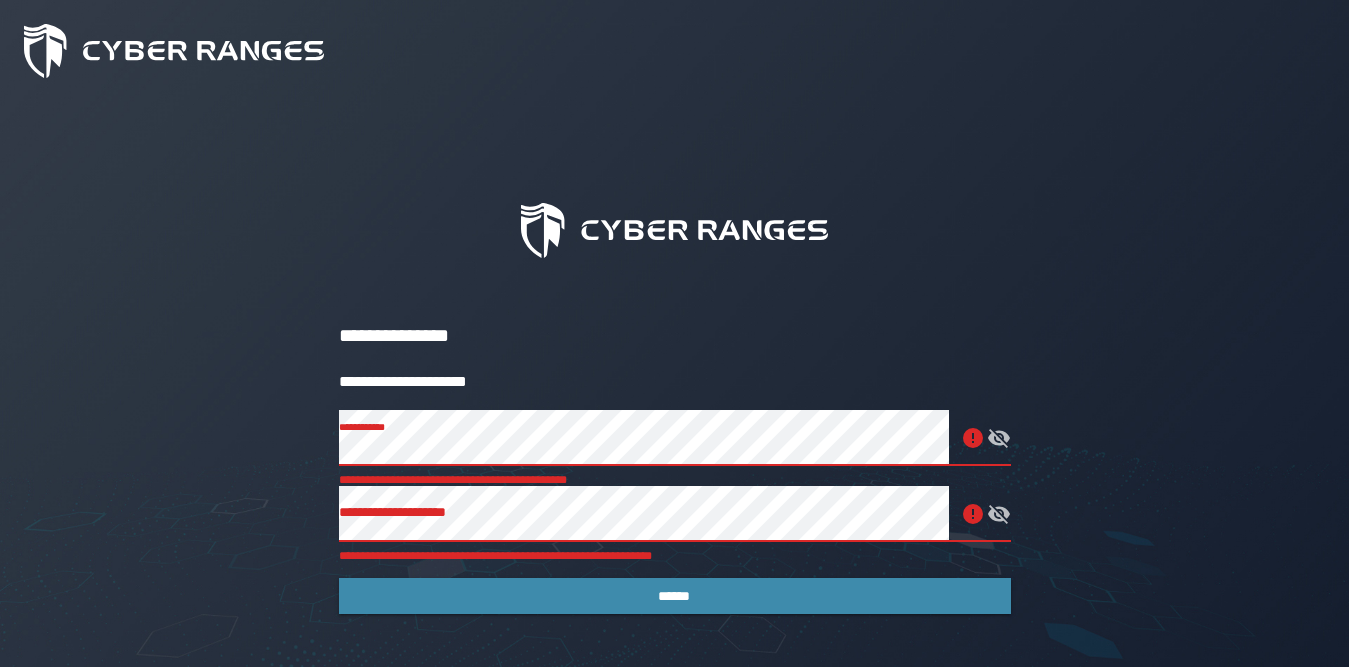 click on "**********" 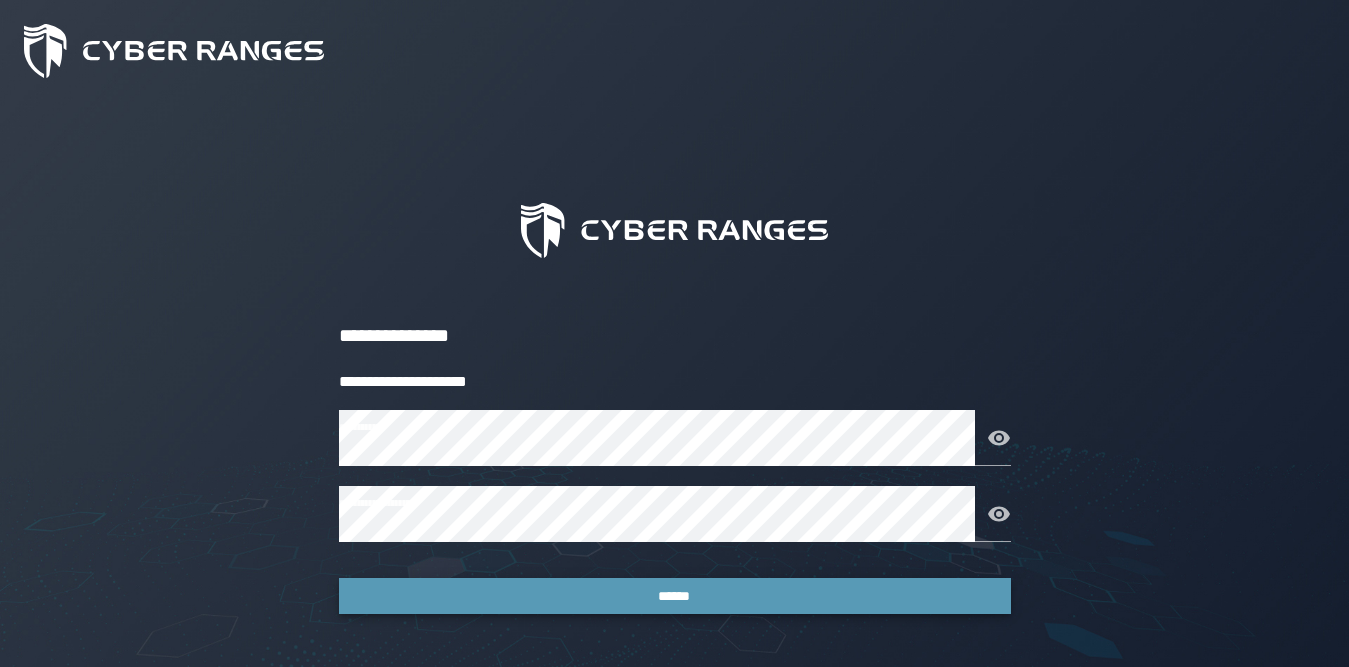 click on "******" at bounding box center [675, 596] 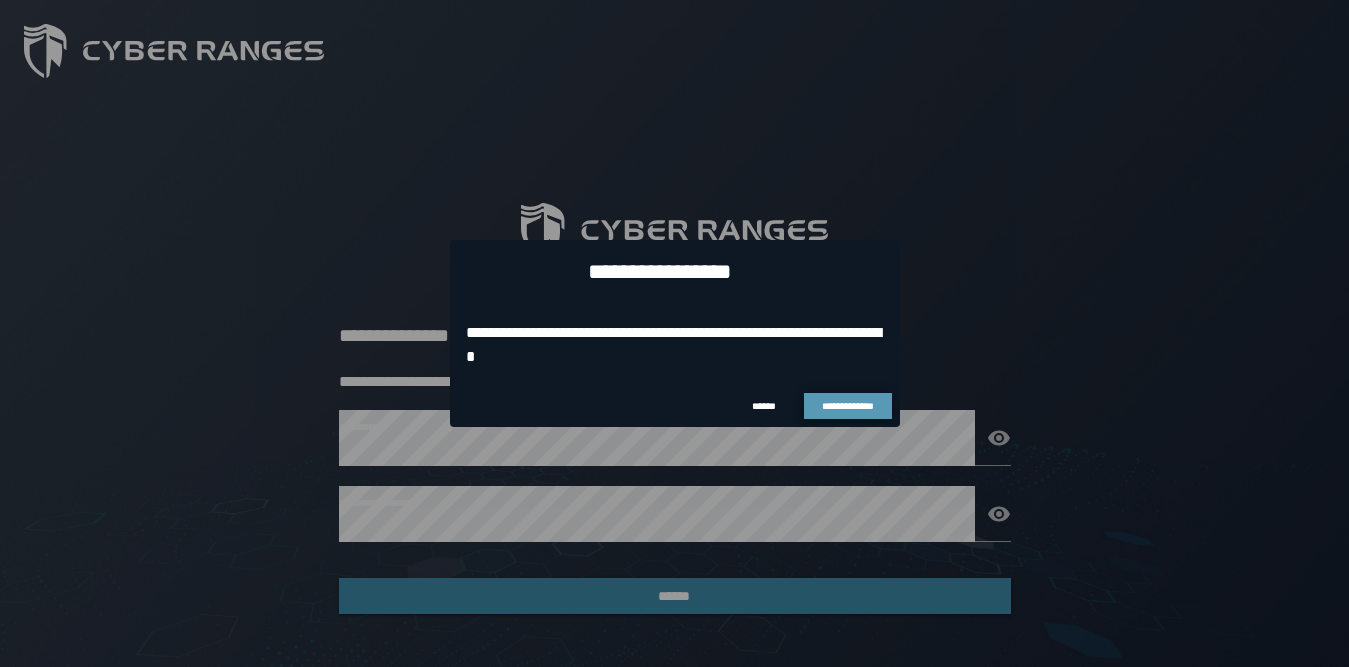 click on "**********" at bounding box center [848, 406] 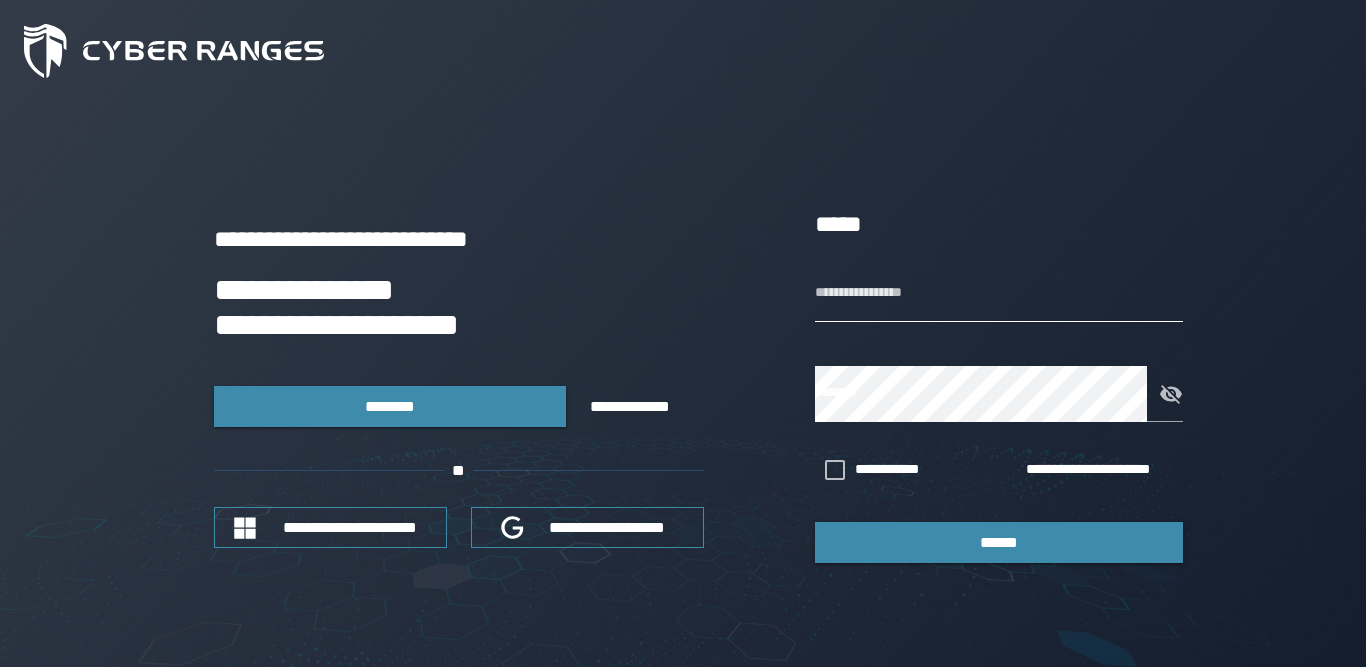 click on "**********" at bounding box center [999, 294] 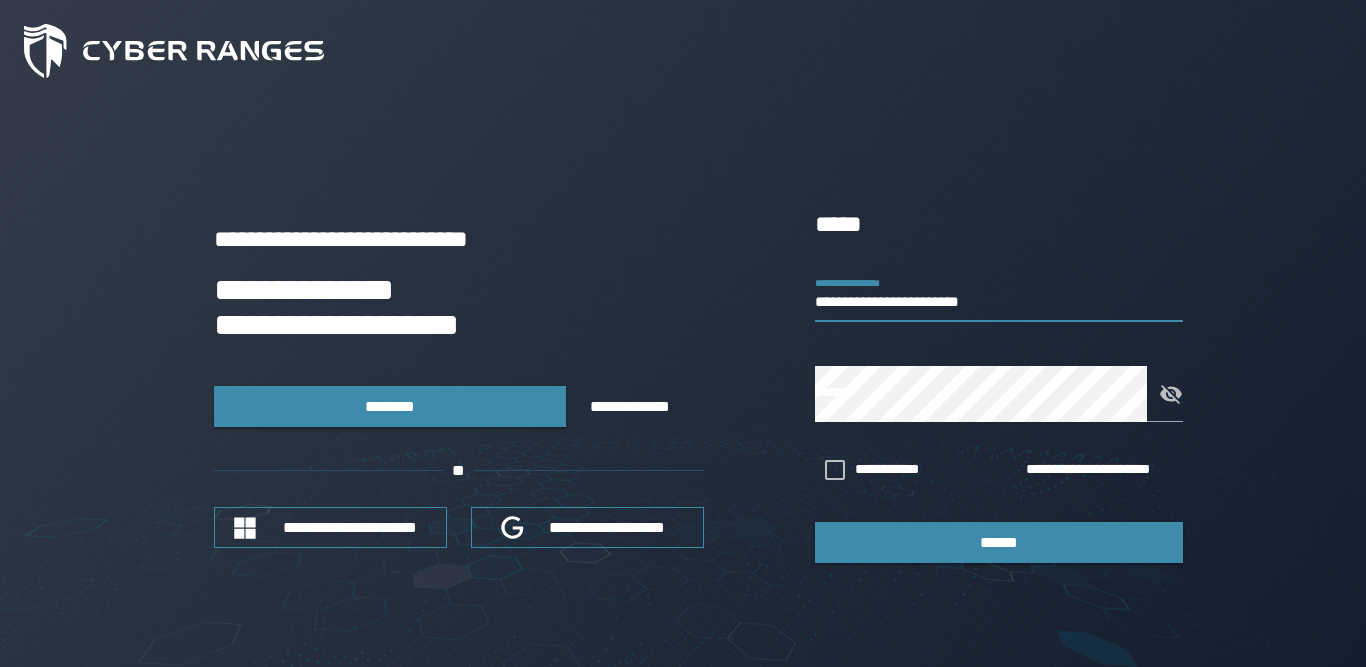 type on "**********" 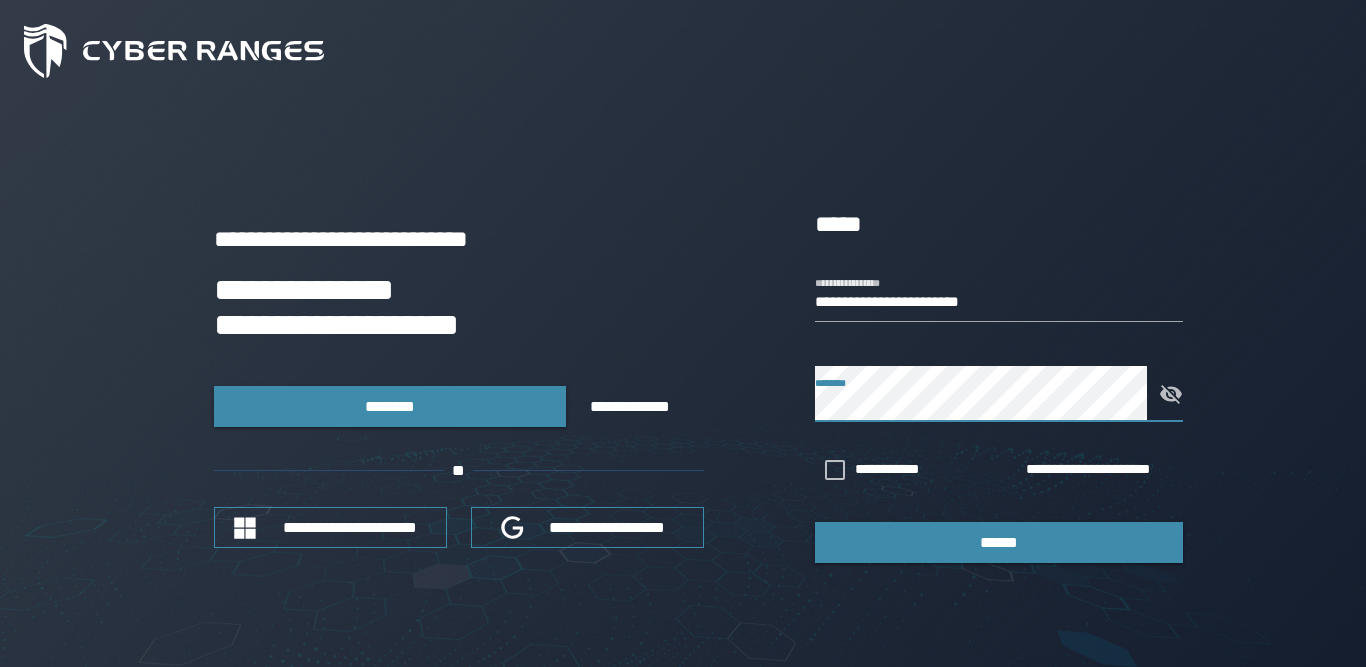 click at bounding box center (1165, 394) 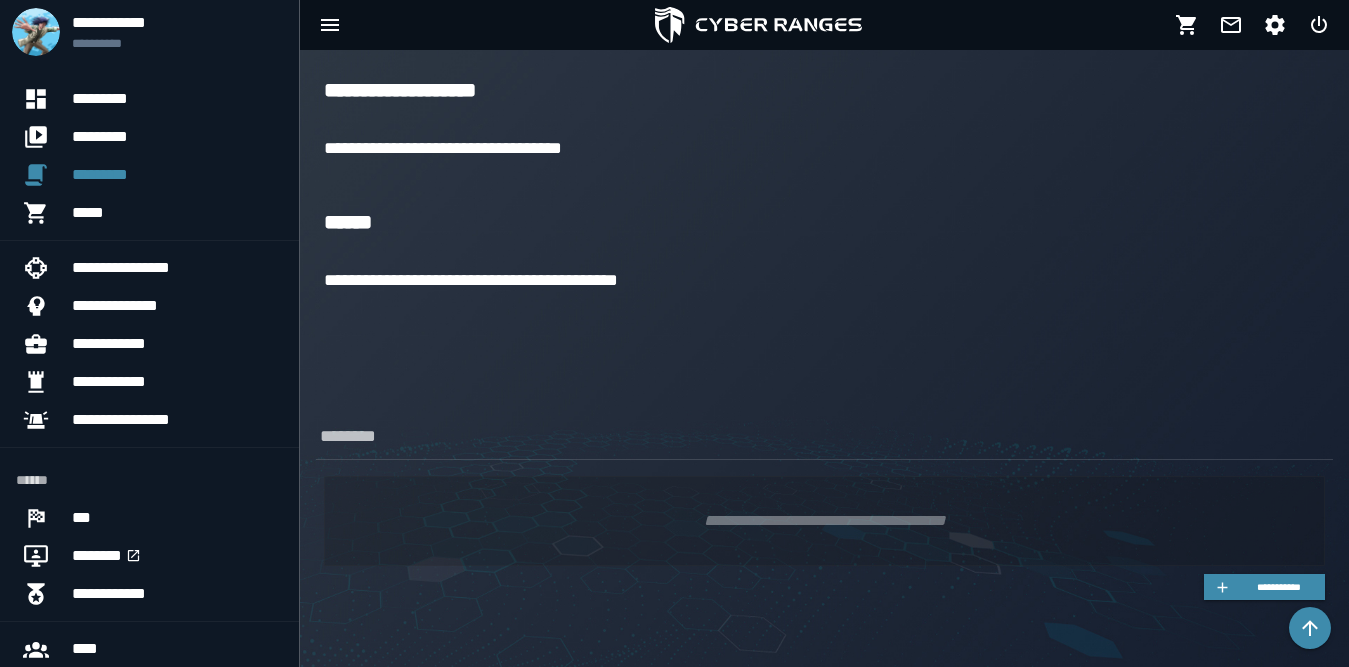 scroll, scrollTop: 1245, scrollLeft: 0, axis: vertical 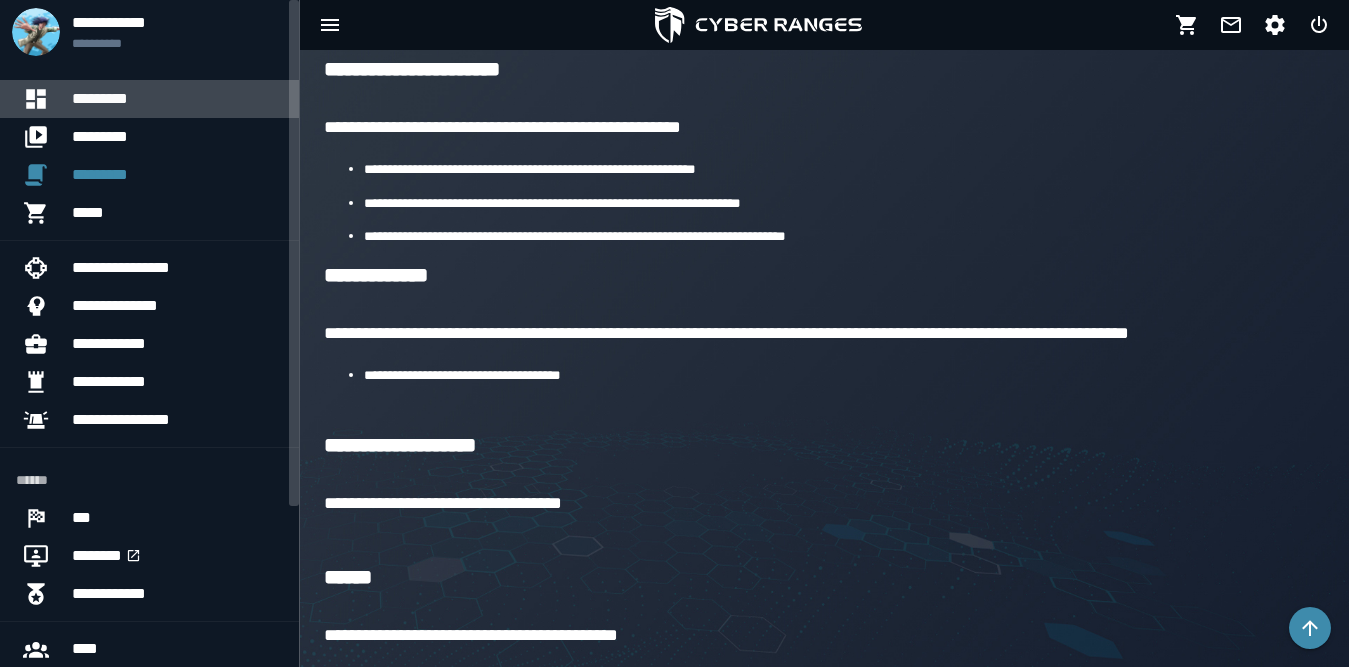 click on "*********" at bounding box center (177, 99) 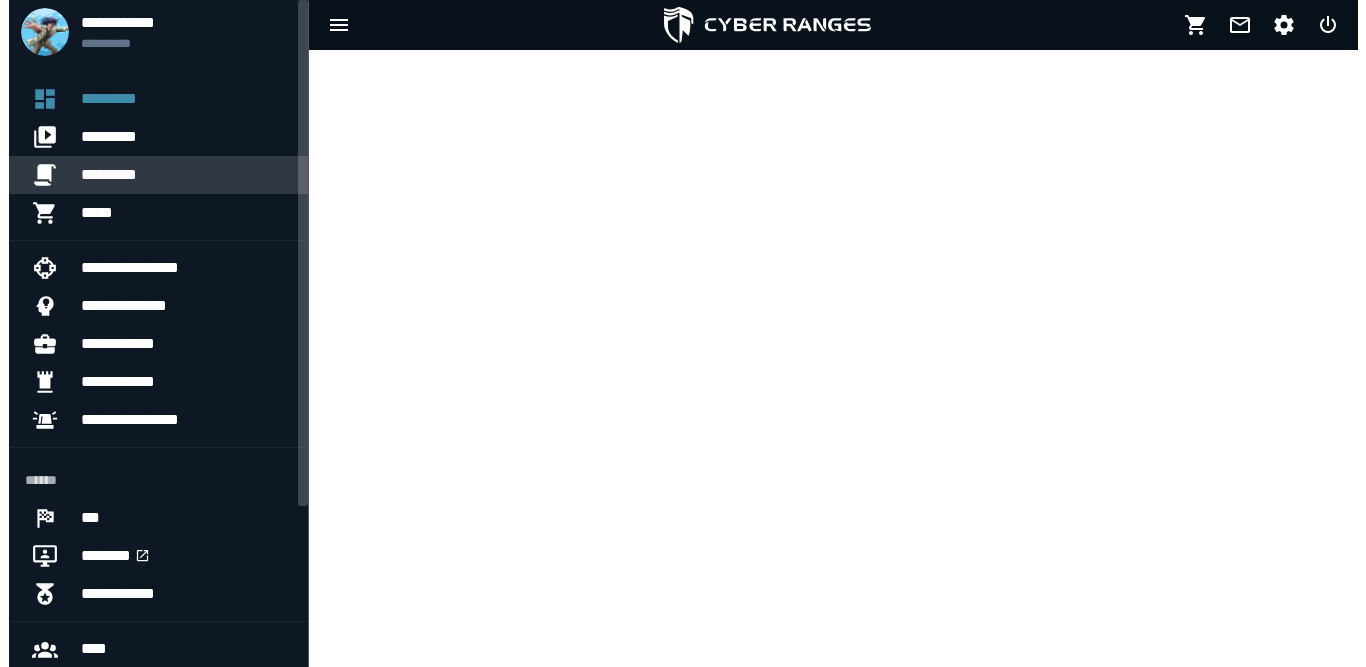 scroll, scrollTop: 0, scrollLeft: 0, axis: both 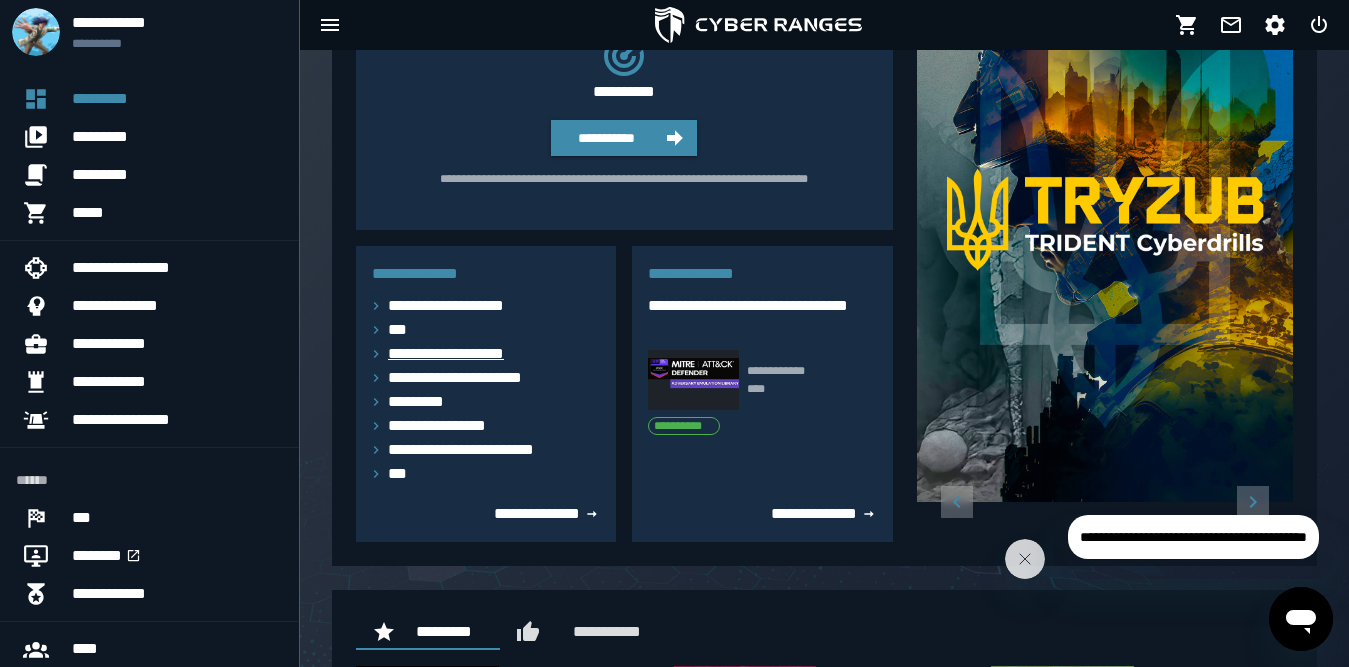 click on "**********" at bounding box center [457, 354] 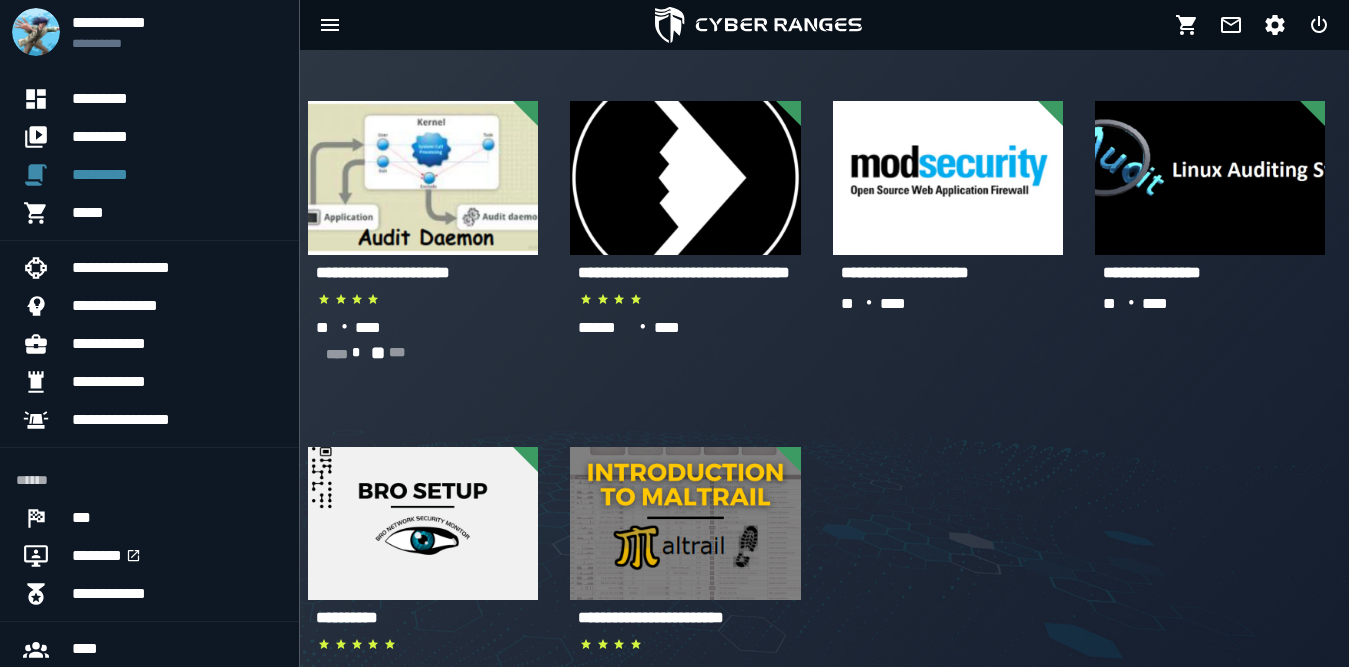 scroll, scrollTop: 557, scrollLeft: 0, axis: vertical 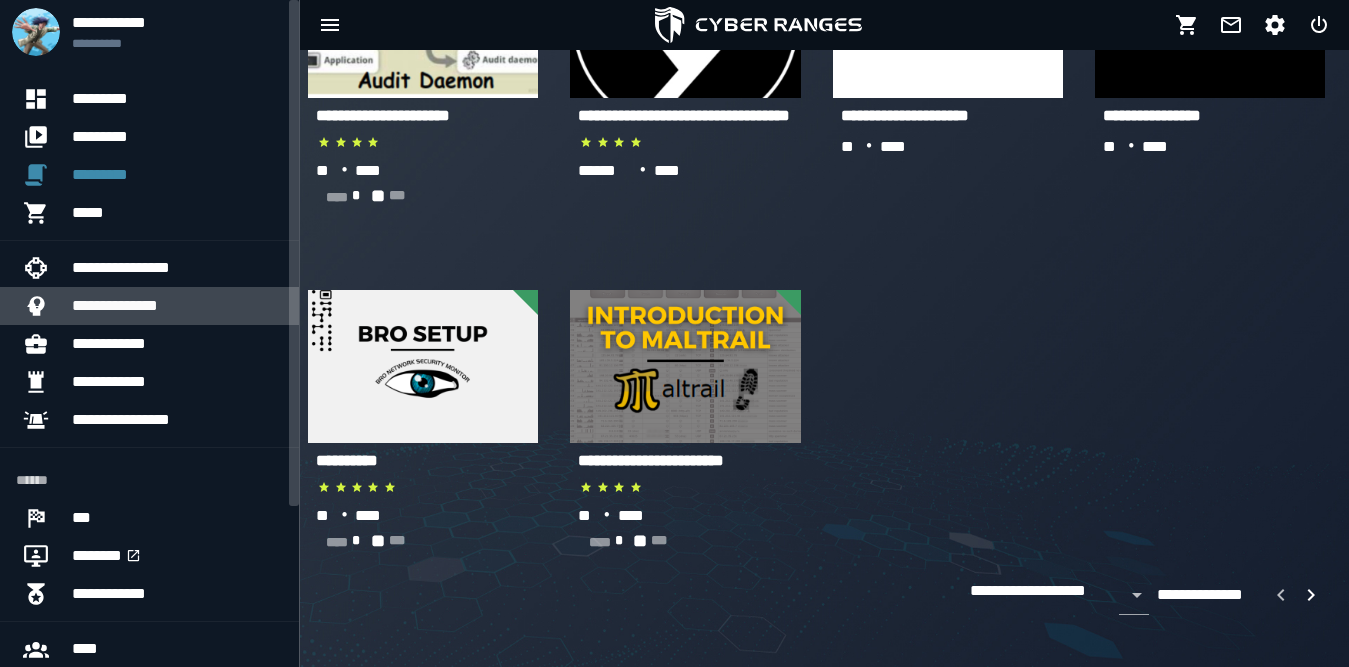 click on "**********" at bounding box center [177, 306] 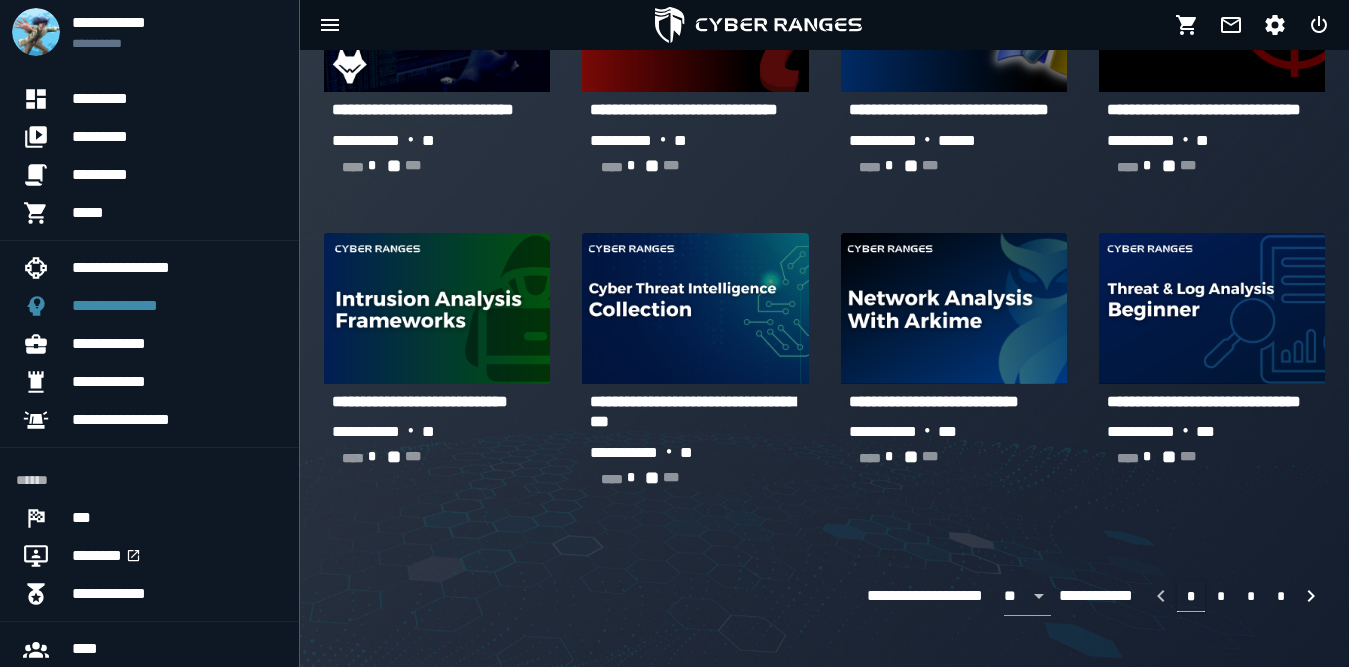 scroll, scrollTop: 1089, scrollLeft: 0, axis: vertical 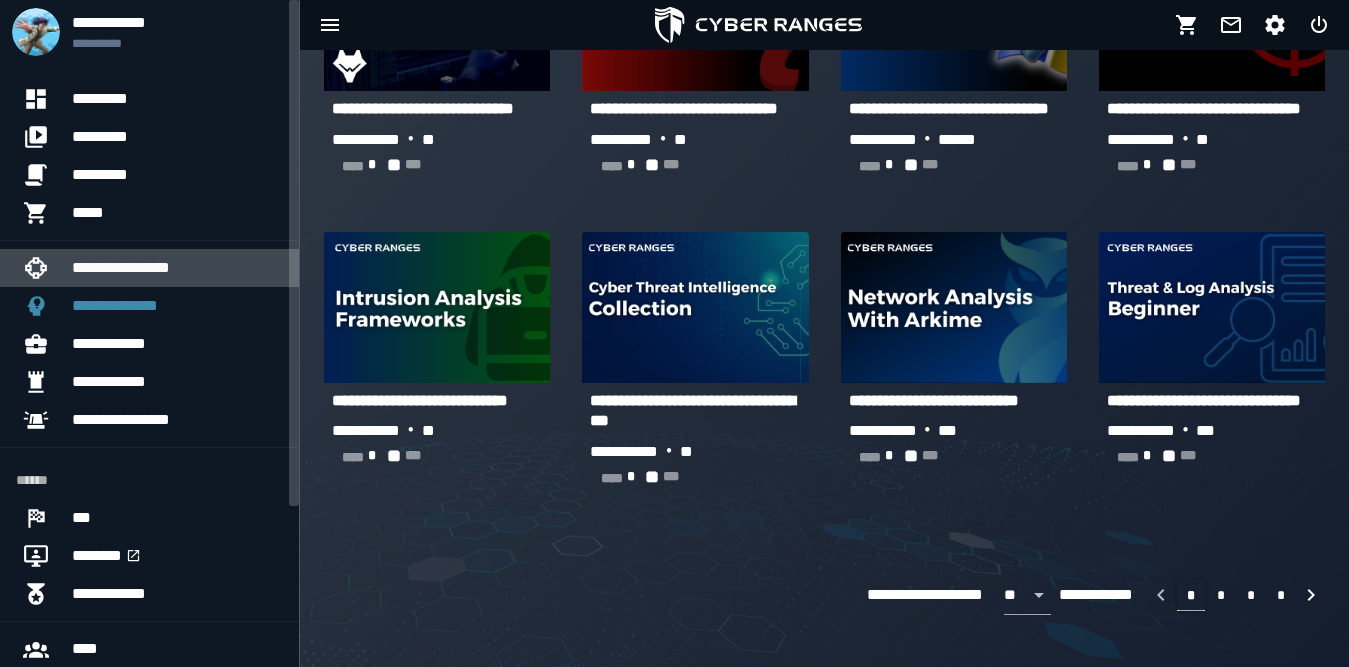 click on "**********" at bounding box center [177, 268] 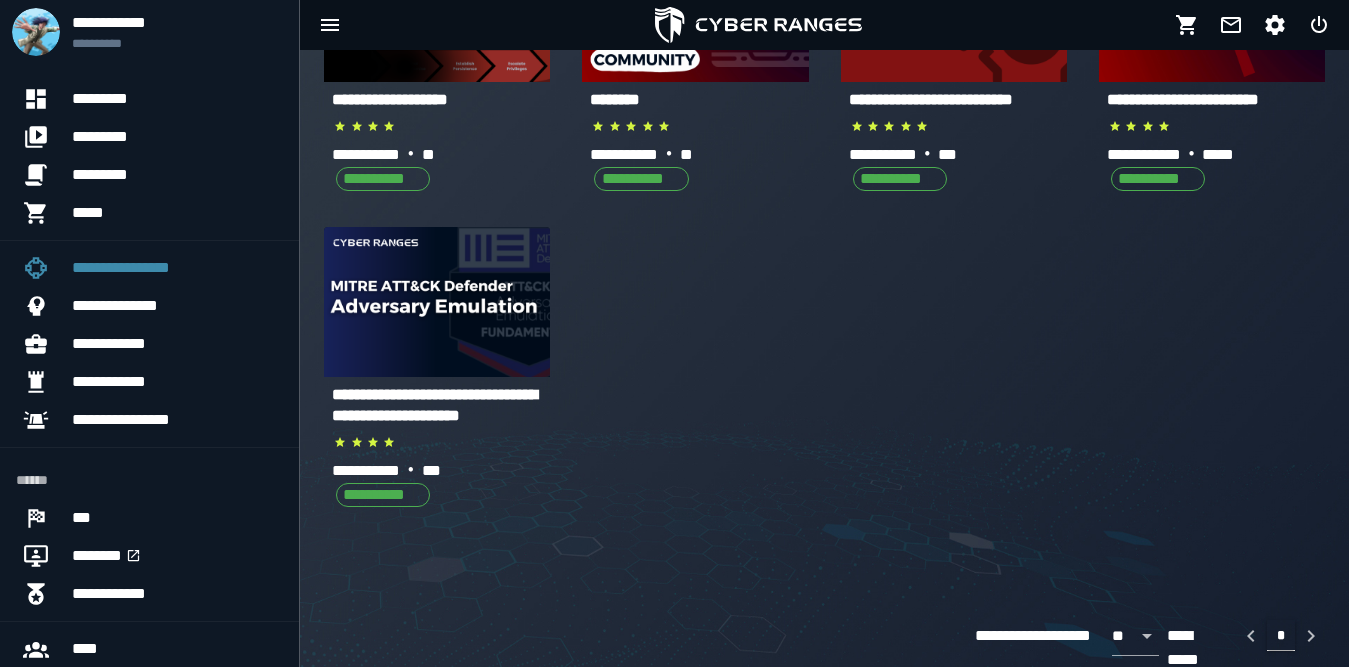scroll, scrollTop: 241, scrollLeft: 0, axis: vertical 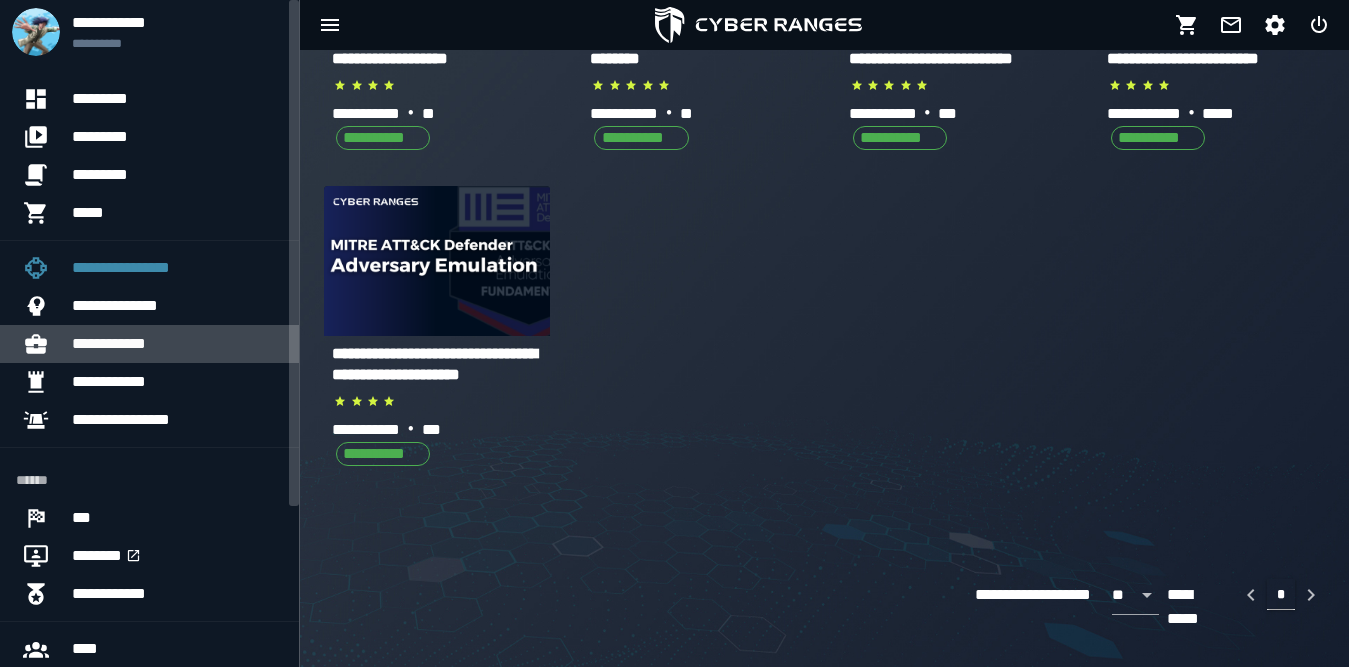 click on "**********" at bounding box center (177, 344) 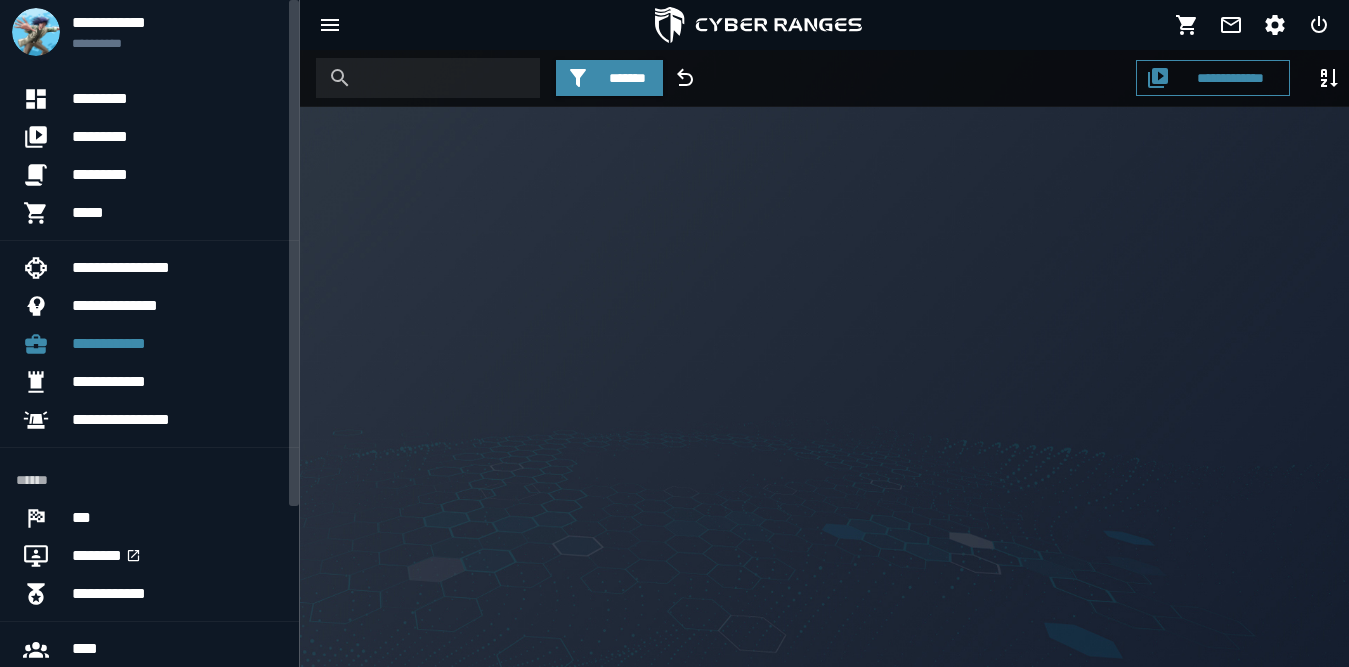 scroll, scrollTop: 0, scrollLeft: 0, axis: both 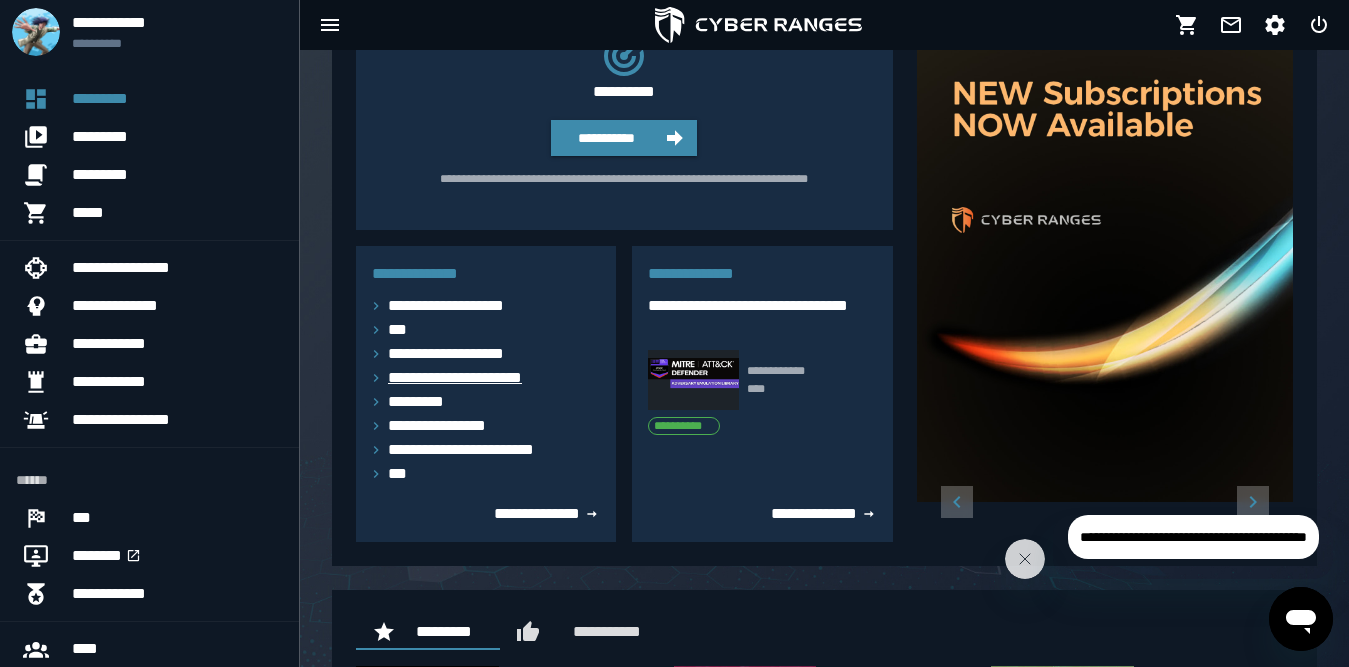 click on "**********" at bounding box center [473, 378] 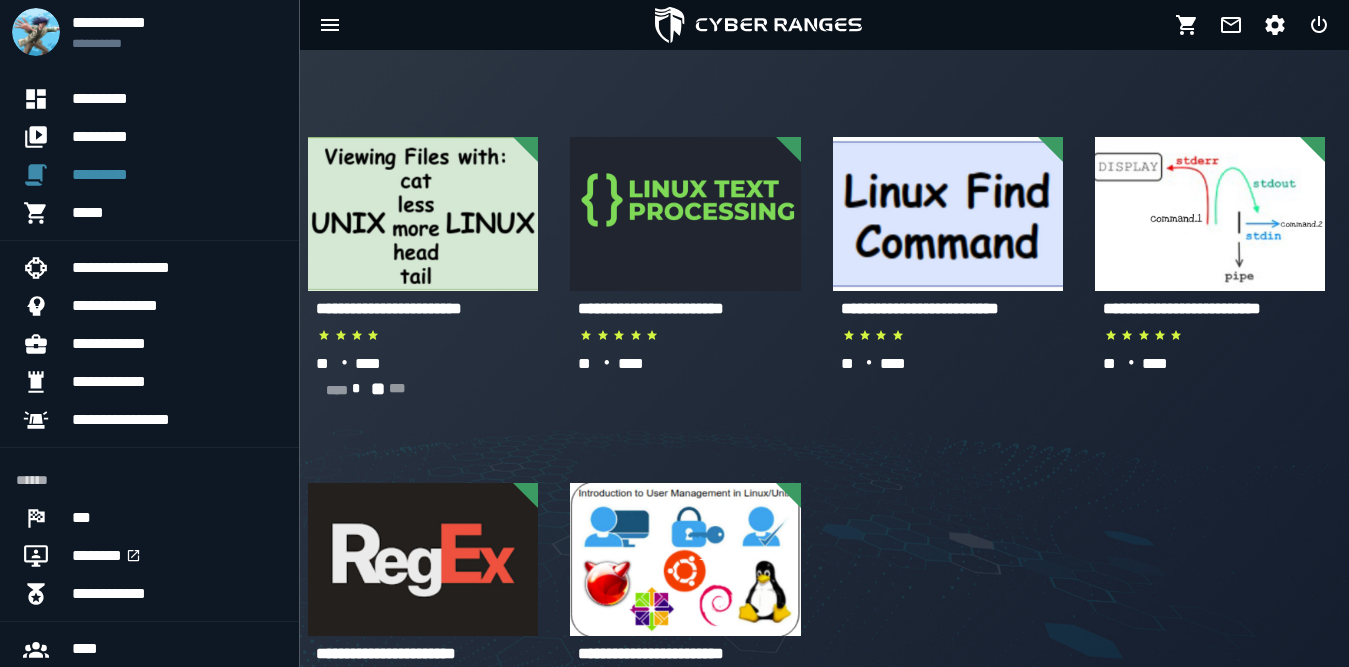 scroll, scrollTop: 300, scrollLeft: 0, axis: vertical 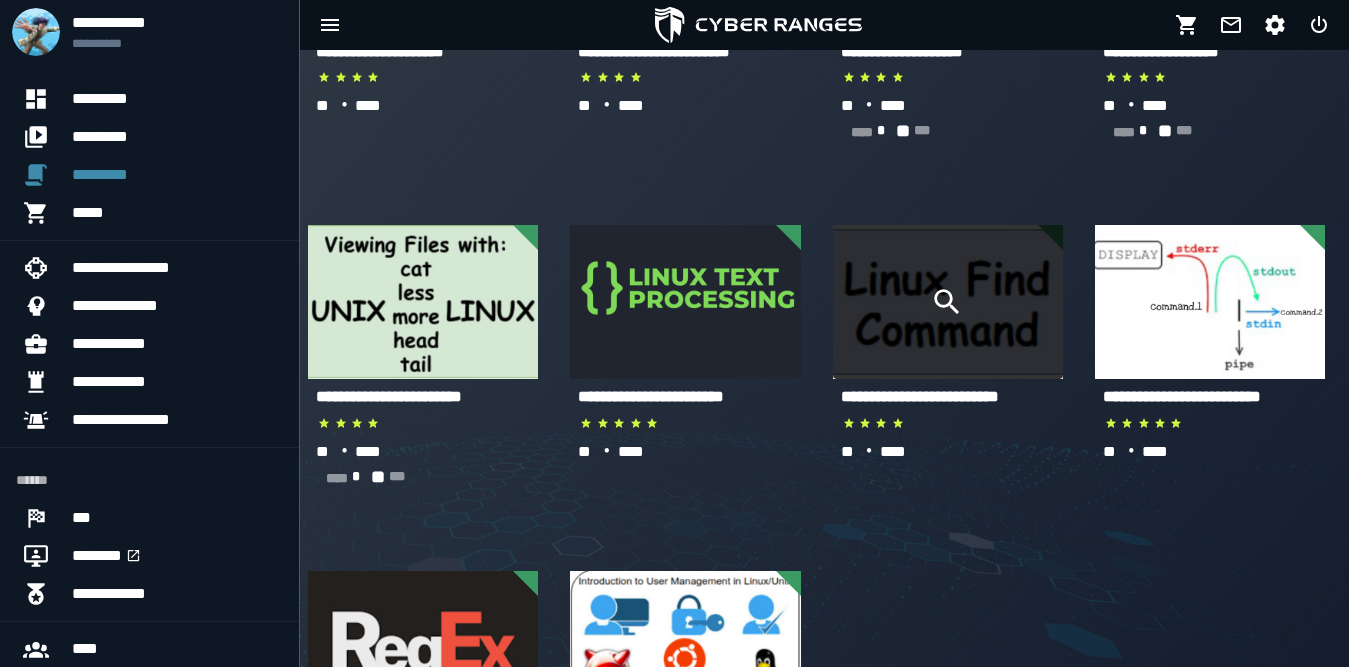 click 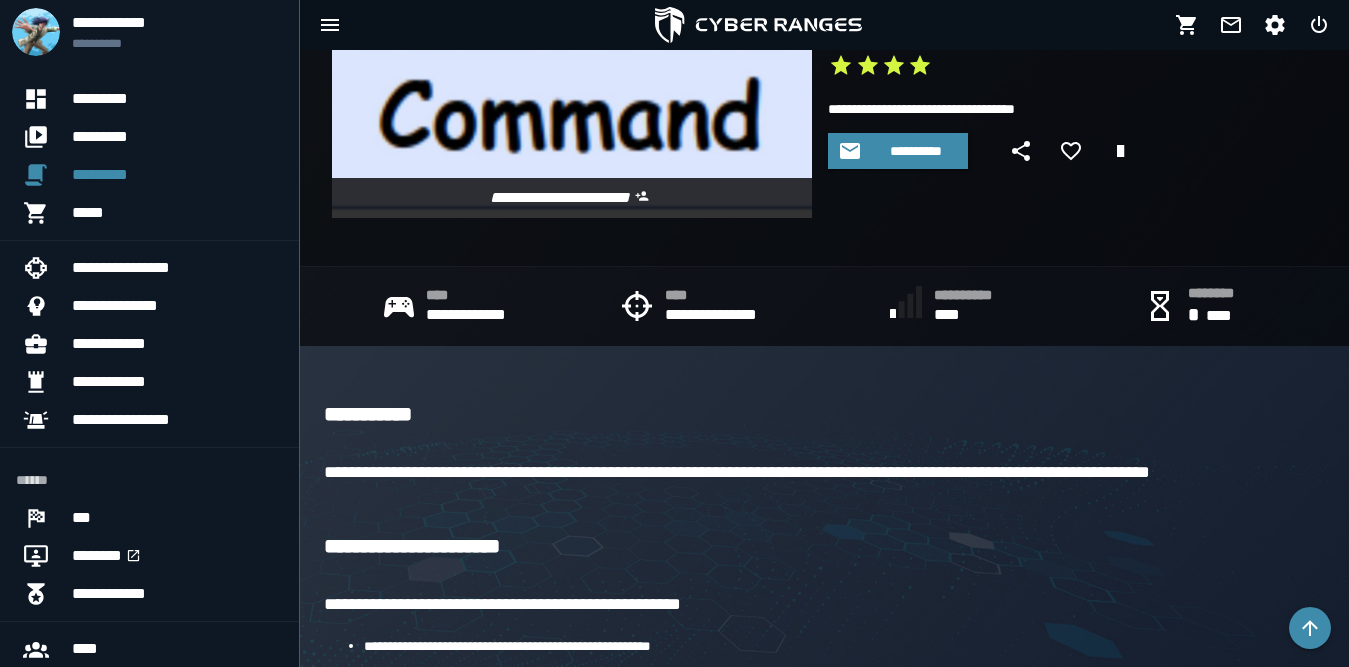 scroll, scrollTop: 0, scrollLeft: 0, axis: both 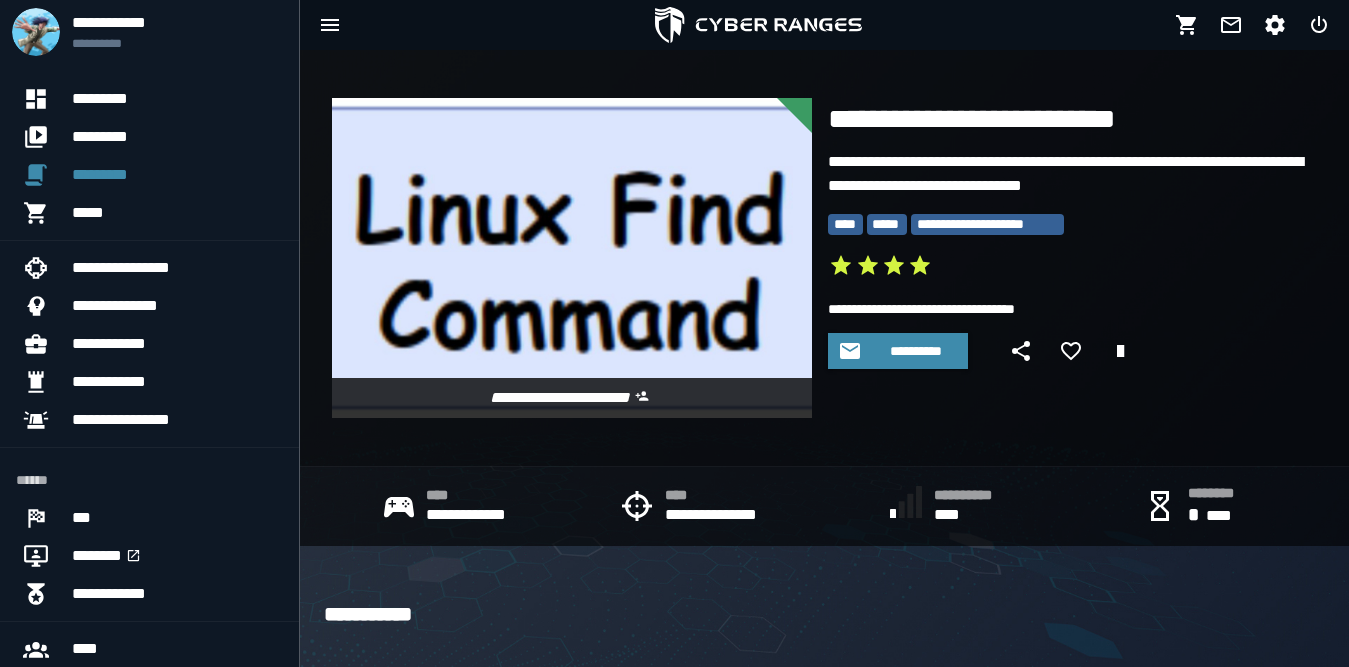 click at bounding box center (572, 258) 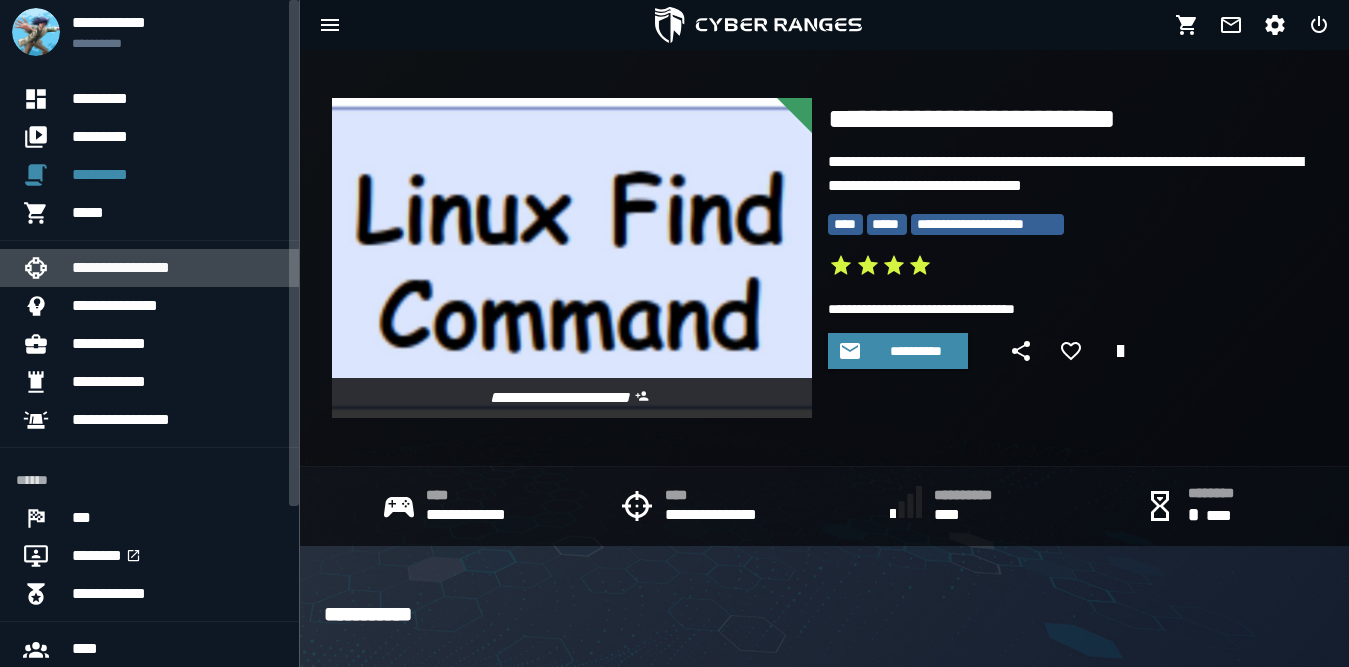 click on "**********" at bounding box center (177, 268) 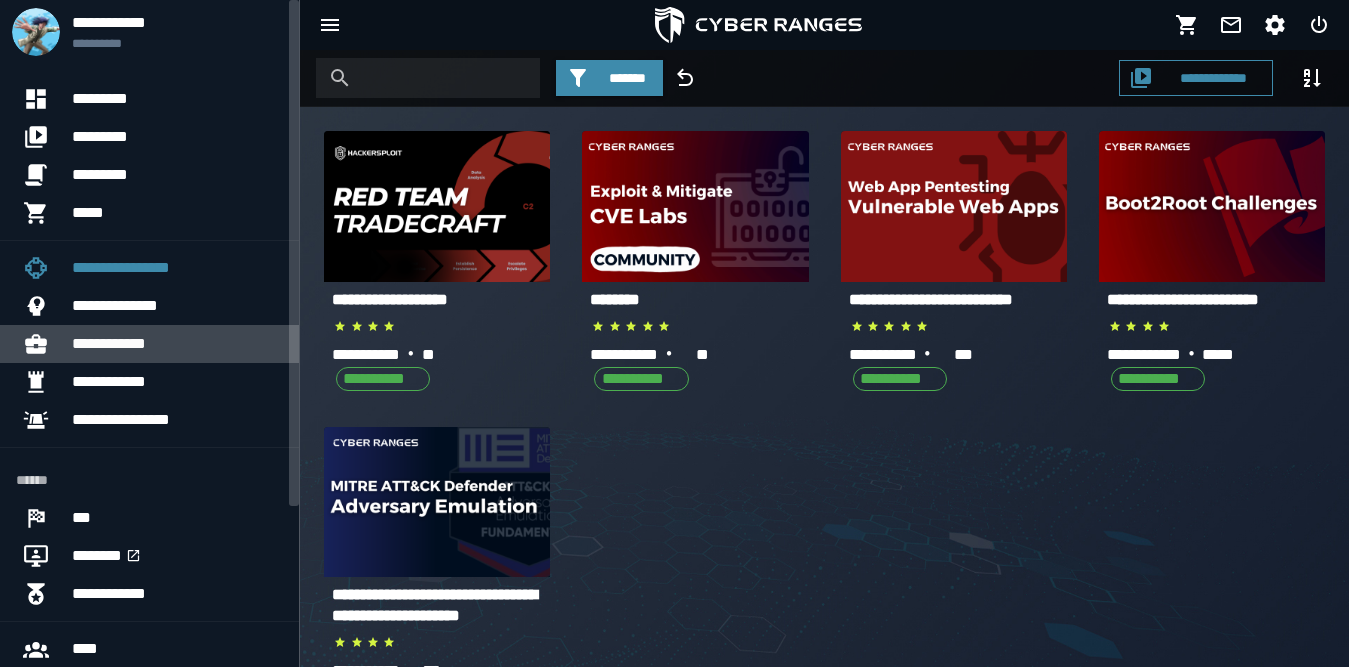 click on "**********" at bounding box center (177, 344) 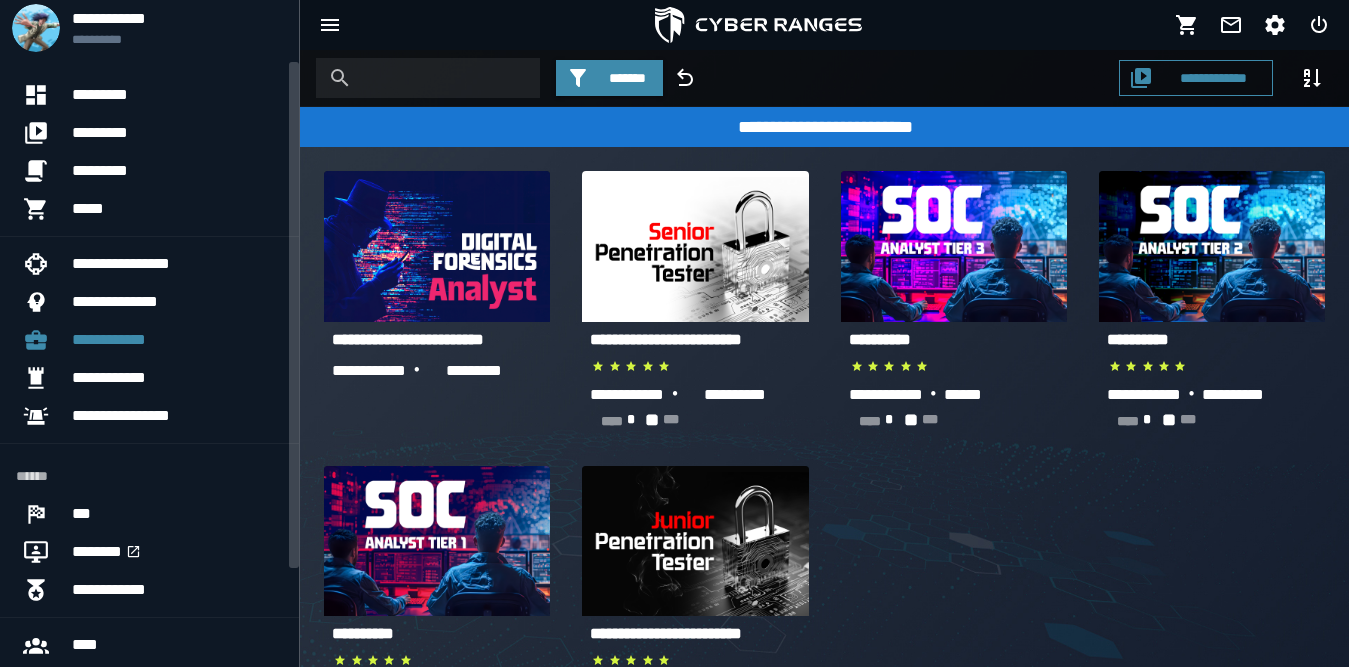 scroll, scrollTop: 0, scrollLeft: 0, axis: both 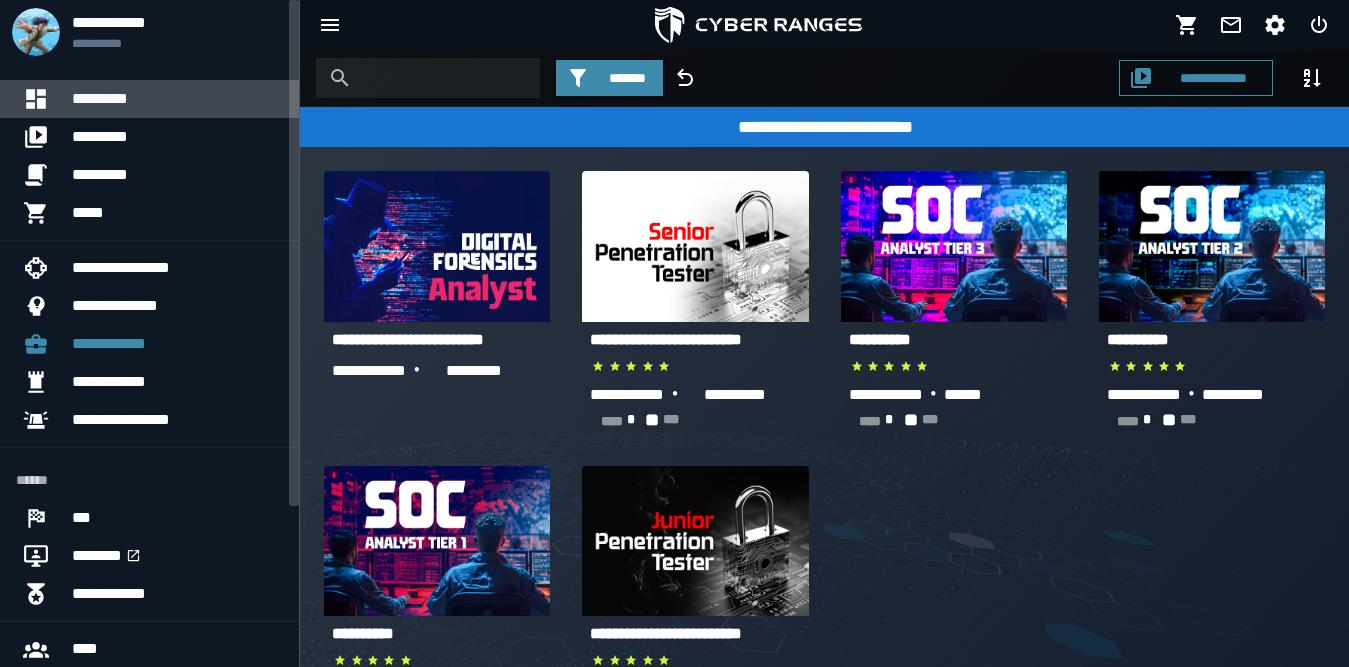 click on "*********" at bounding box center [177, 99] 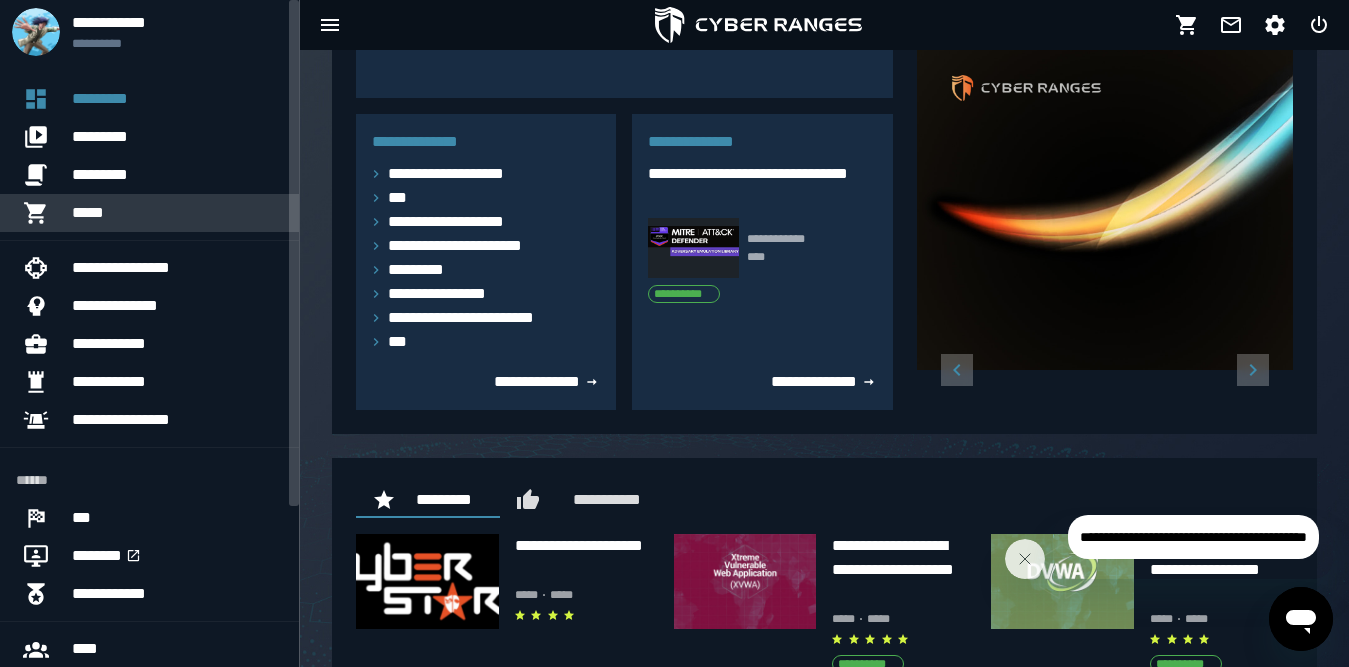 scroll, scrollTop: 147, scrollLeft: 0, axis: vertical 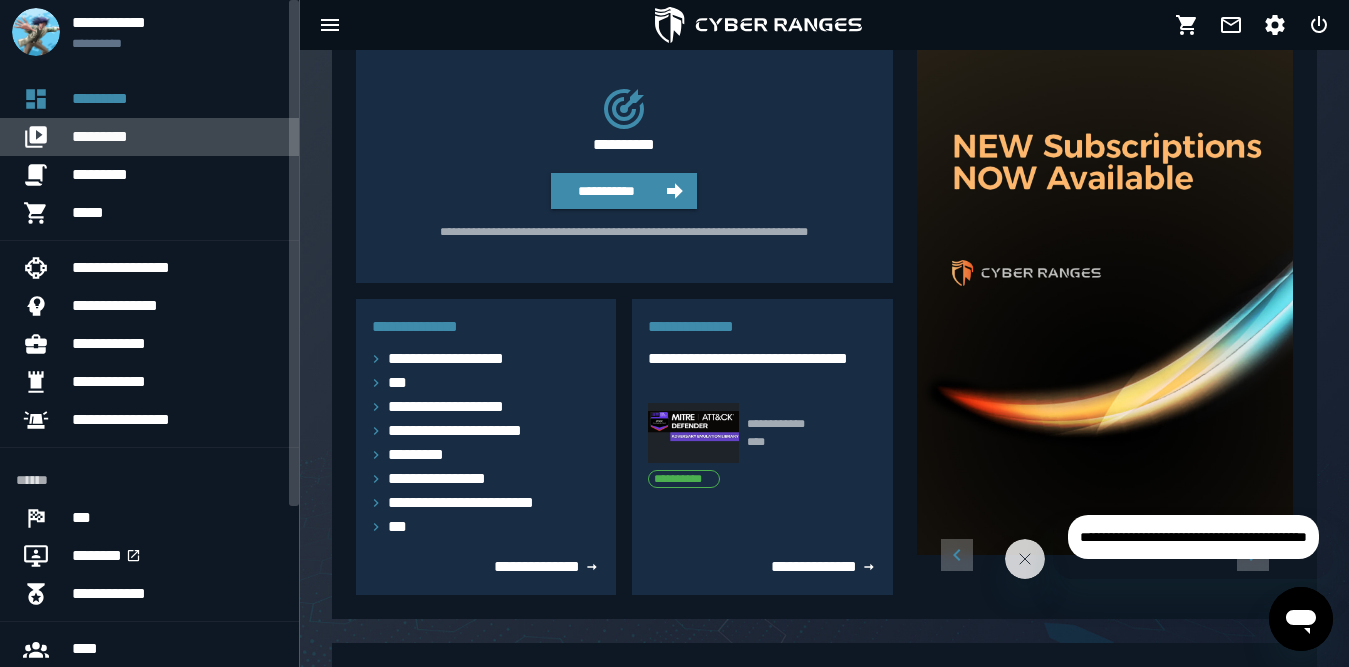 click on "*********" at bounding box center (177, 137) 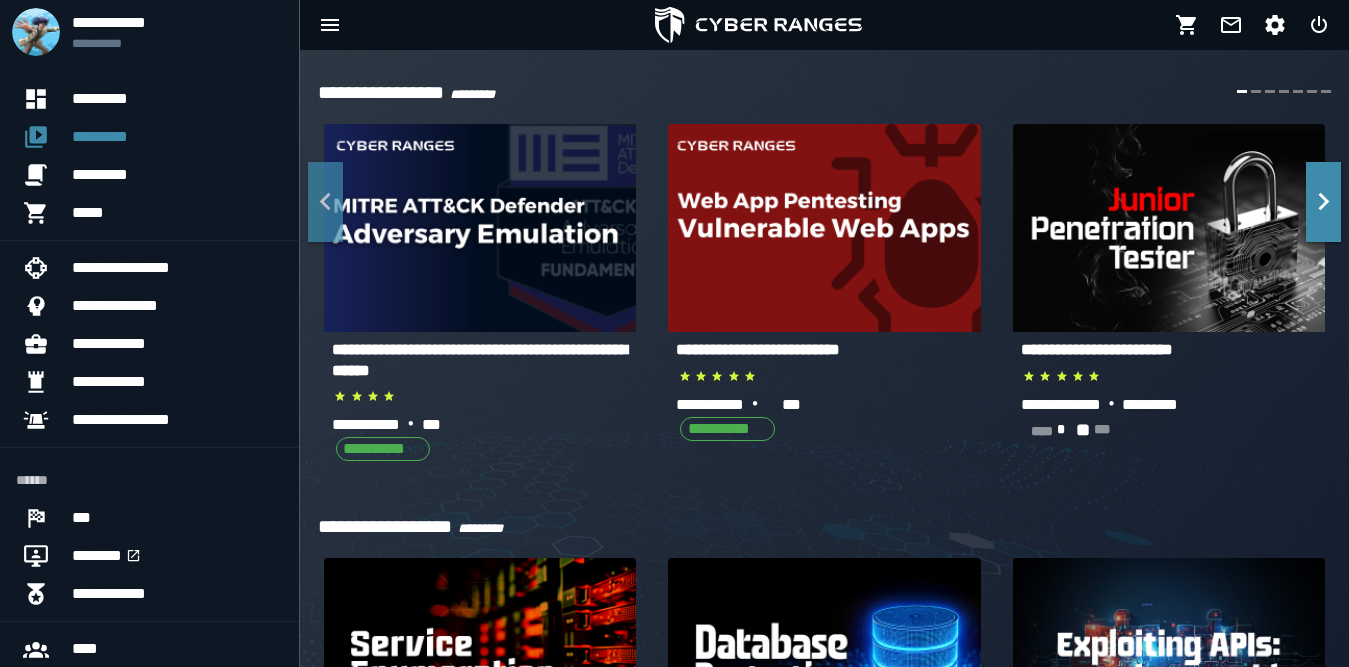 scroll, scrollTop: 266, scrollLeft: 0, axis: vertical 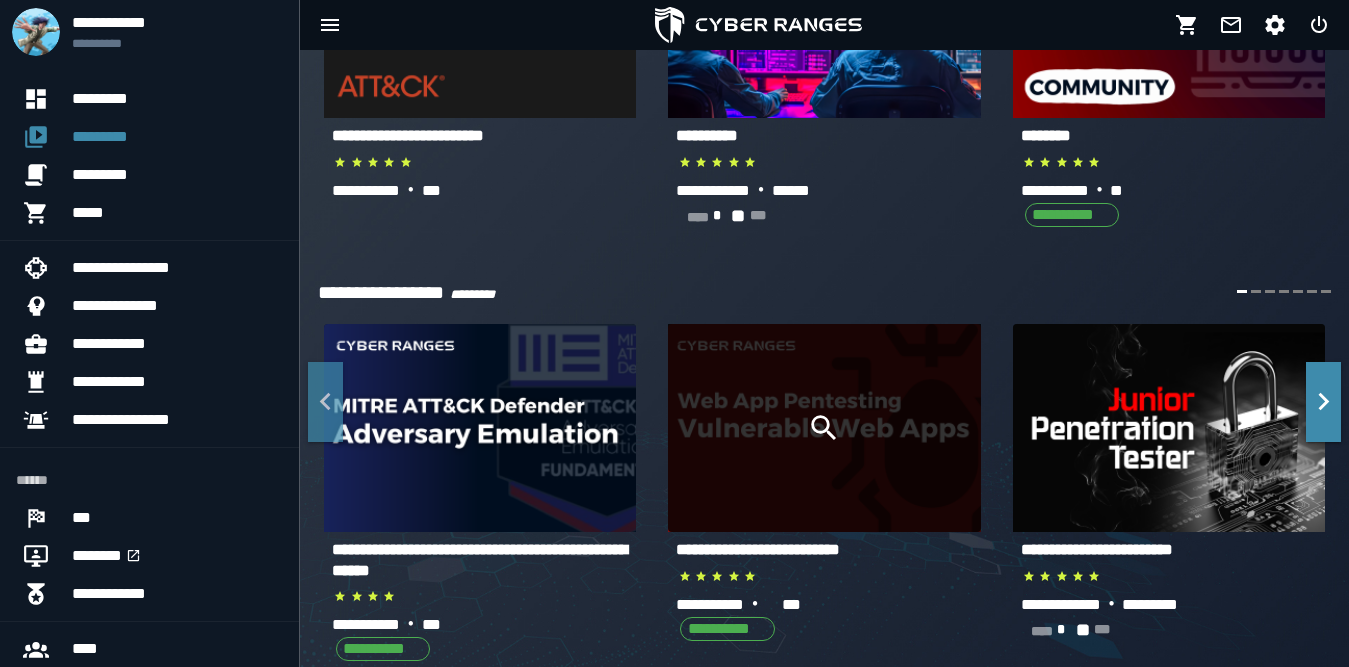 click 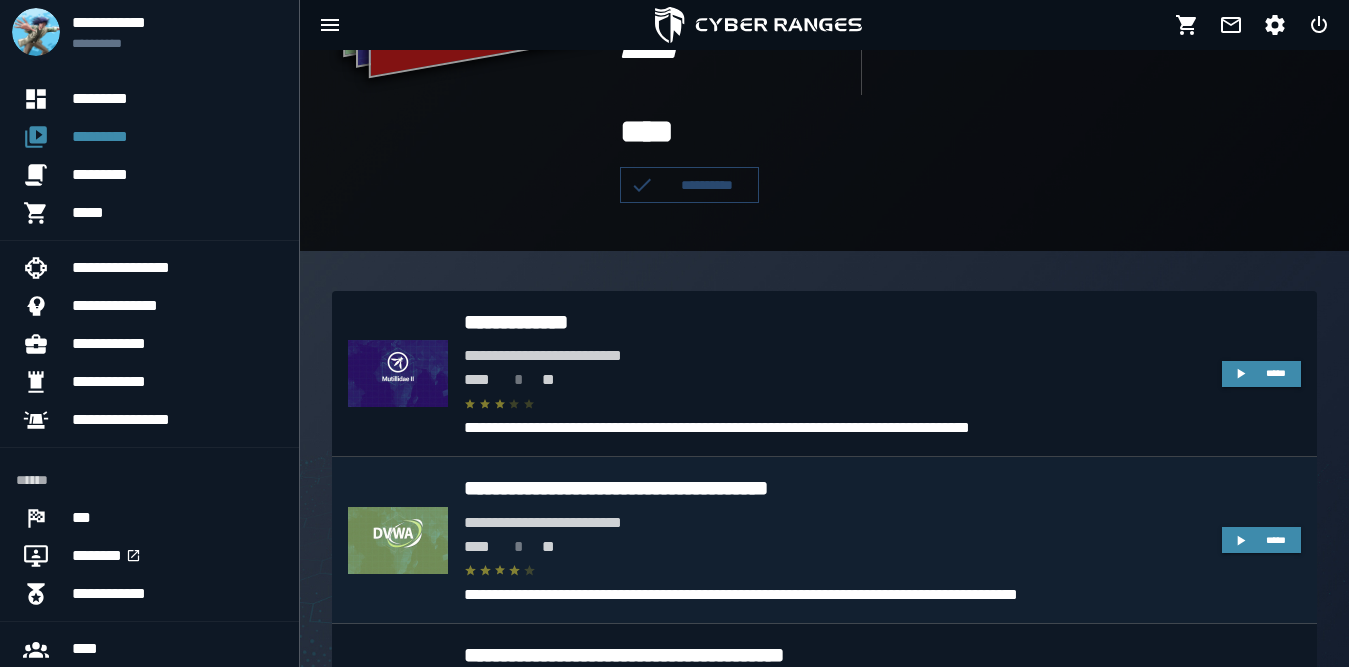 scroll, scrollTop: 400, scrollLeft: 0, axis: vertical 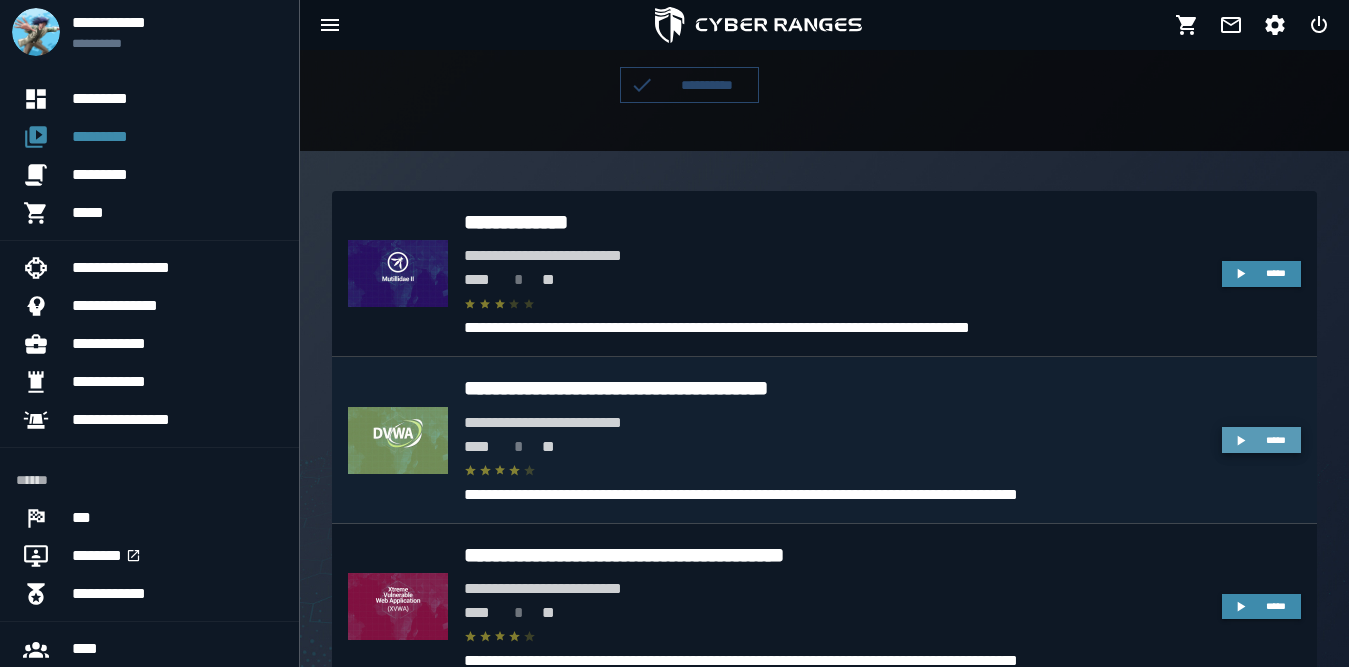click 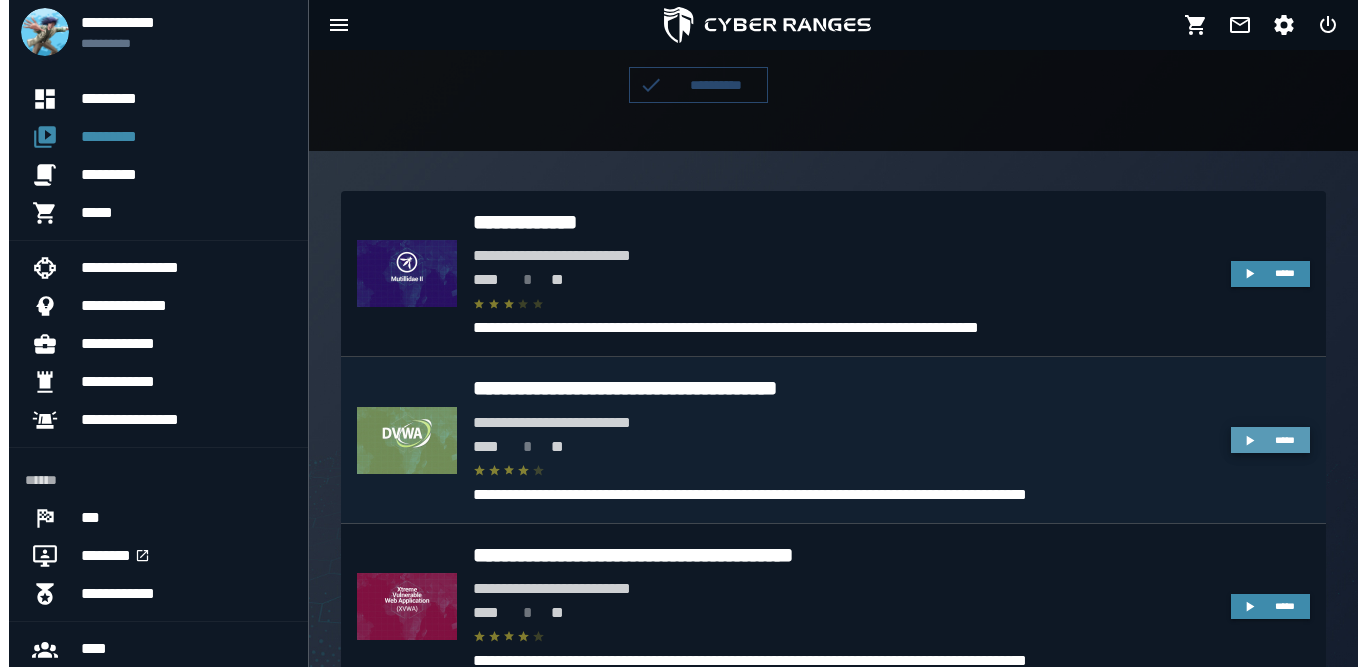 scroll, scrollTop: 0, scrollLeft: 0, axis: both 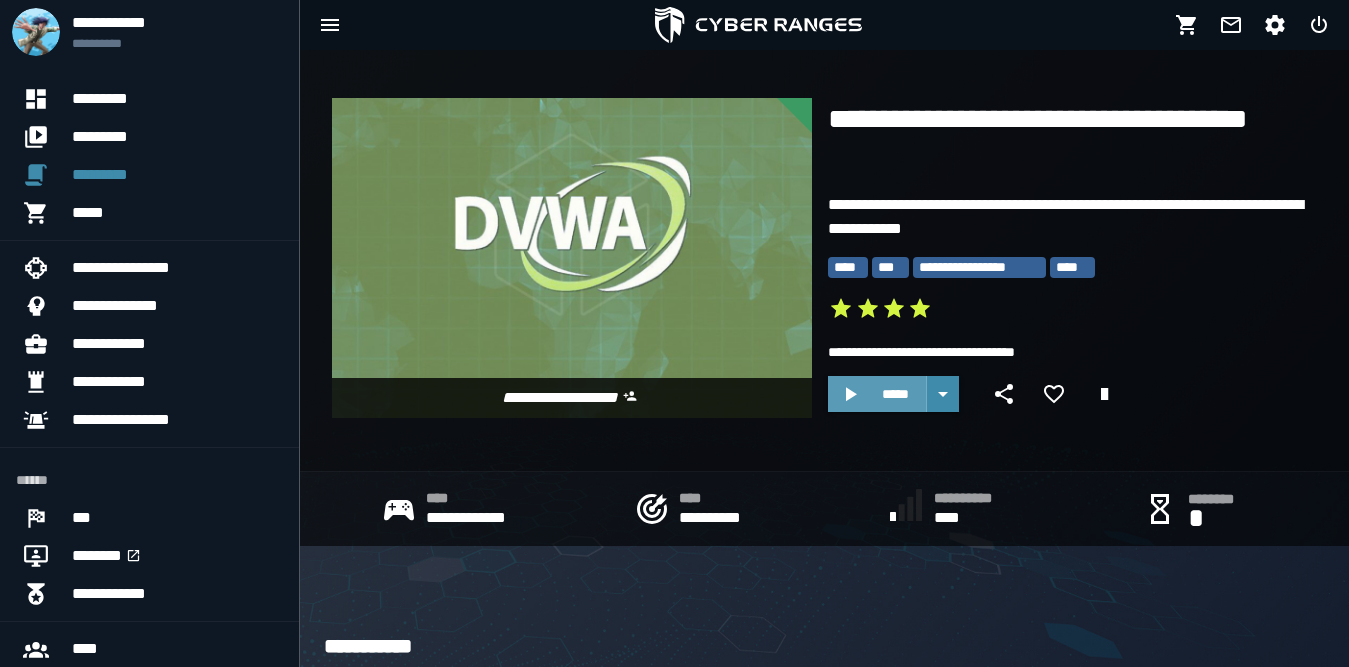click on "*****" at bounding box center [895, 394] 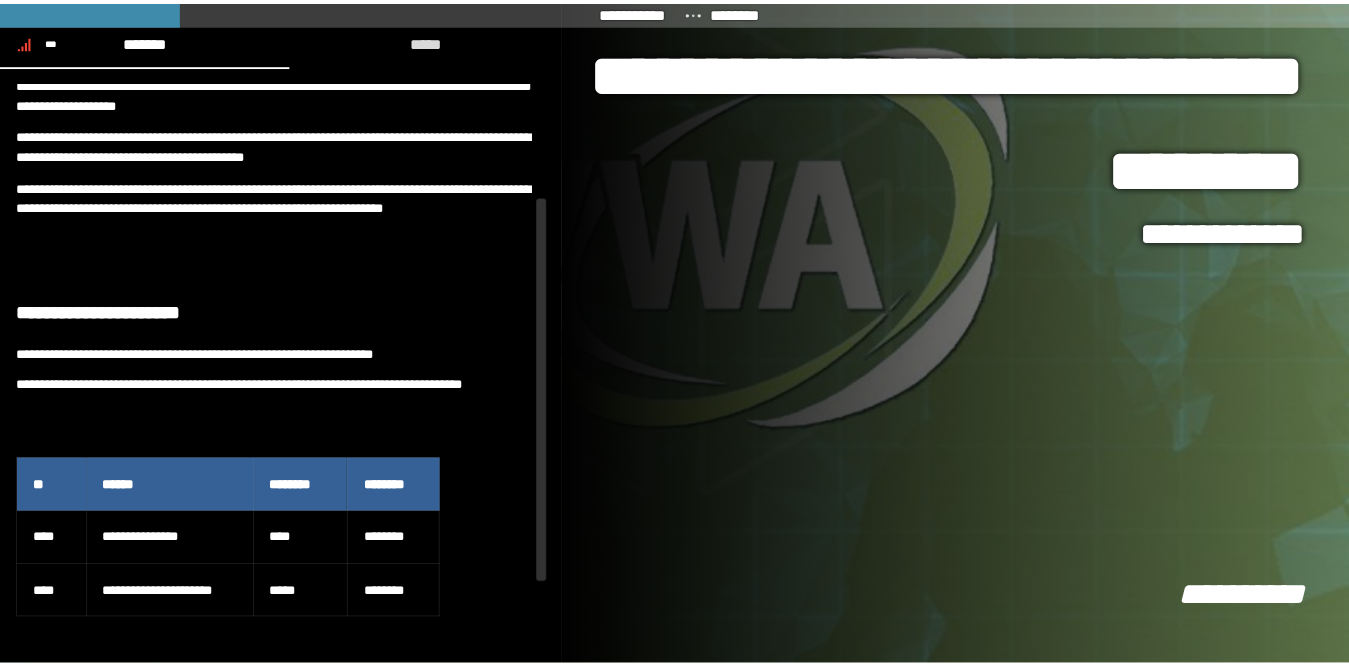 scroll, scrollTop: 268, scrollLeft: 0, axis: vertical 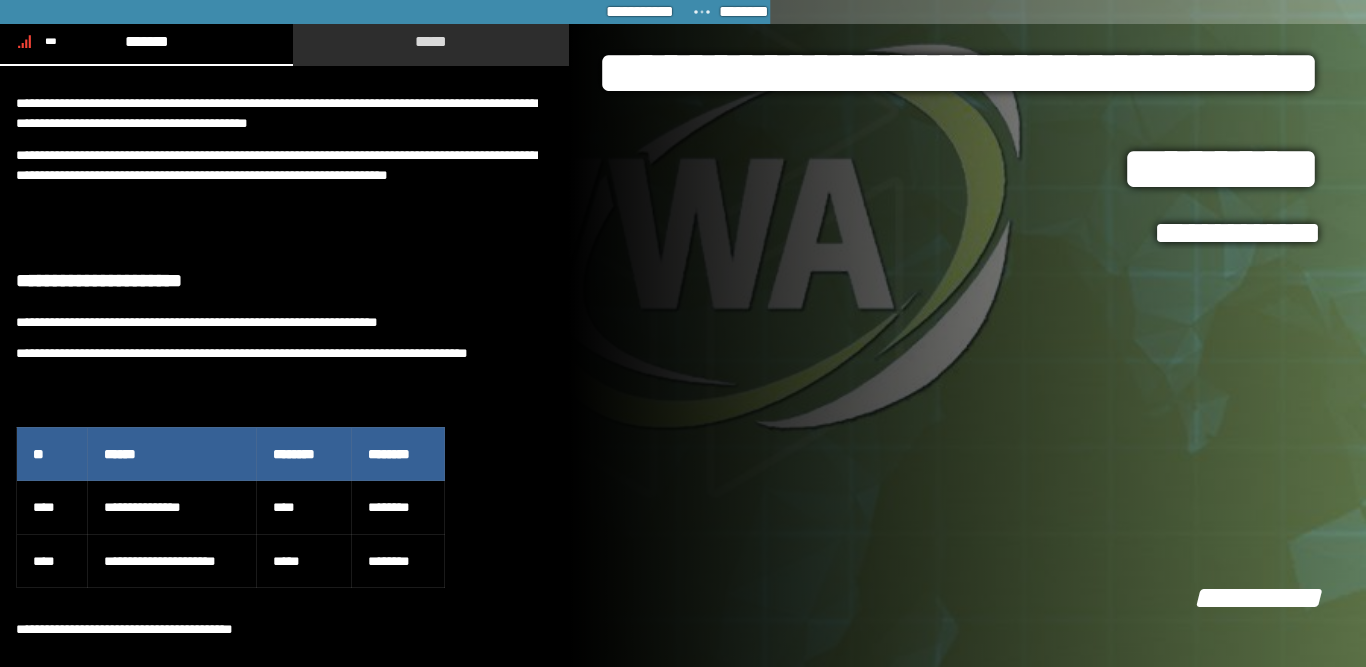 click on "*****" at bounding box center (431, 41) 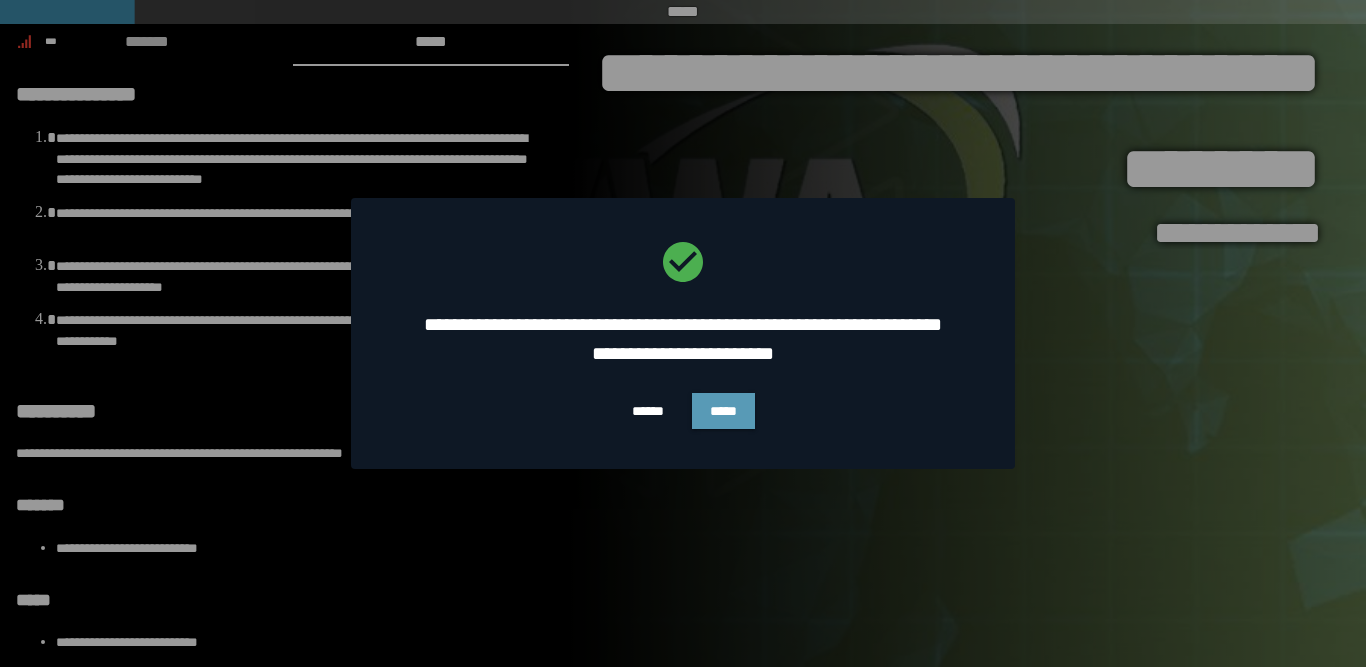 click on "*****" at bounding box center (723, 411) 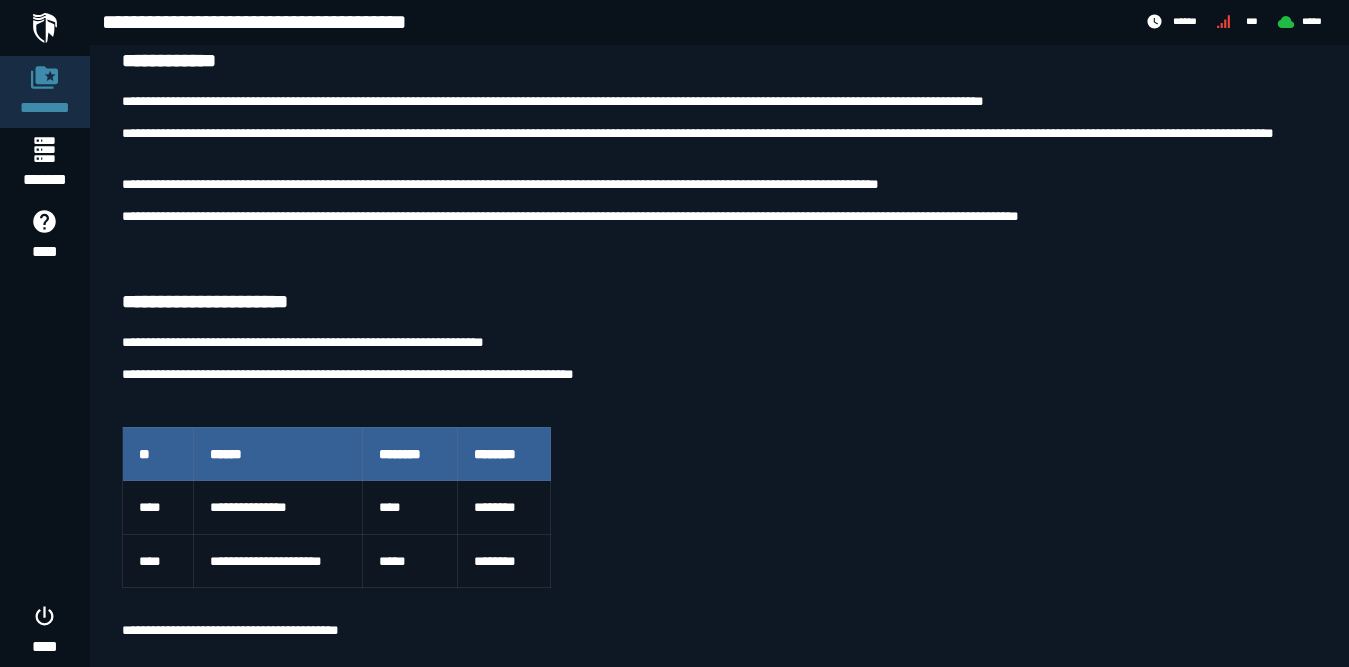 scroll, scrollTop: 0, scrollLeft: 0, axis: both 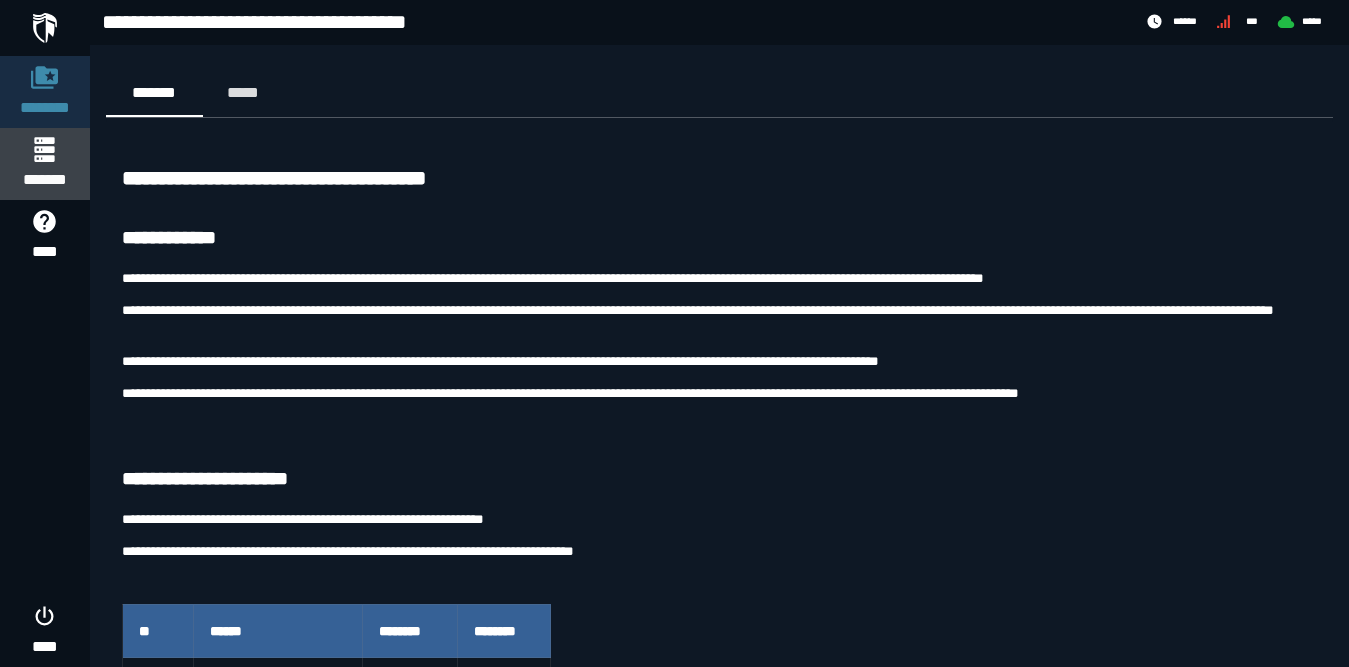 click 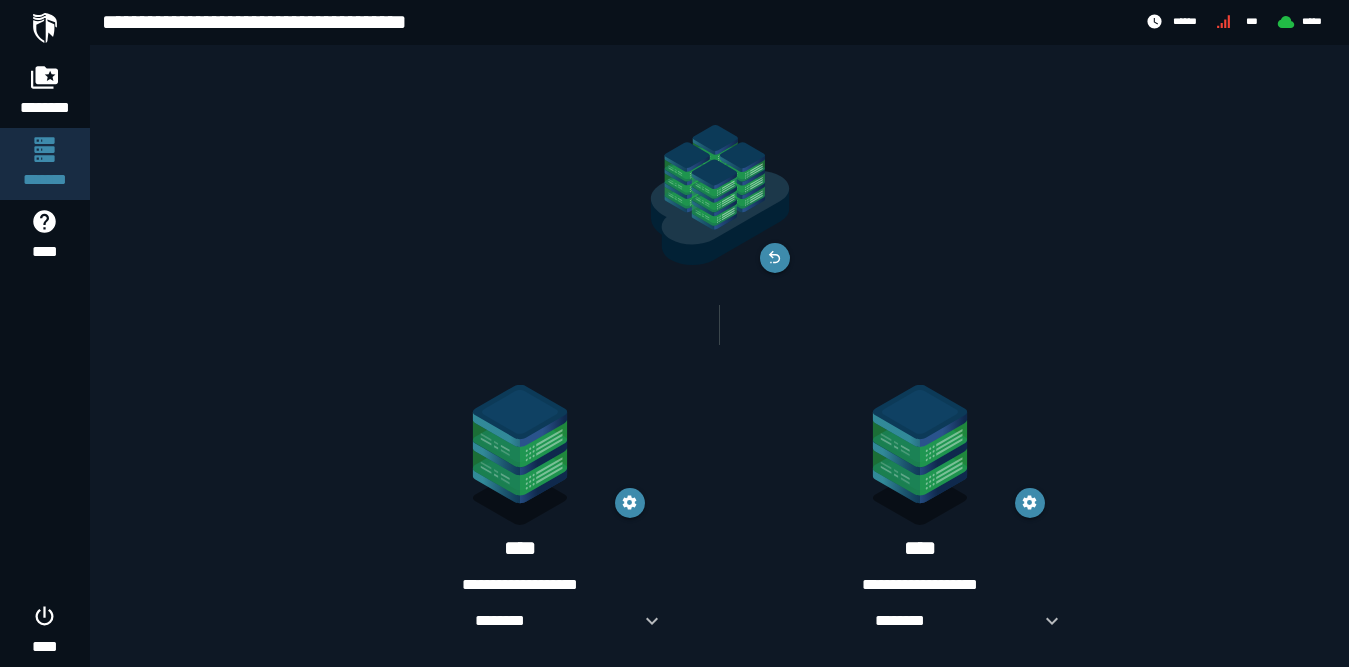 scroll, scrollTop: 24, scrollLeft: 0, axis: vertical 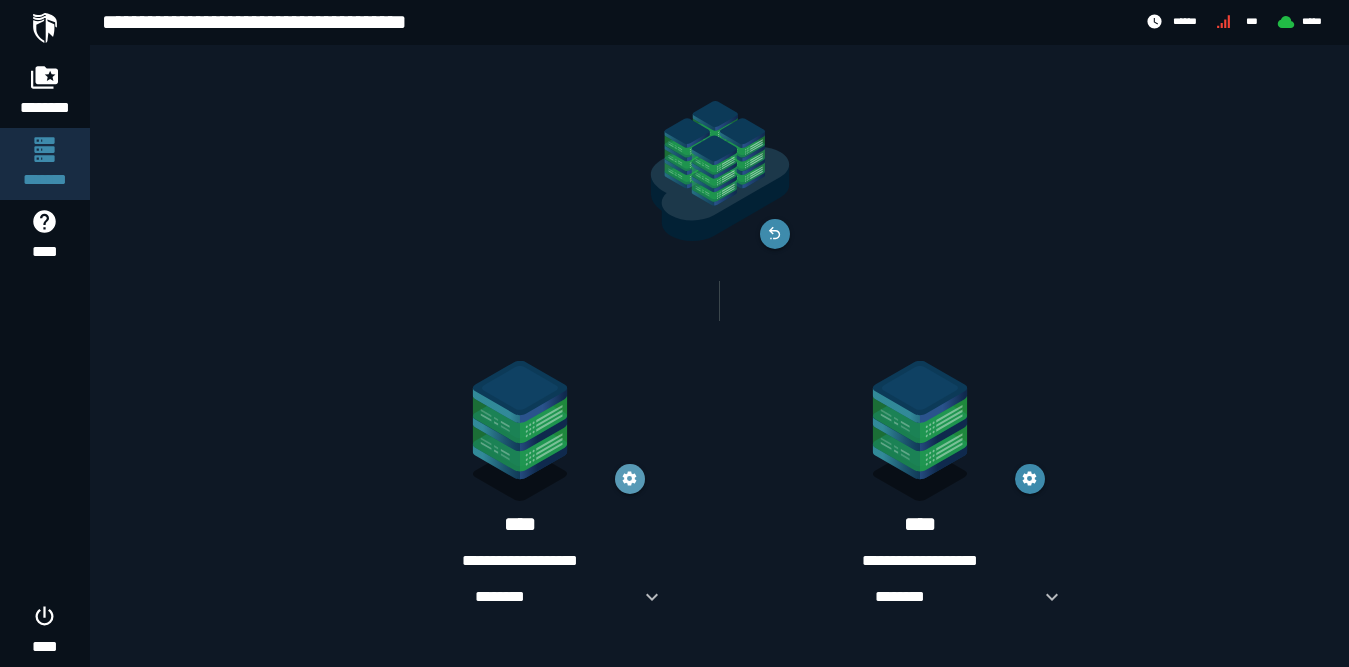 click at bounding box center [630, 479] 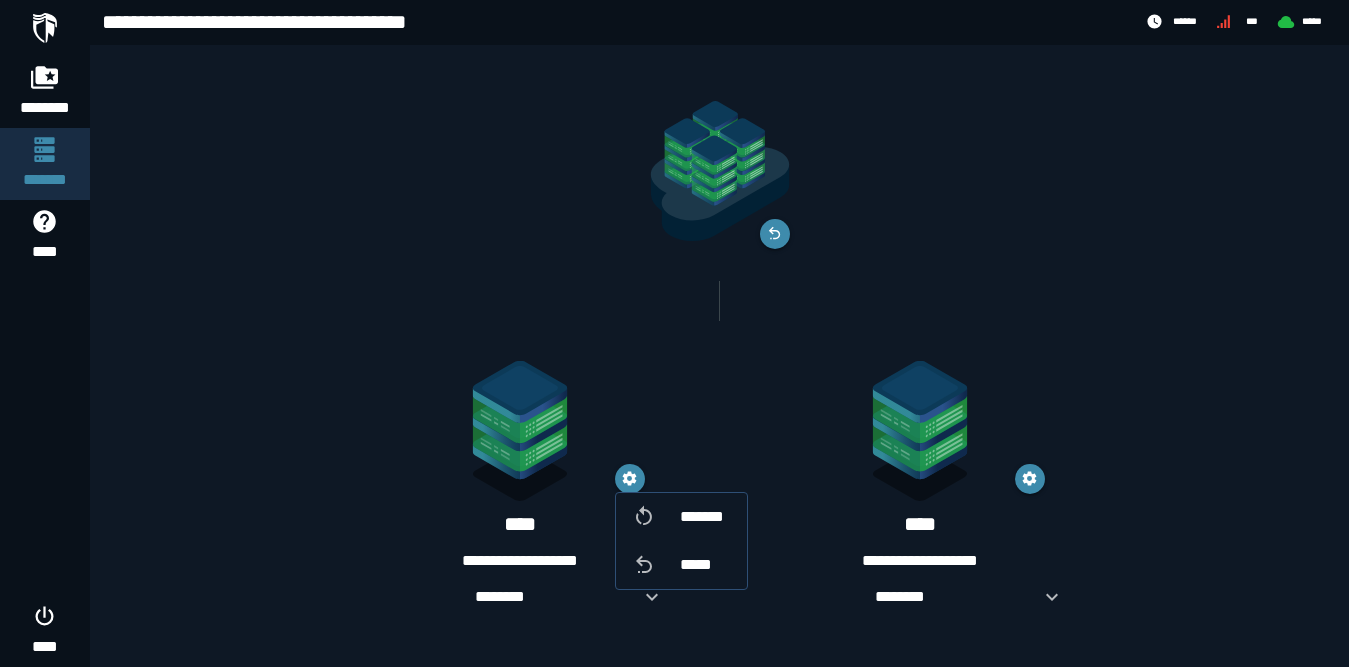 click on "**********" 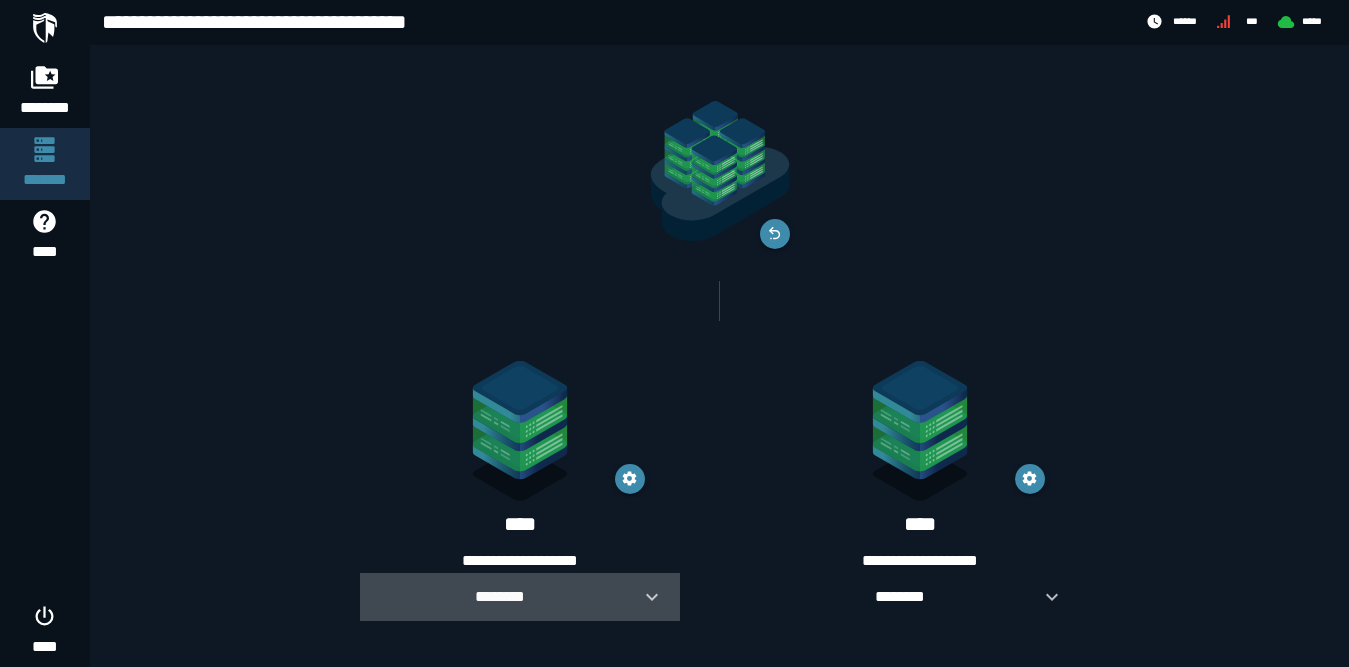 click 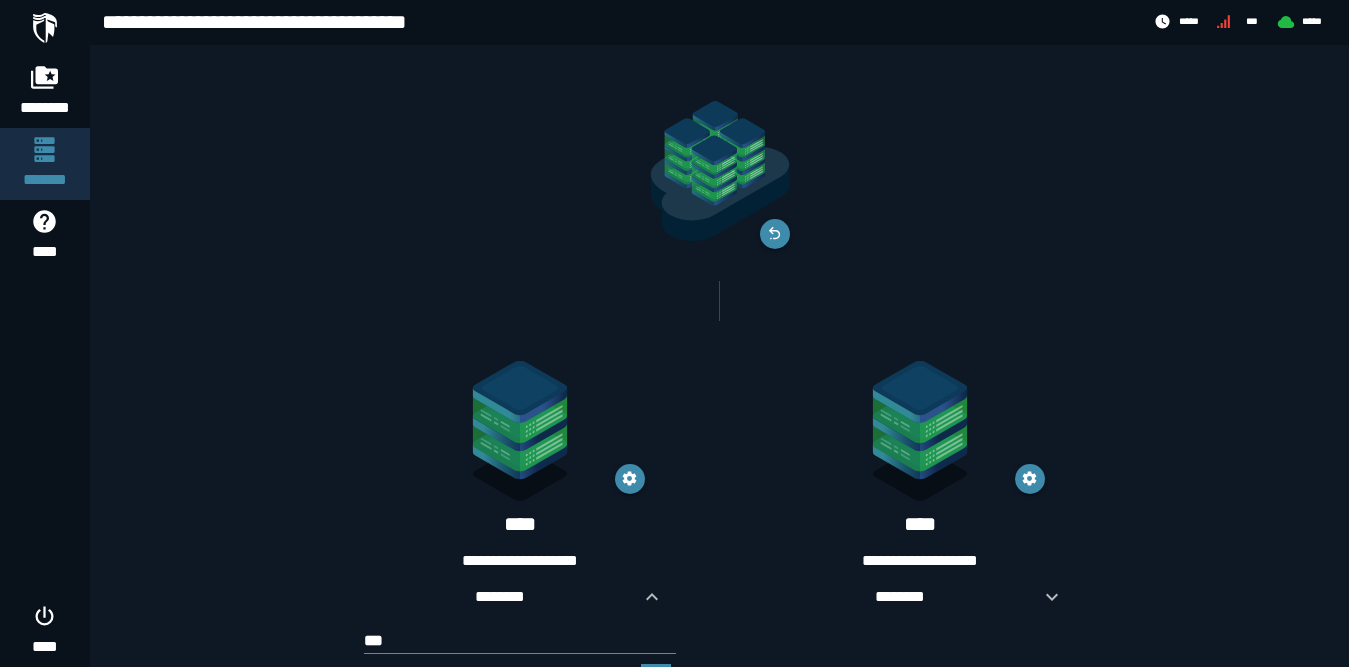 scroll, scrollTop: 135, scrollLeft: 0, axis: vertical 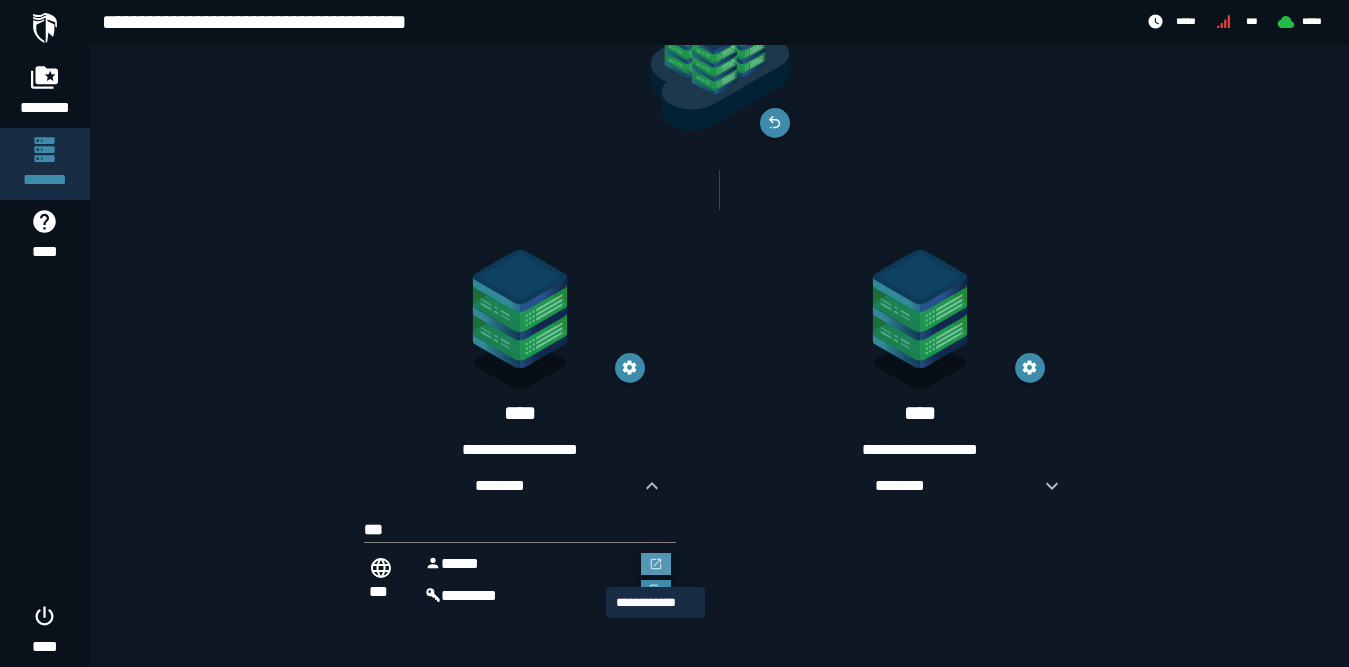 click 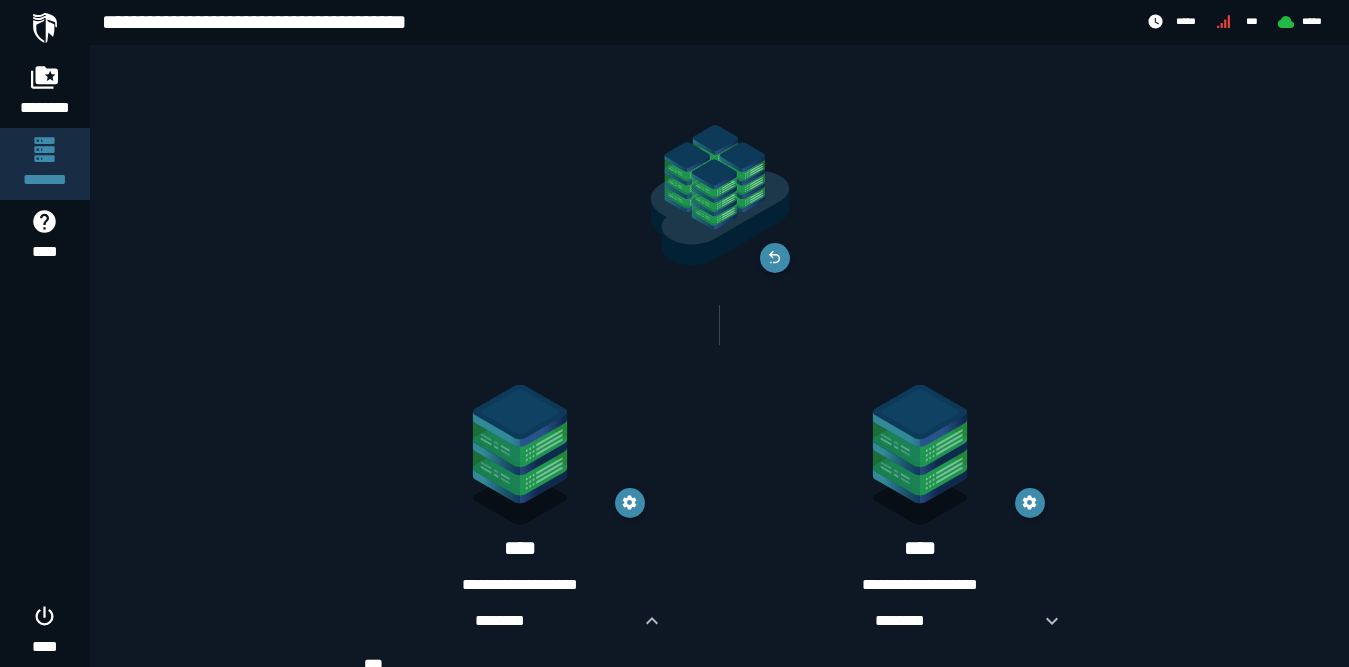 scroll, scrollTop: 135, scrollLeft: 0, axis: vertical 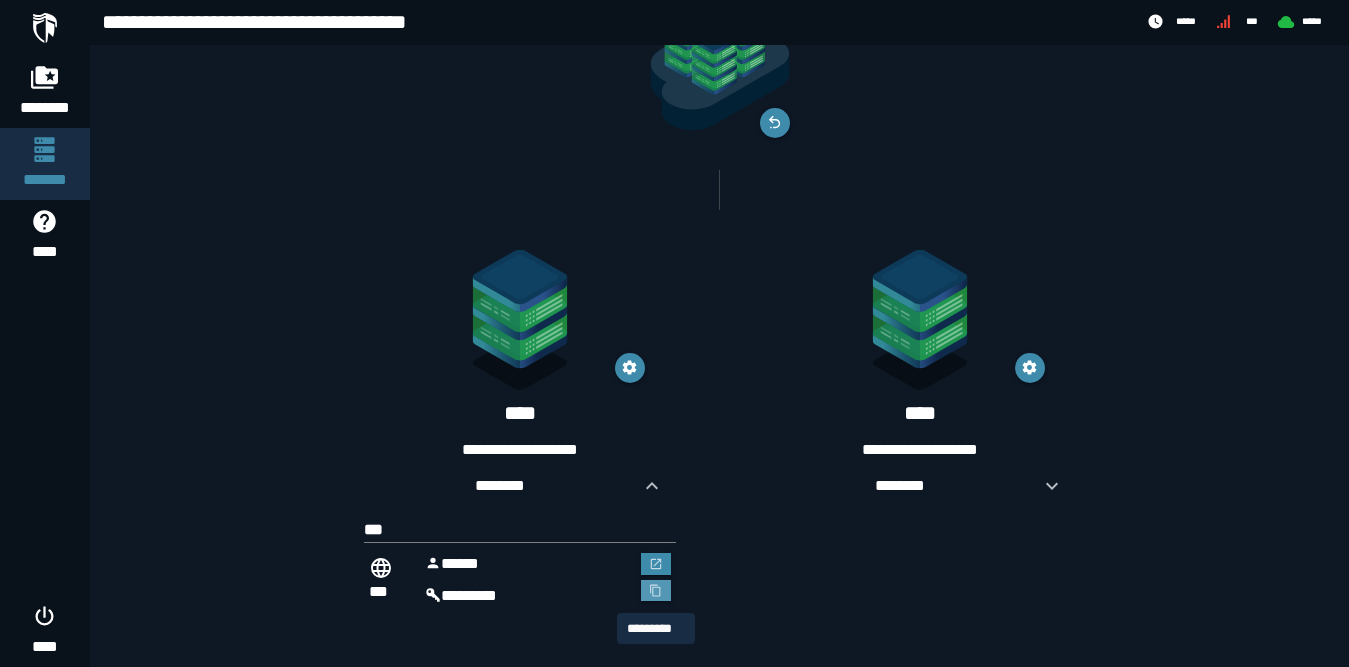 click at bounding box center (656, 591) 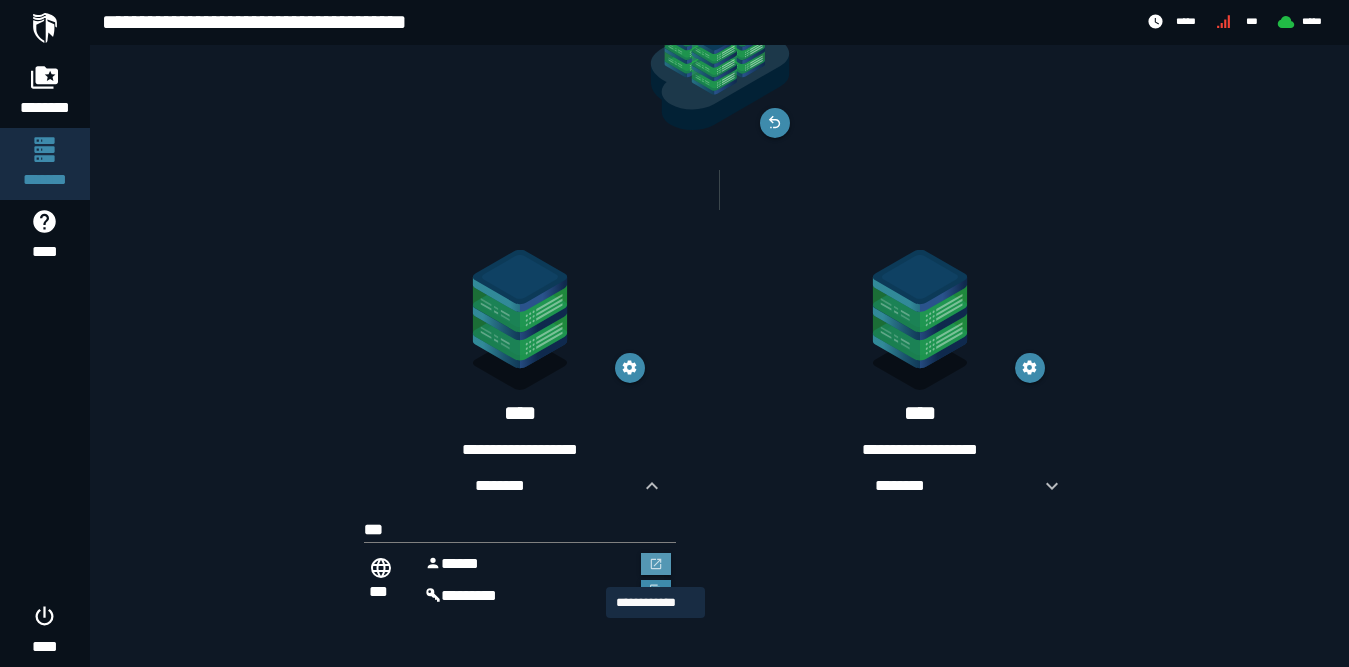 click at bounding box center [656, 564] 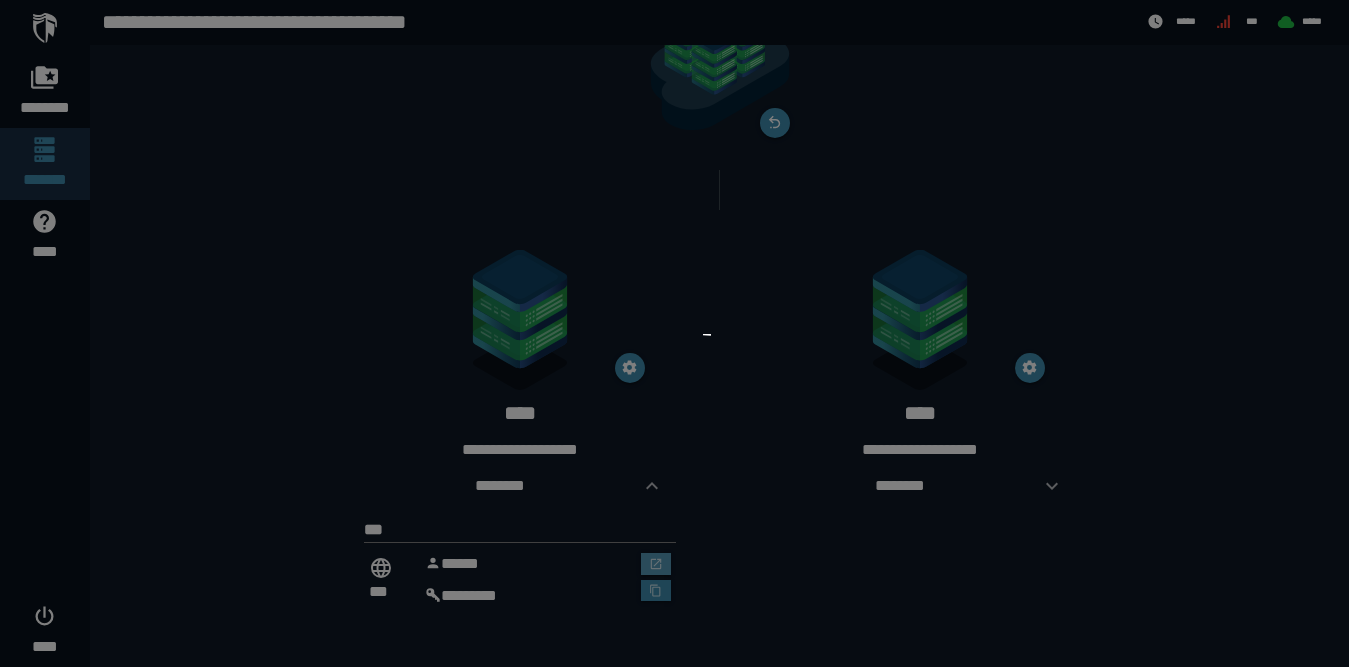 scroll, scrollTop: 0, scrollLeft: 0, axis: both 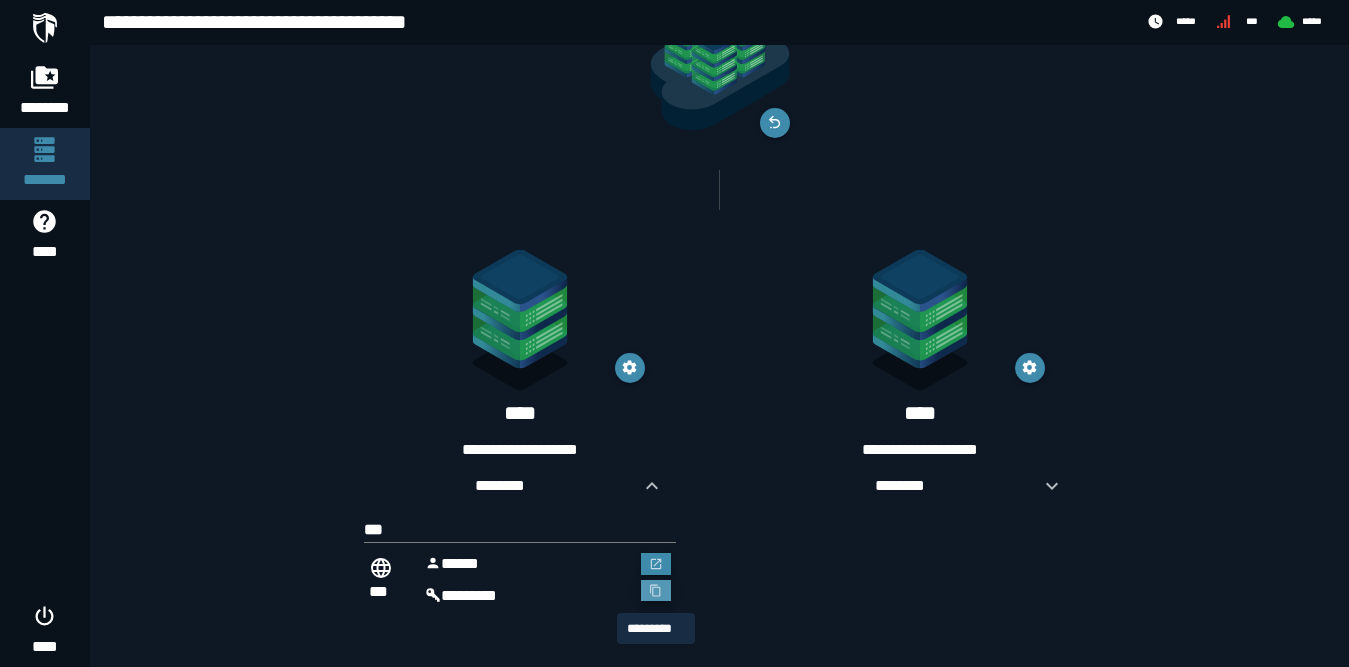 click 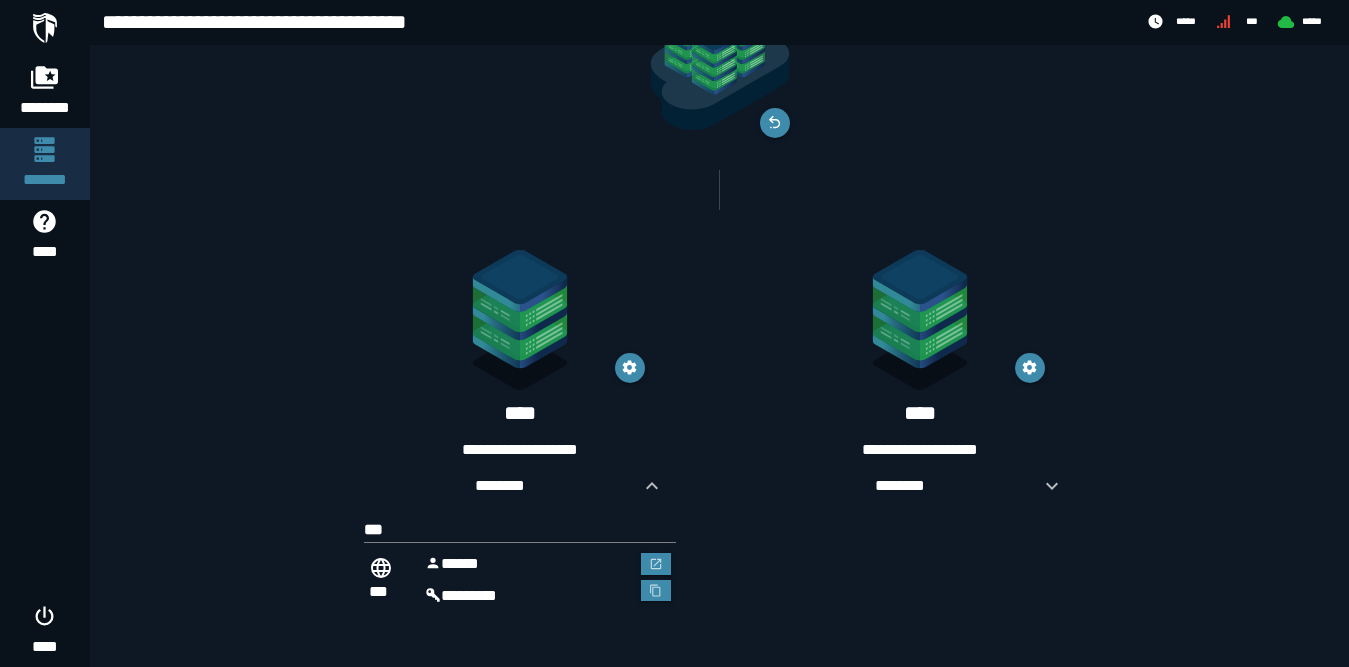 click 